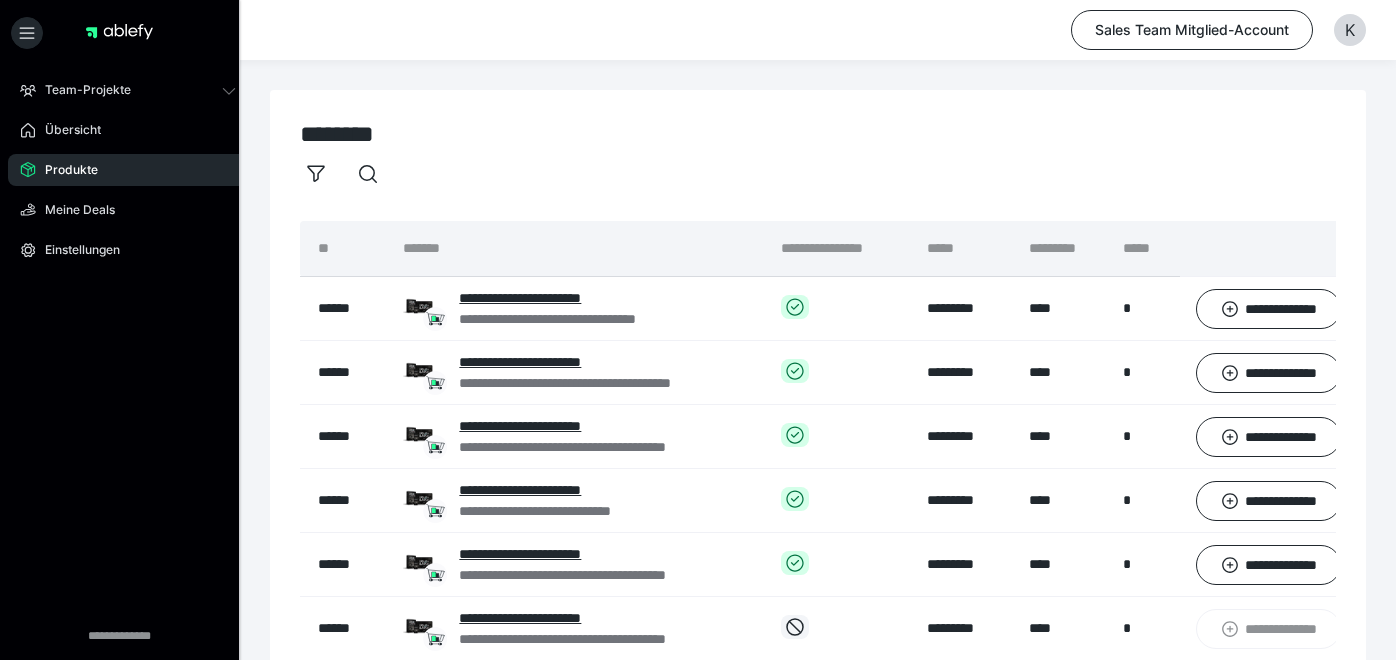 scroll, scrollTop: 388, scrollLeft: 0, axis: vertical 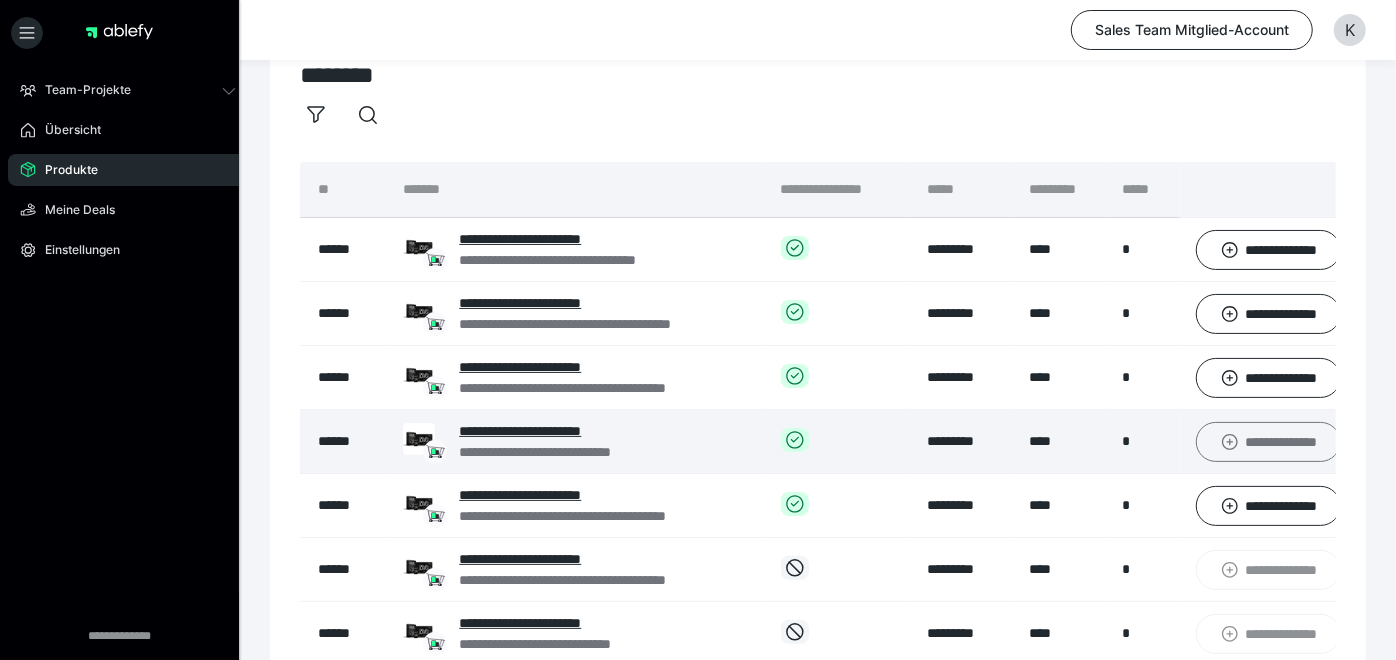 click on "**********" at bounding box center [1268, 441] 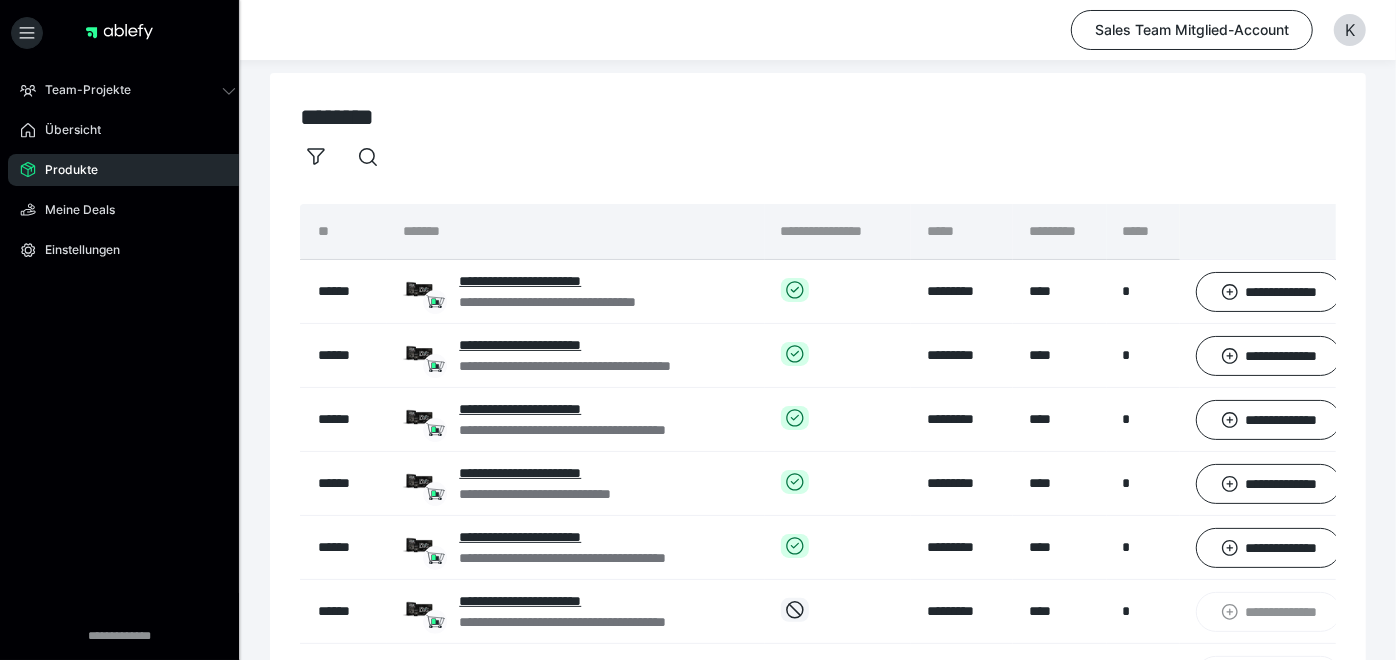 scroll, scrollTop: 14, scrollLeft: 0, axis: vertical 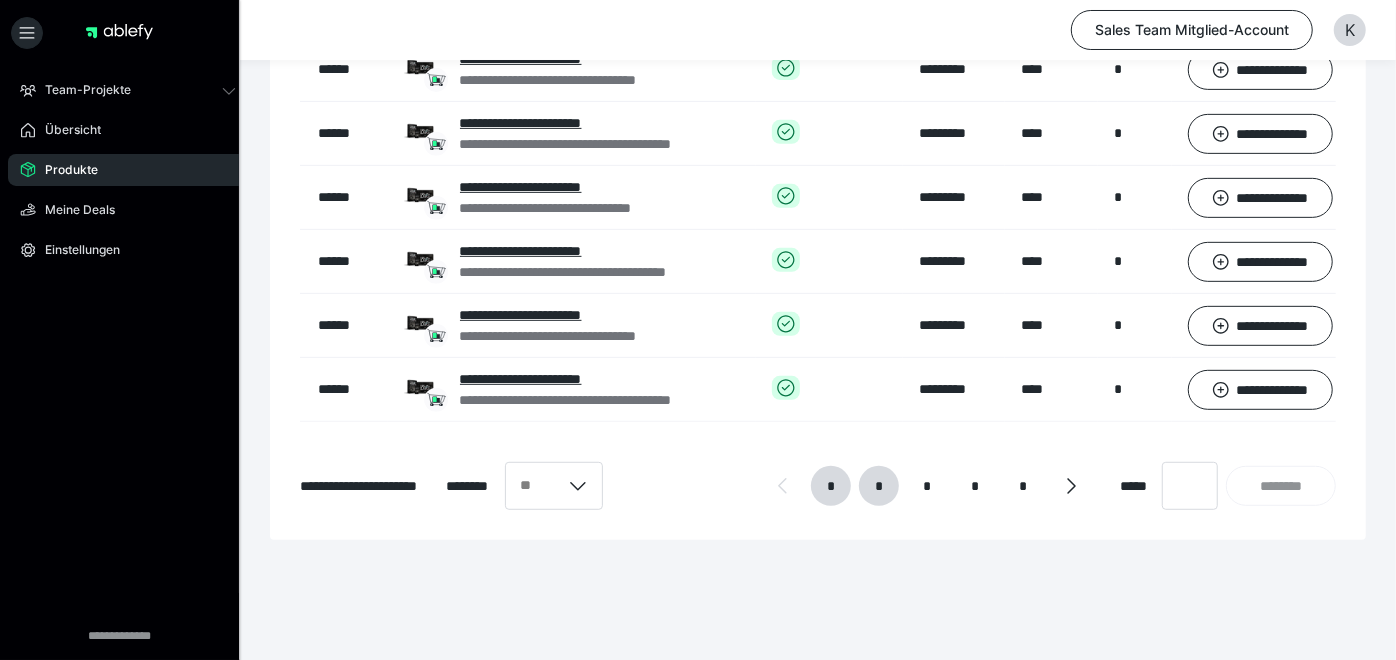 click on "*" at bounding box center [879, 486] 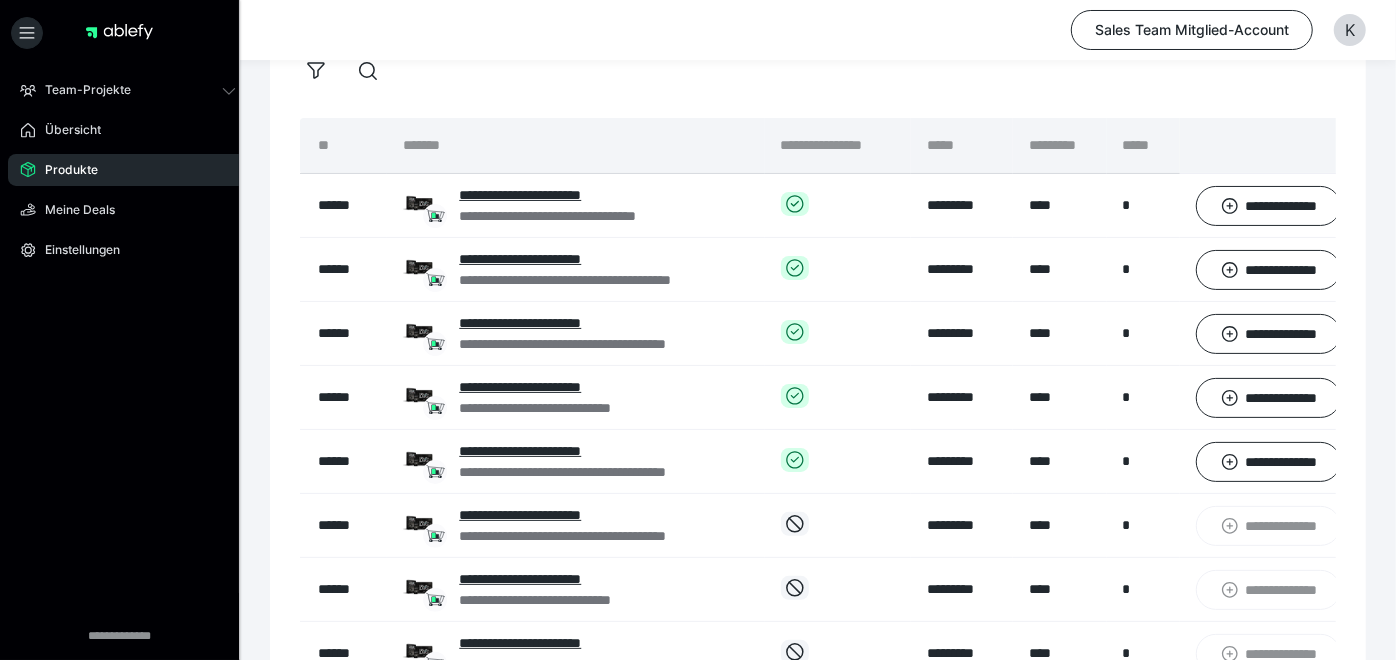 scroll, scrollTop: 95, scrollLeft: 0, axis: vertical 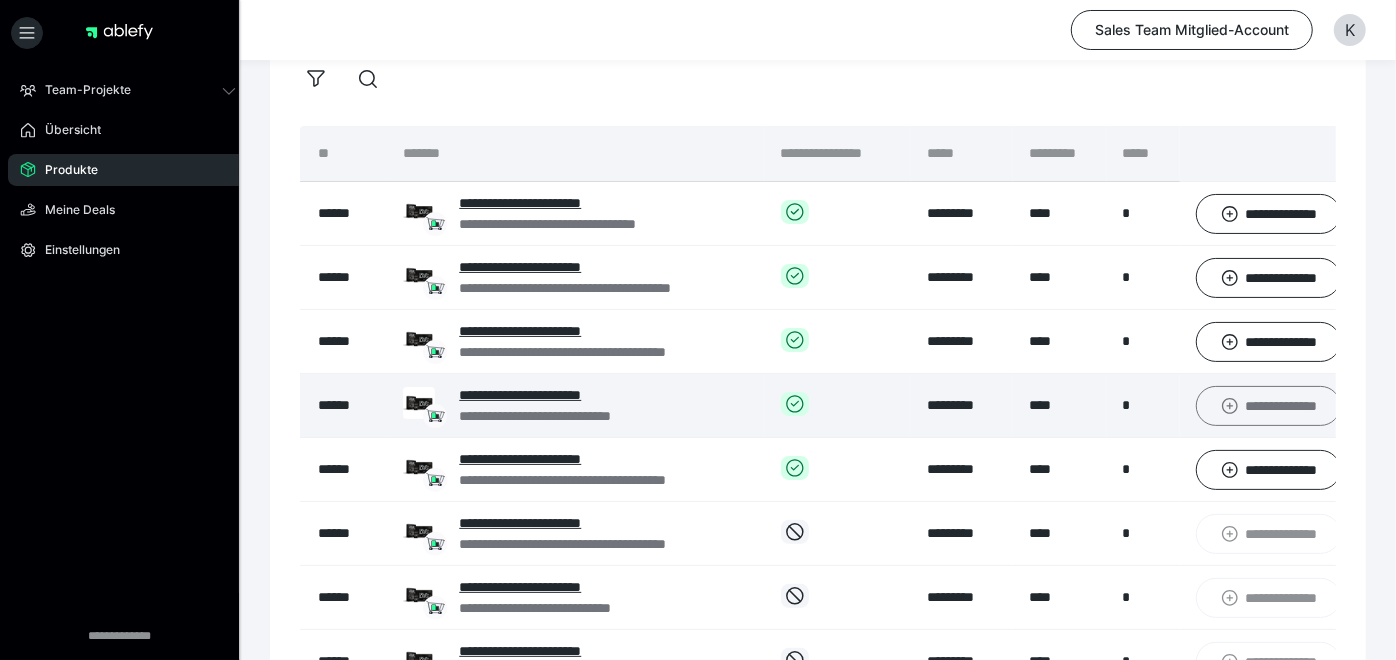 click on "**********" at bounding box center [1268, 405] 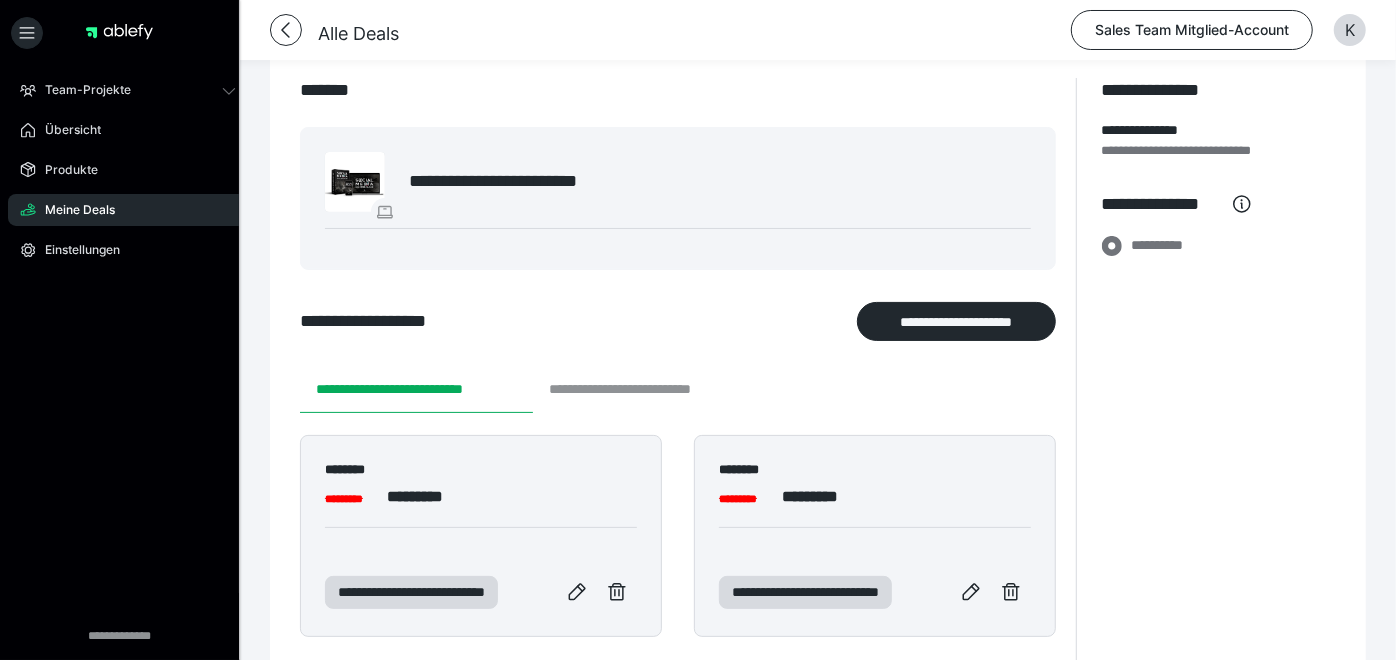 click on "**********" at bounding box center (648, 389) 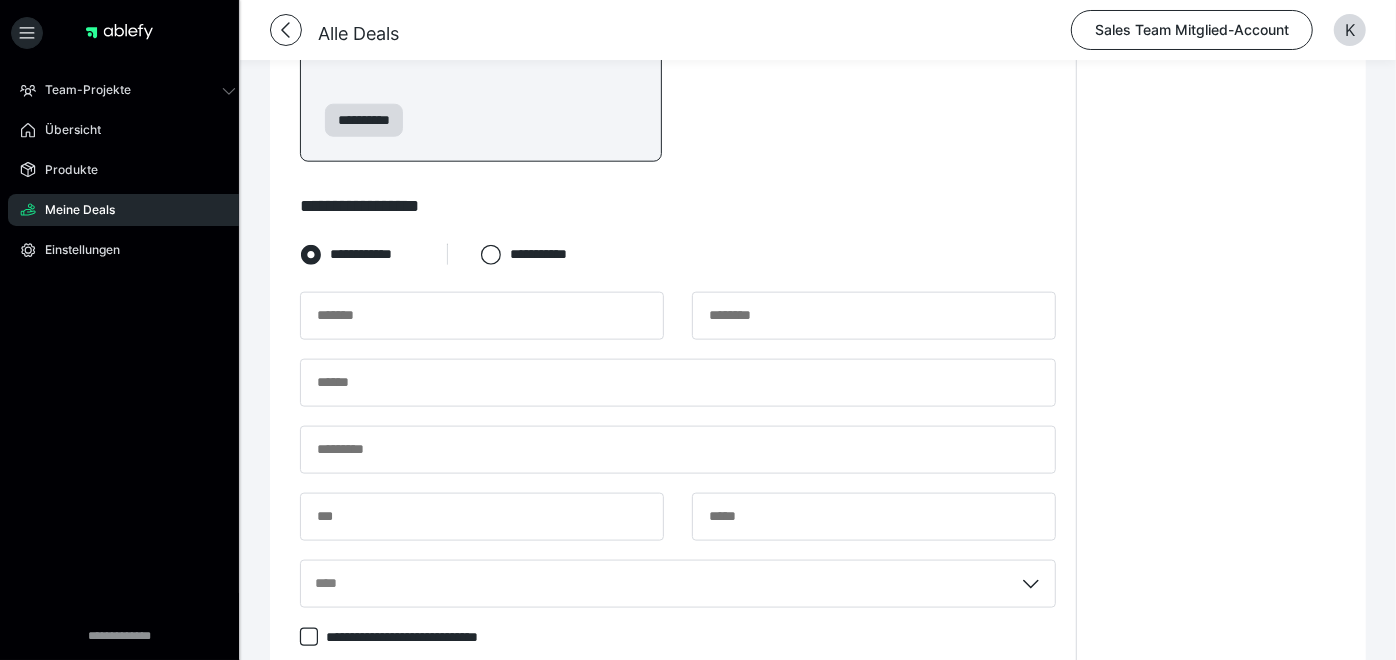 scroll, scrollTop: 1362, scrollLeft: 0, axis: vertical 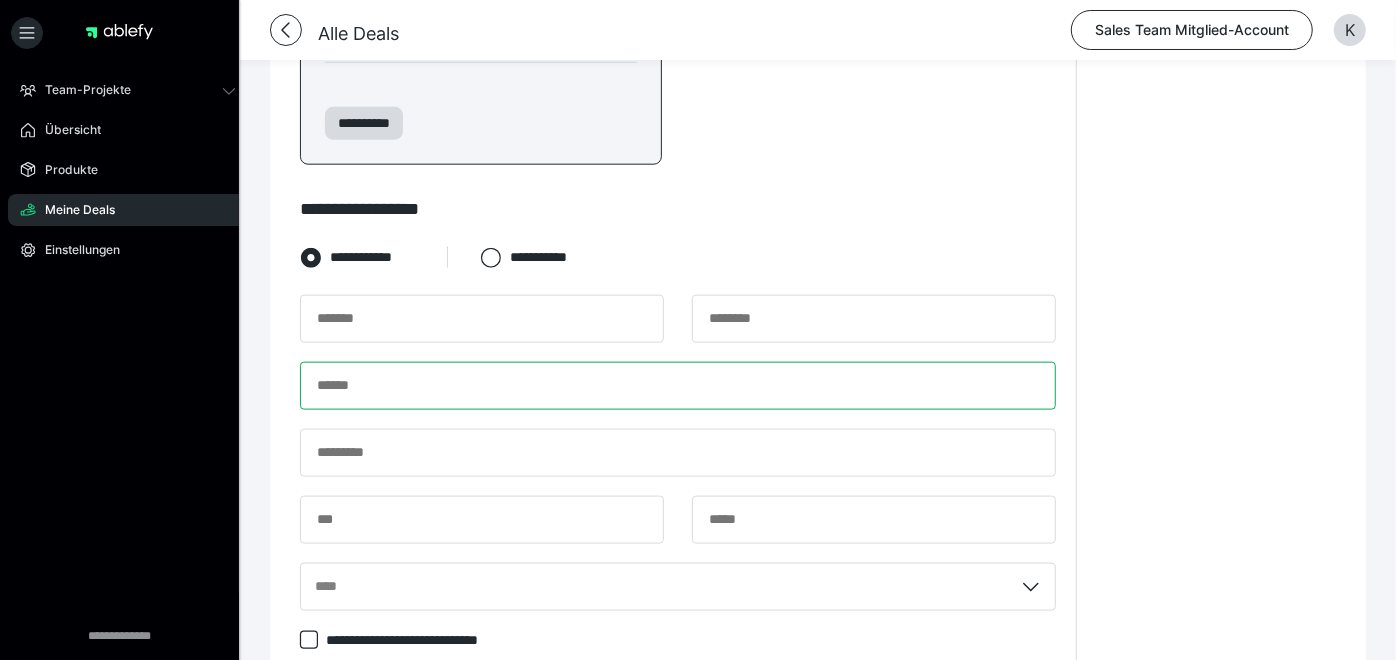 paste on "**********" 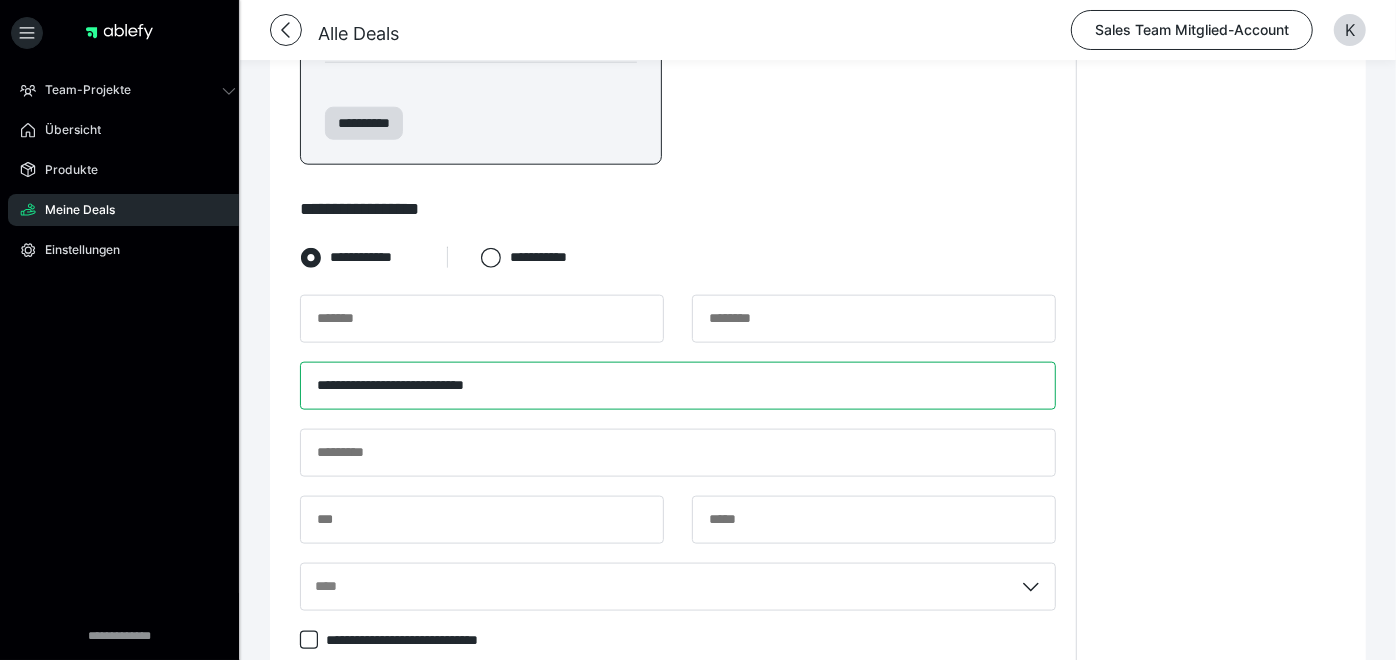 type on "**********" 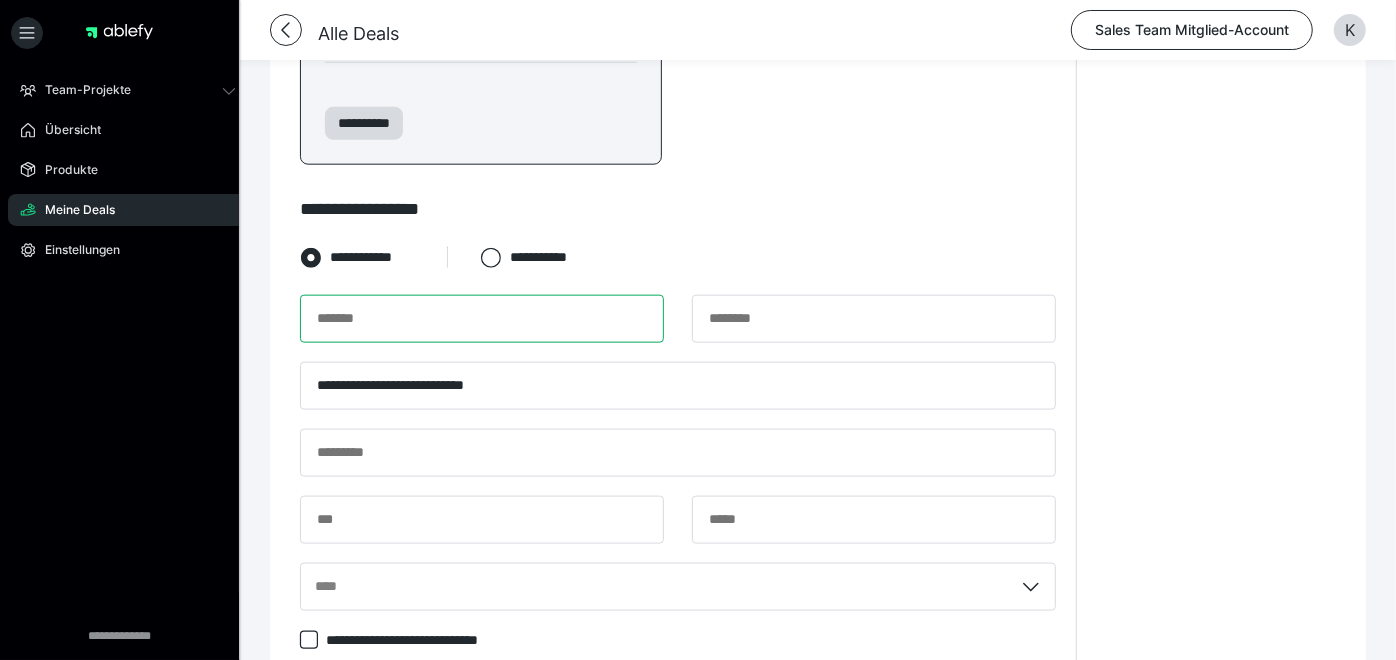 paste on "**********" 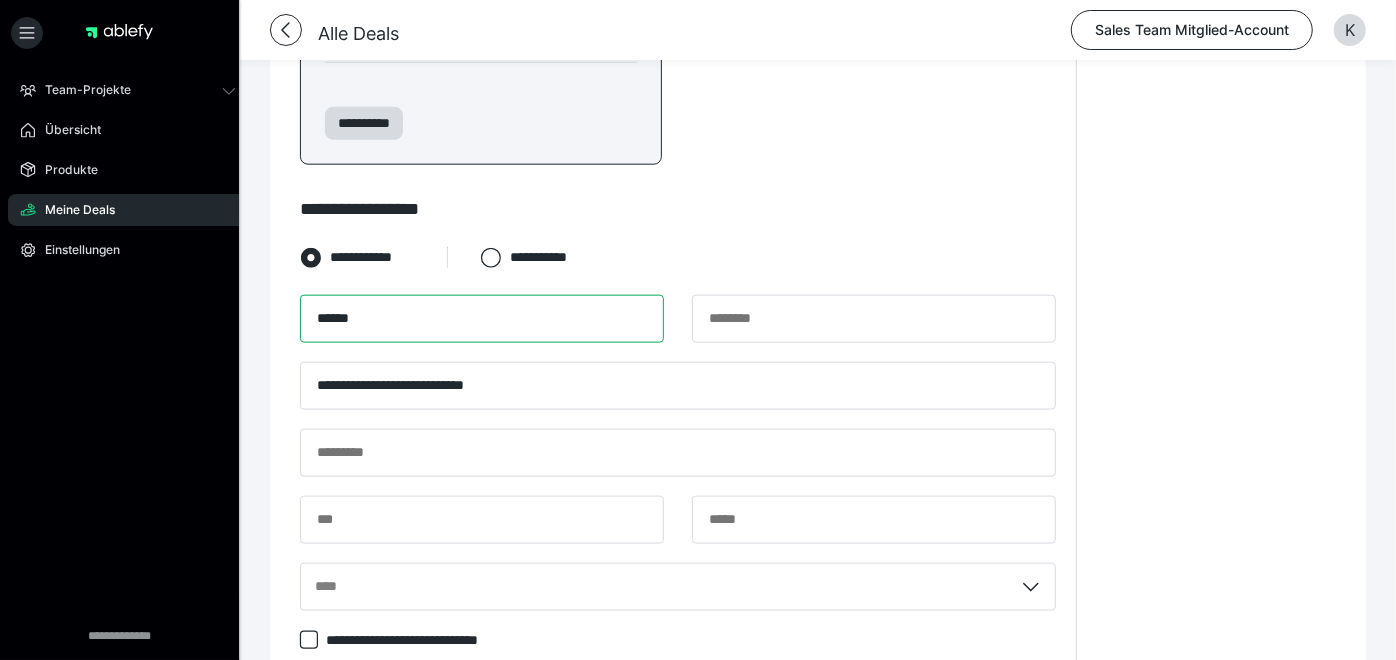 type on "******" 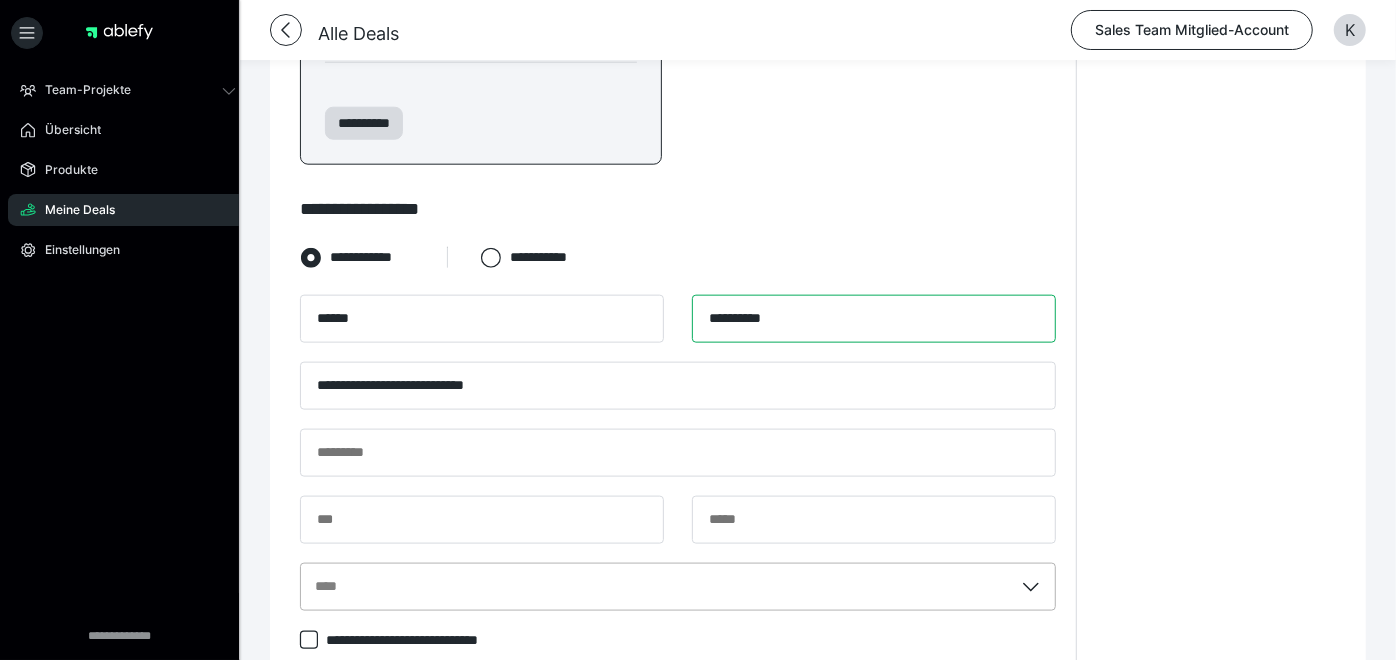 type on "**********" 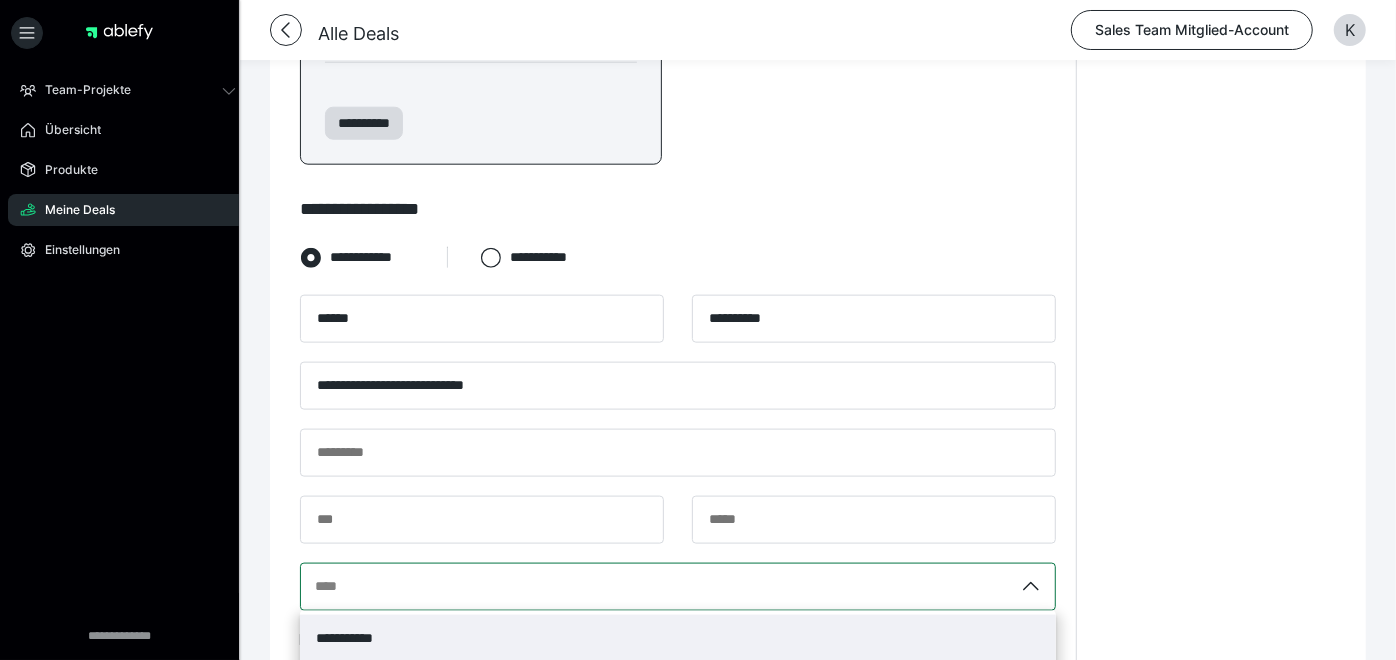 scroll, scrollTop: 1407, scrollLeft: 0, axis: vertical 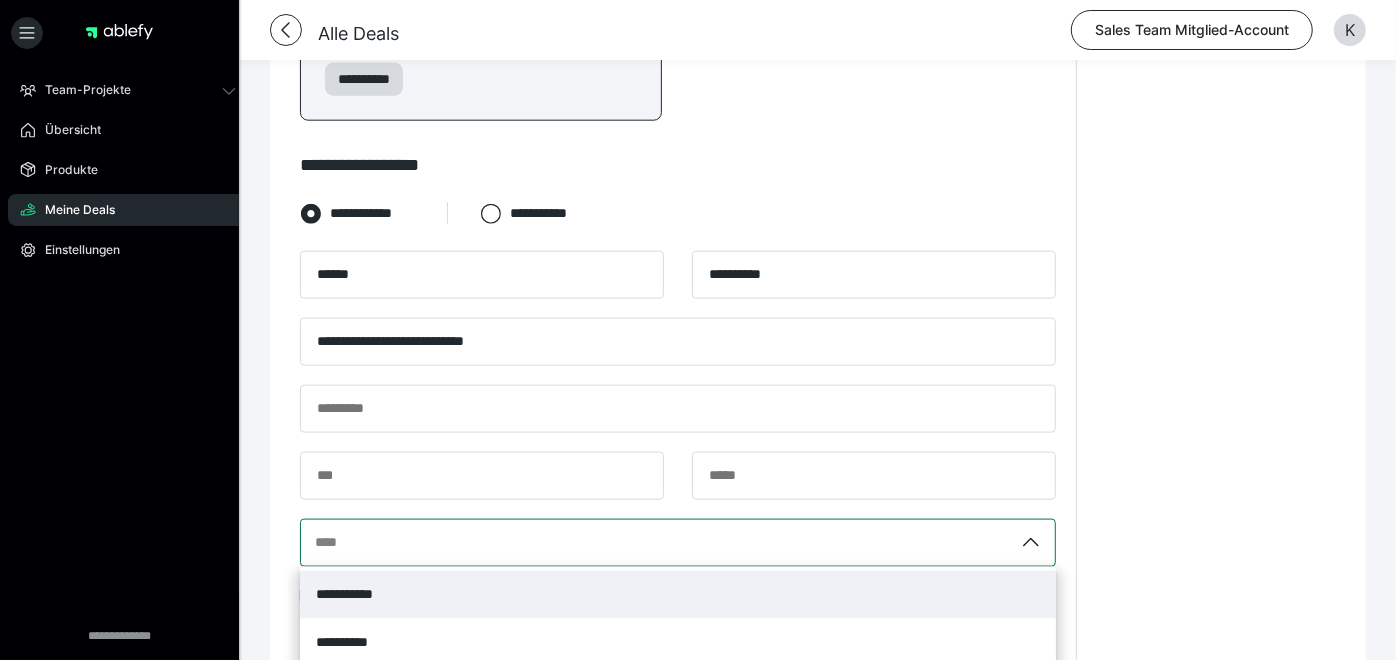 click on "**********" at bounding box center [678, 543] 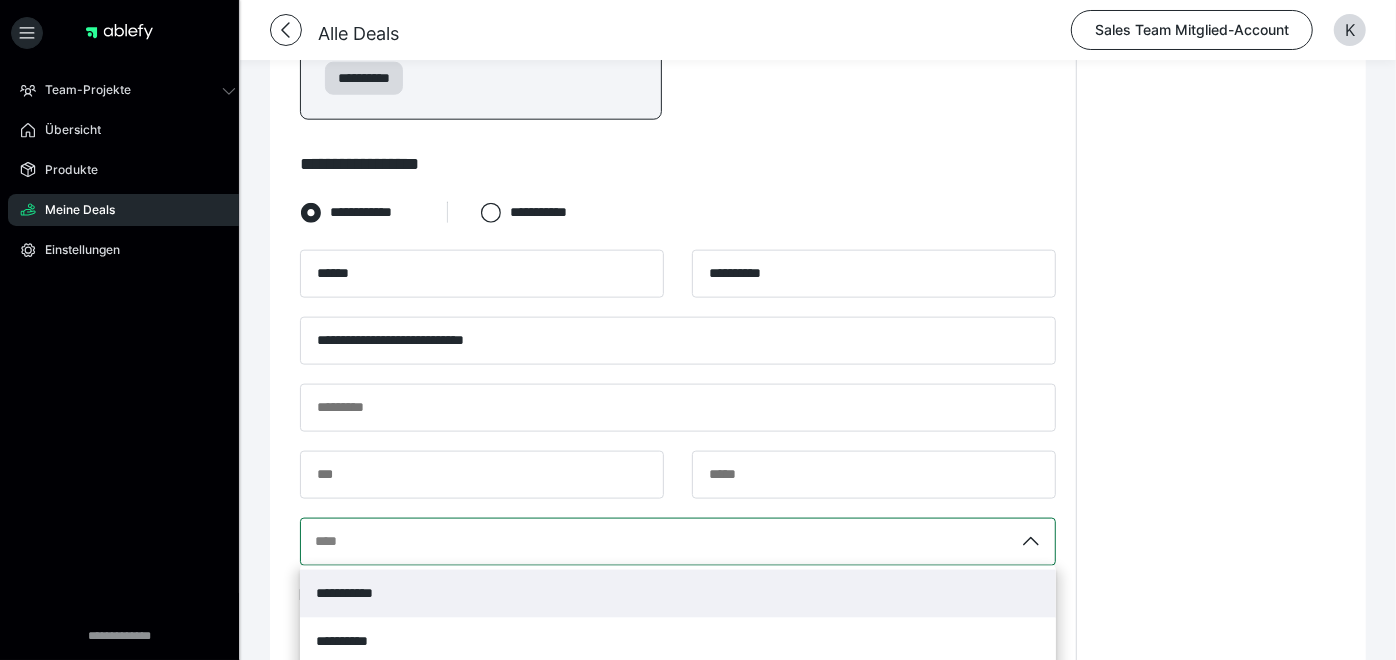 click on "**********" at bounding box center [678, 594] 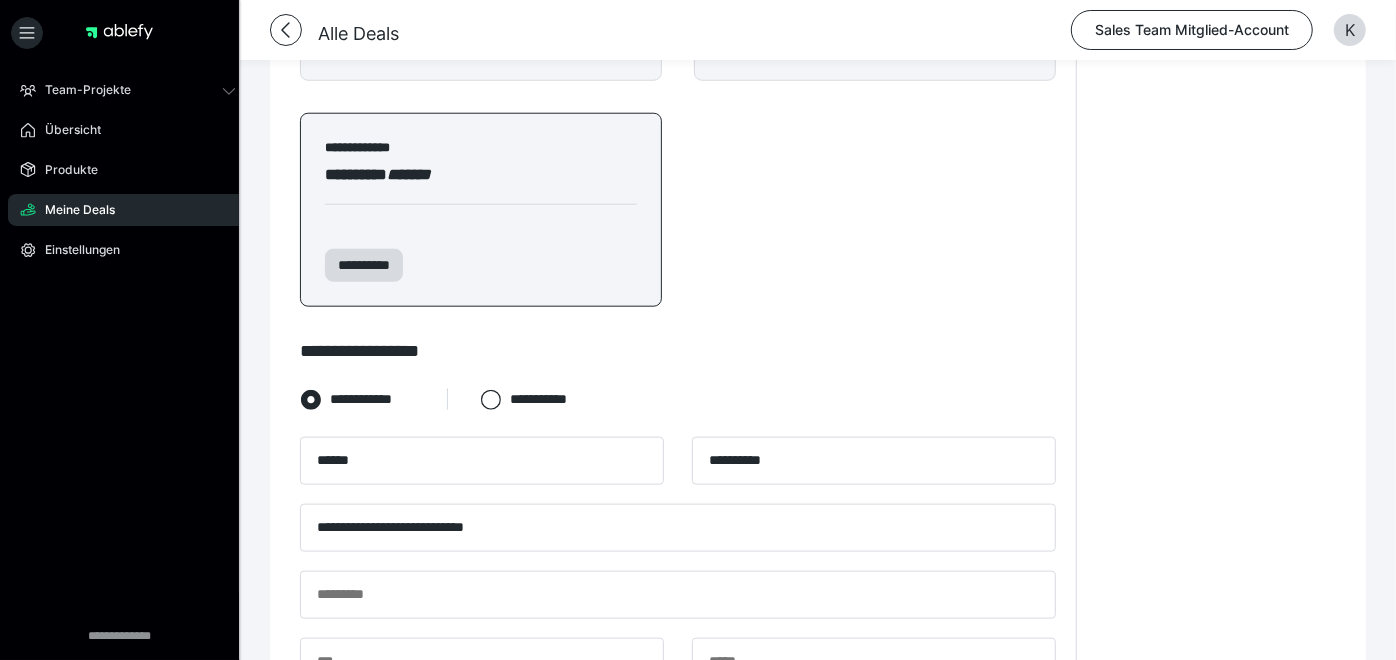 scroll, scrollTop: 1276, scrollLeft: 0, axis: vertical 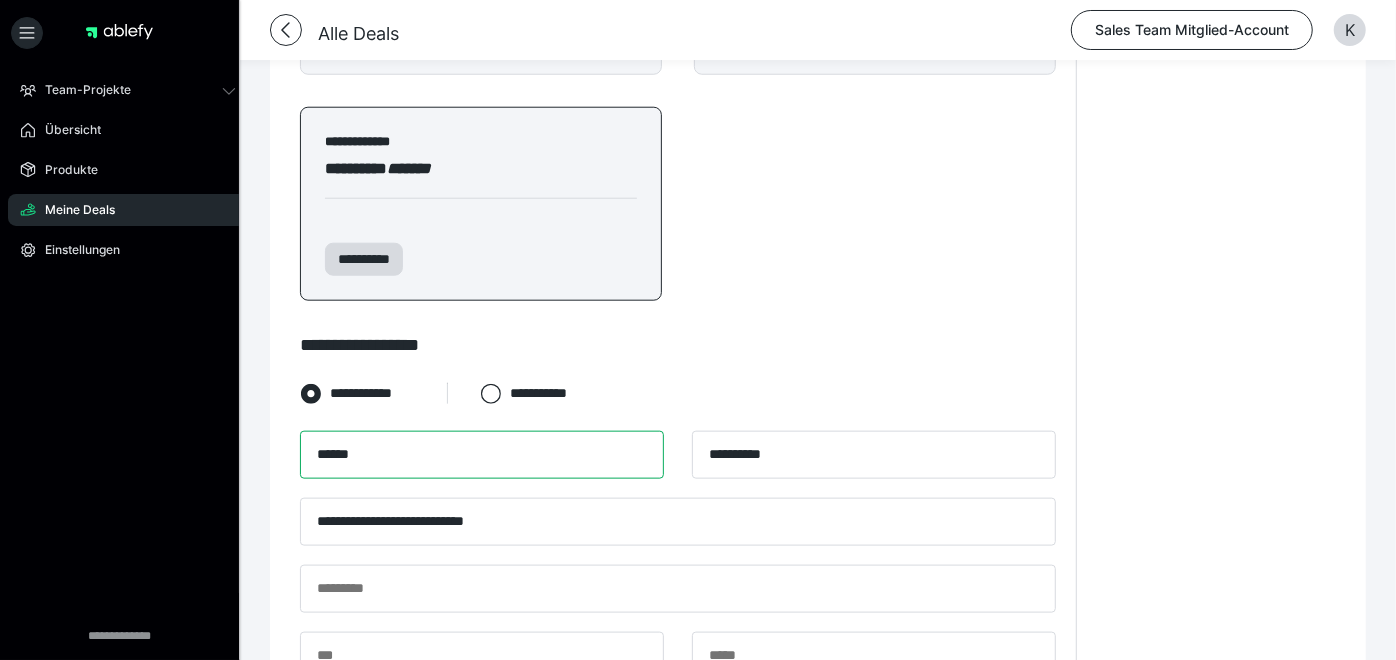click on "******" at bounding box center (482, 455) 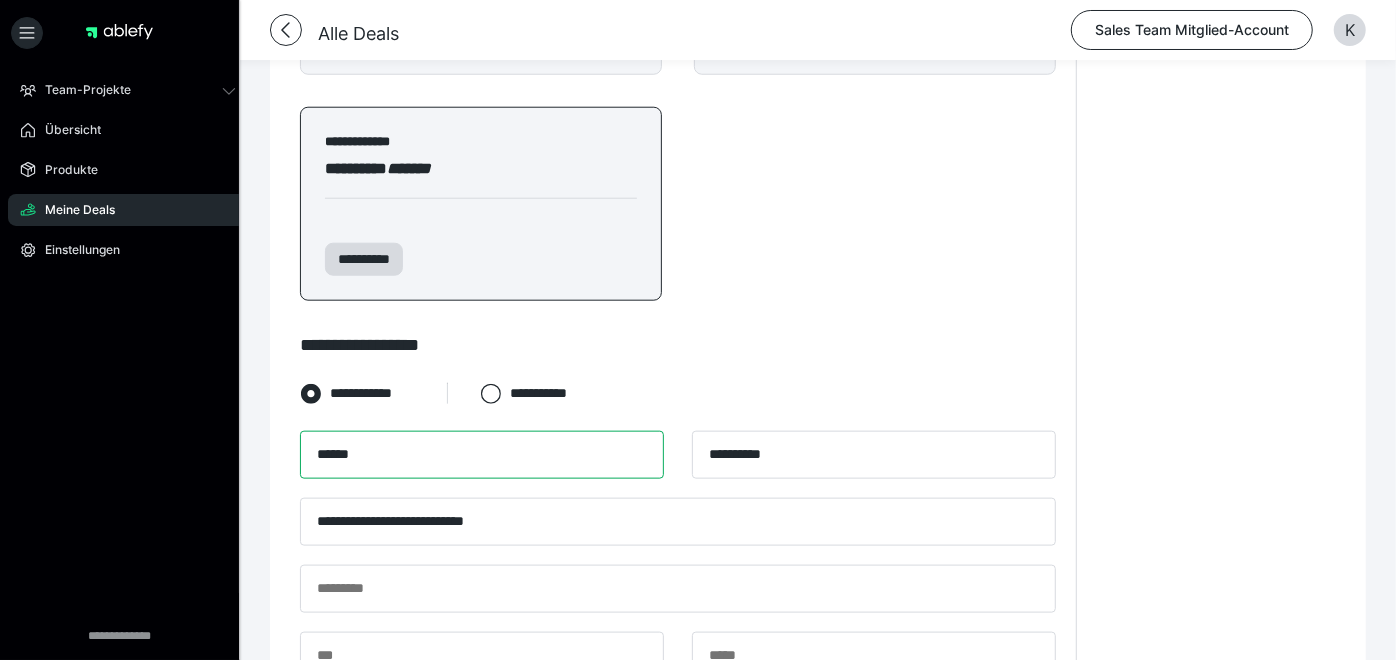 type on "******" 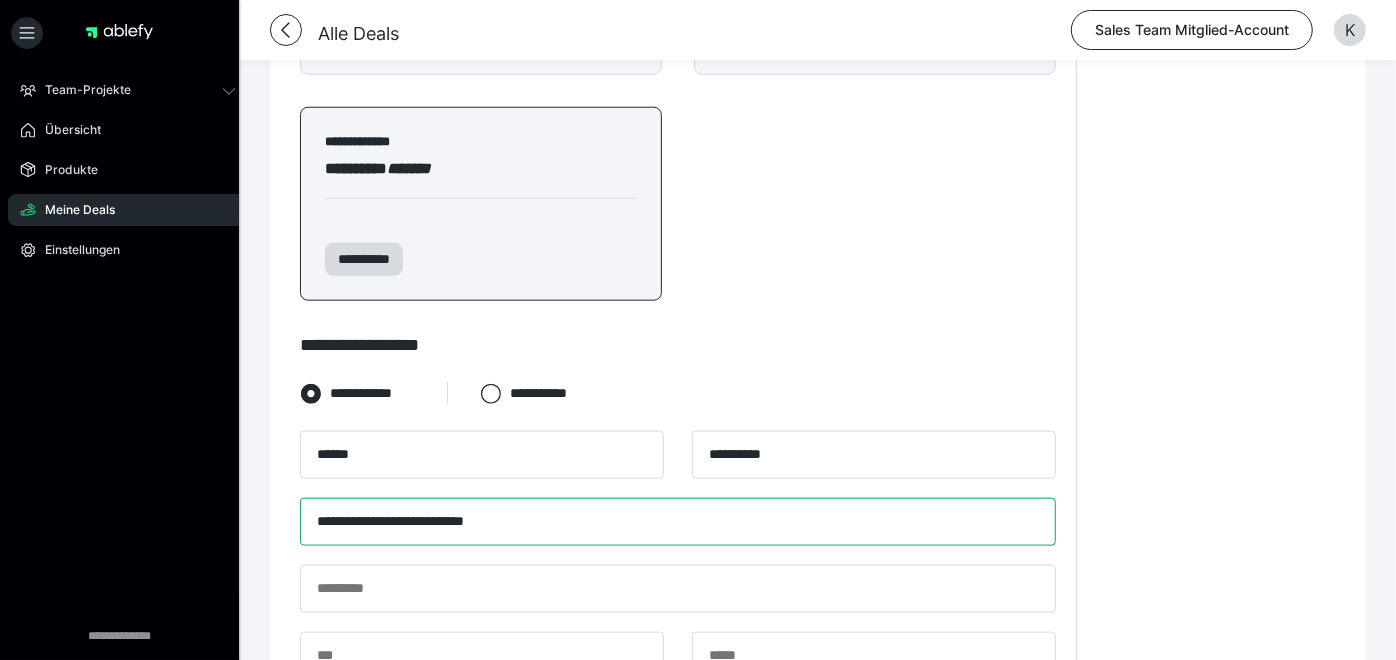 click on "**********" at bounding box center [678, 522] 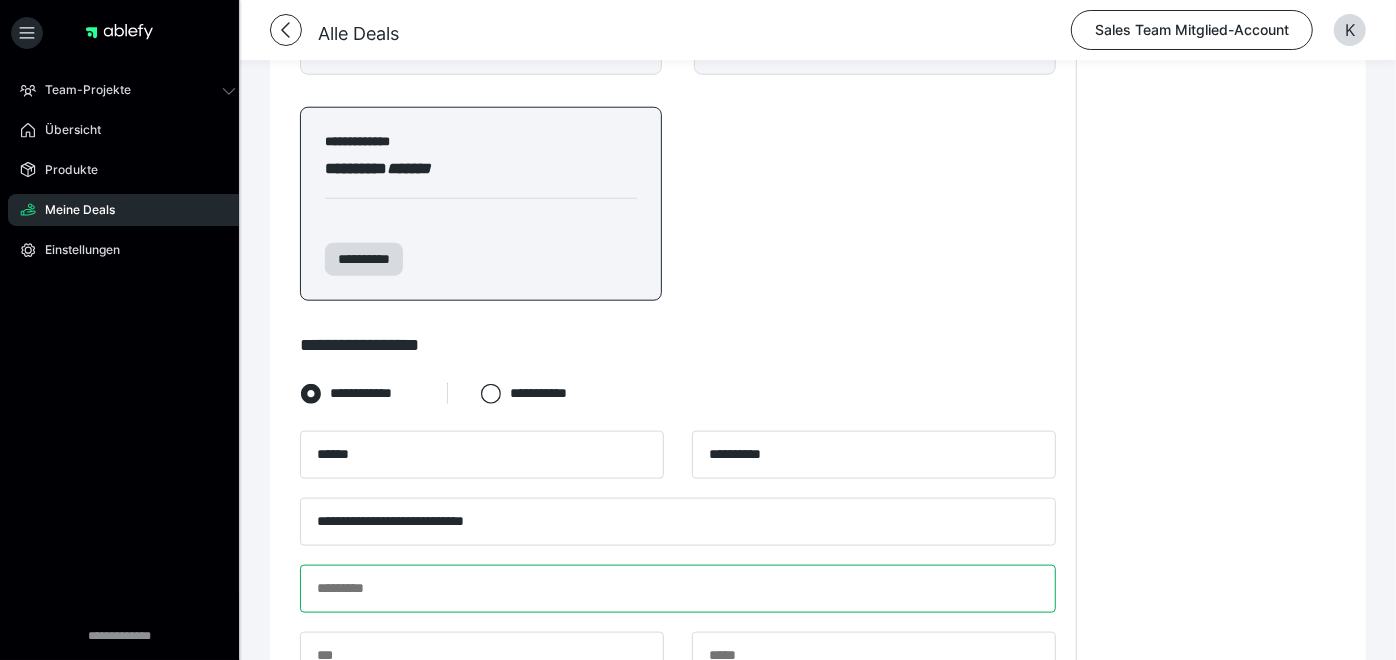 click at bounding box center (678, 589) 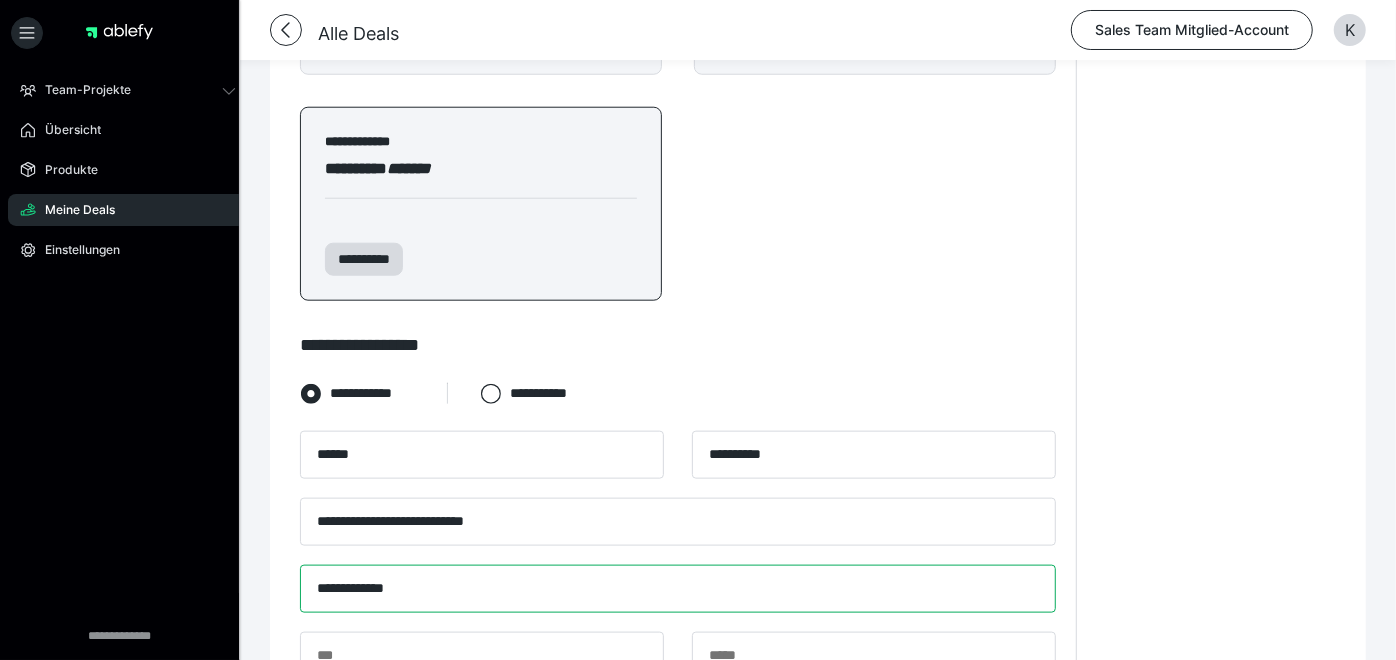 type on "**********" 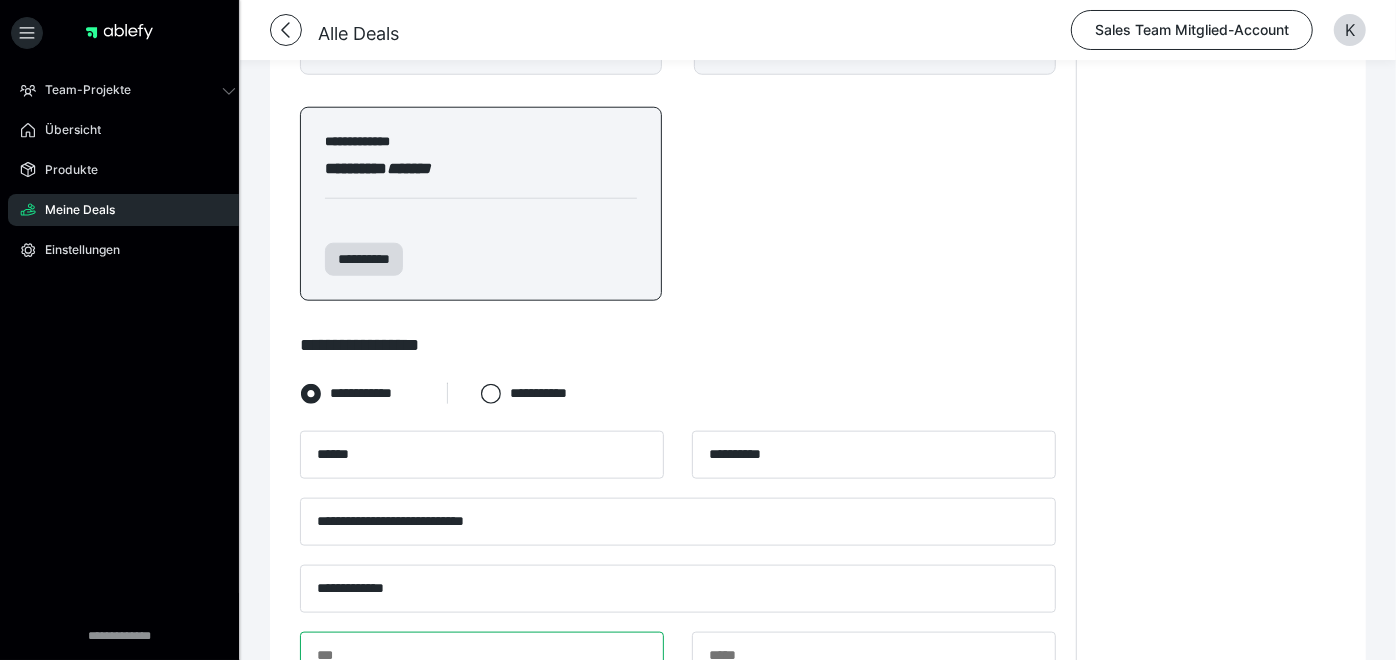 click at bounding box center (482, 656) 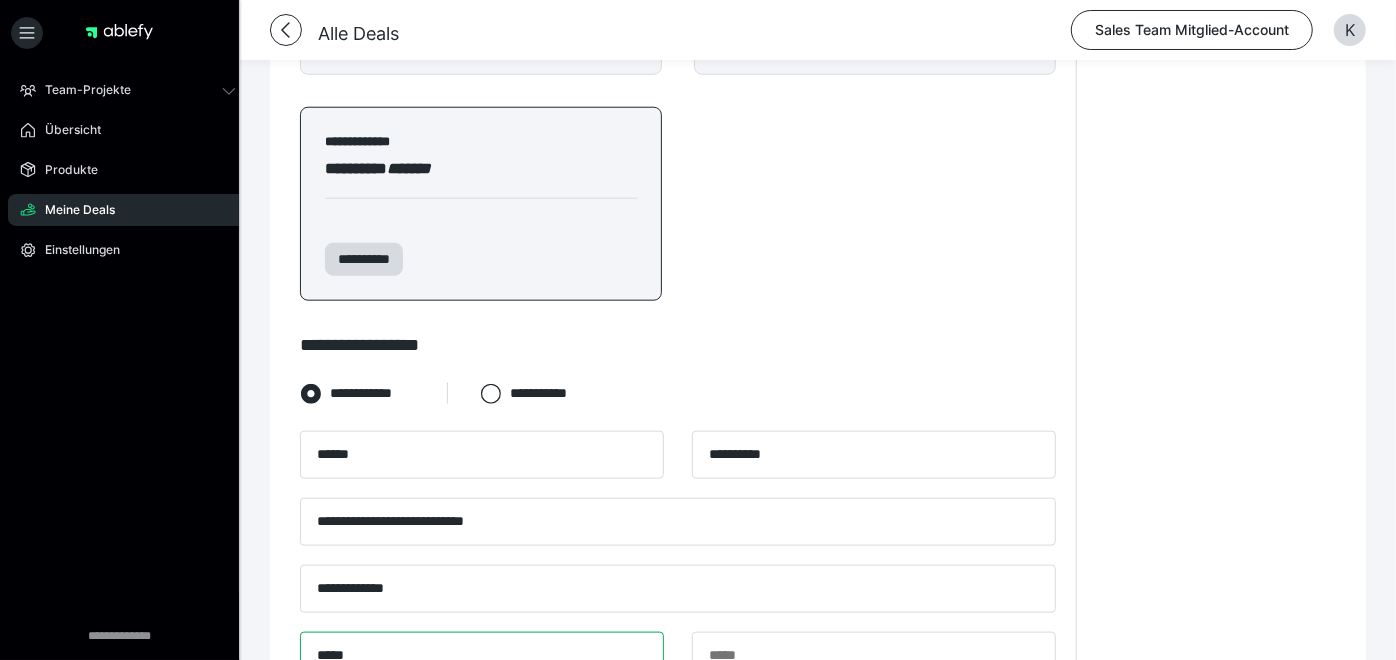 type on "*****" 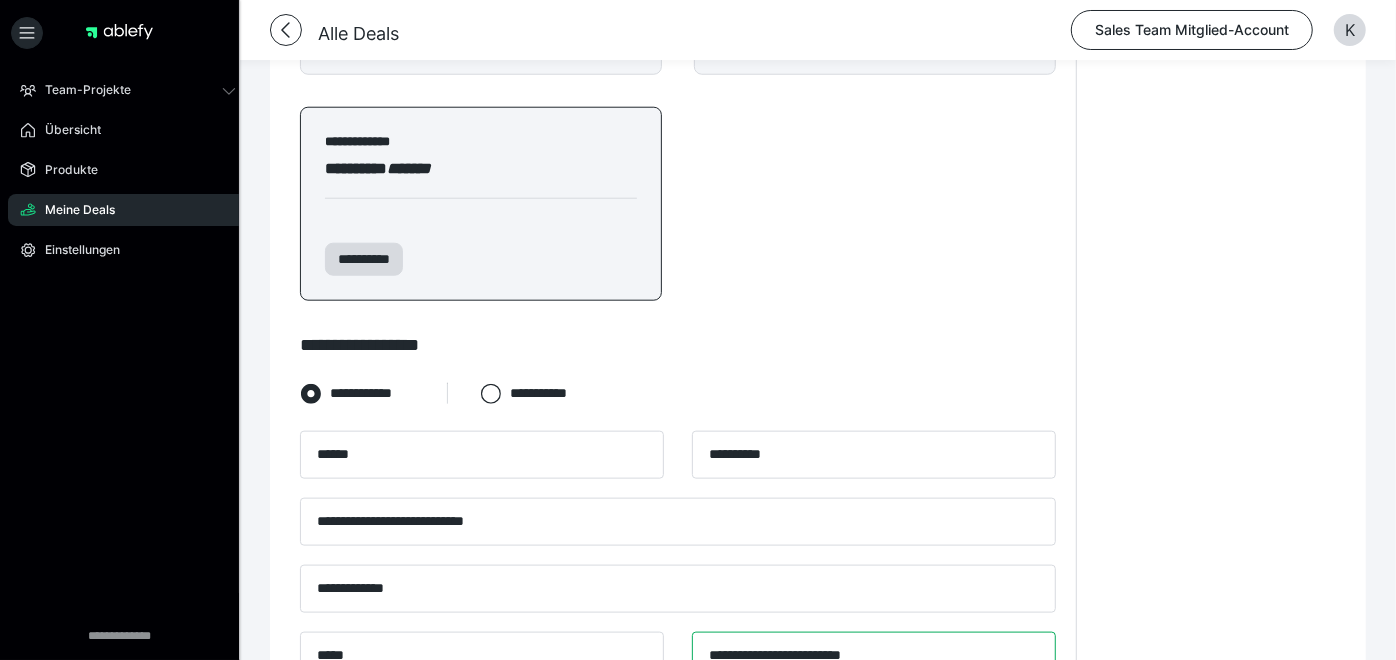 type on "**********" 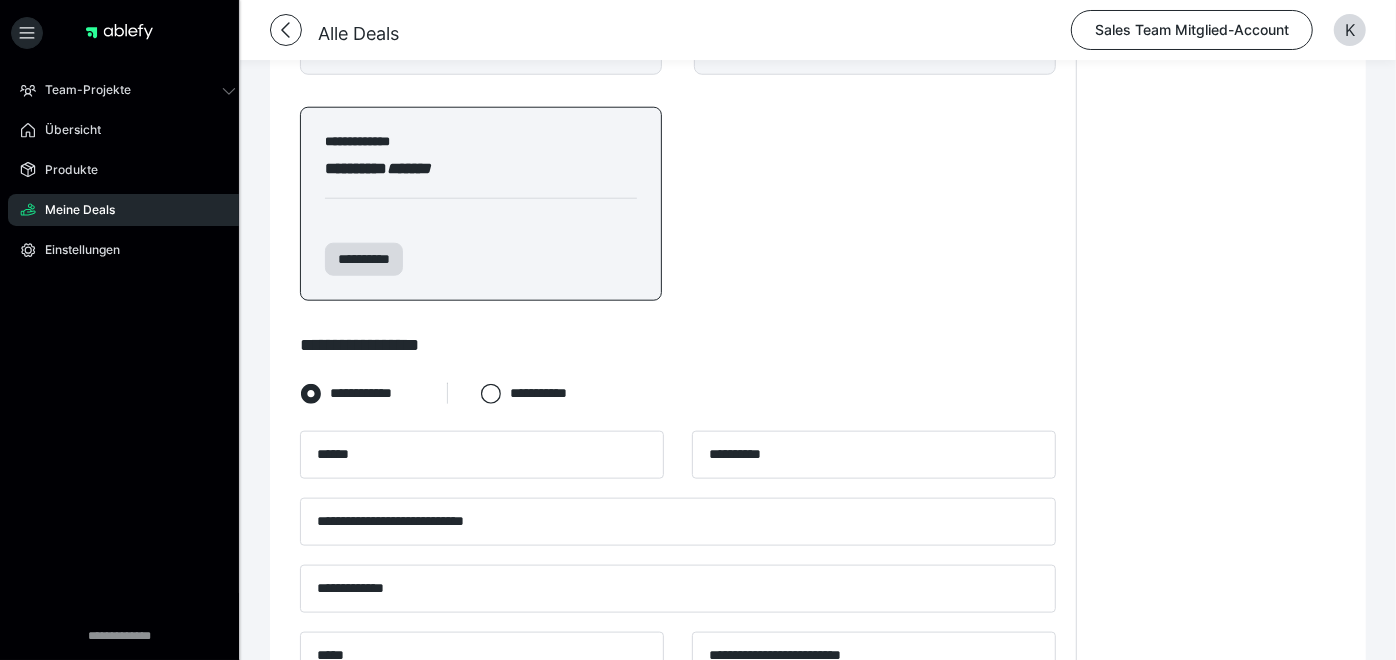 click on "**********" at bounding box center [1216, 159] 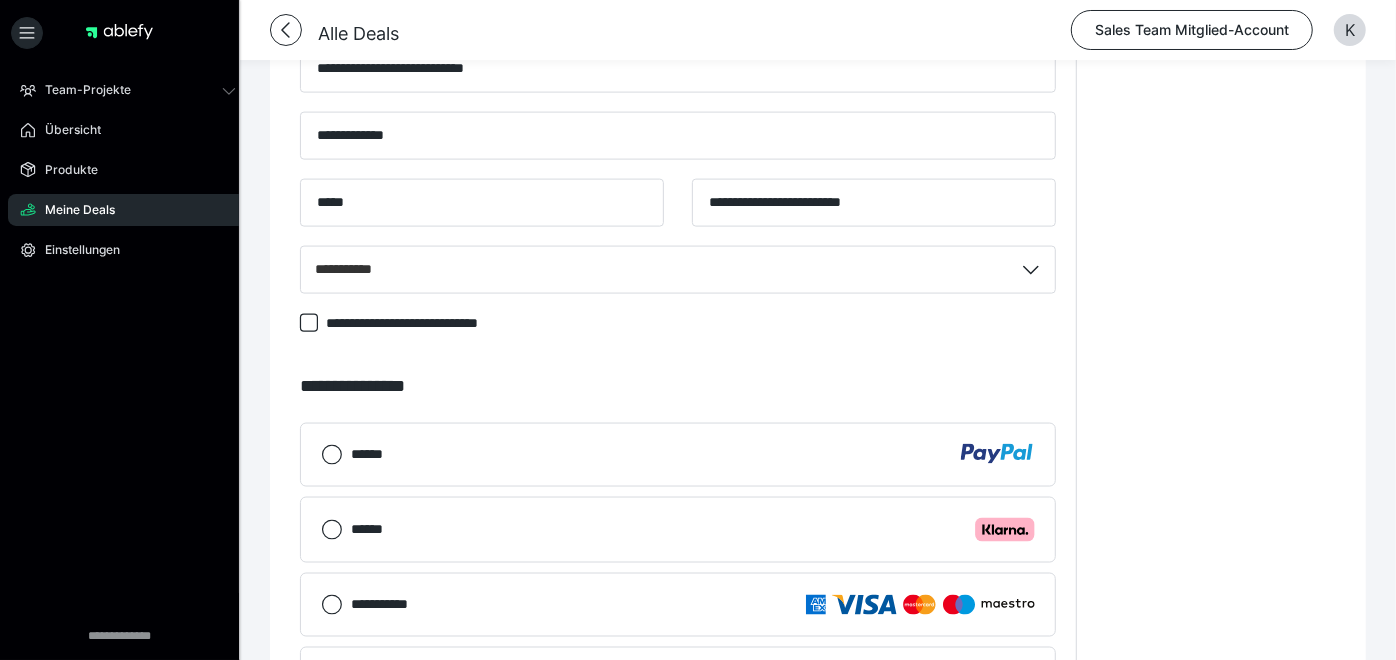 scroll, scrollTop: 1676, scrollLeft: 0, axis: vertical 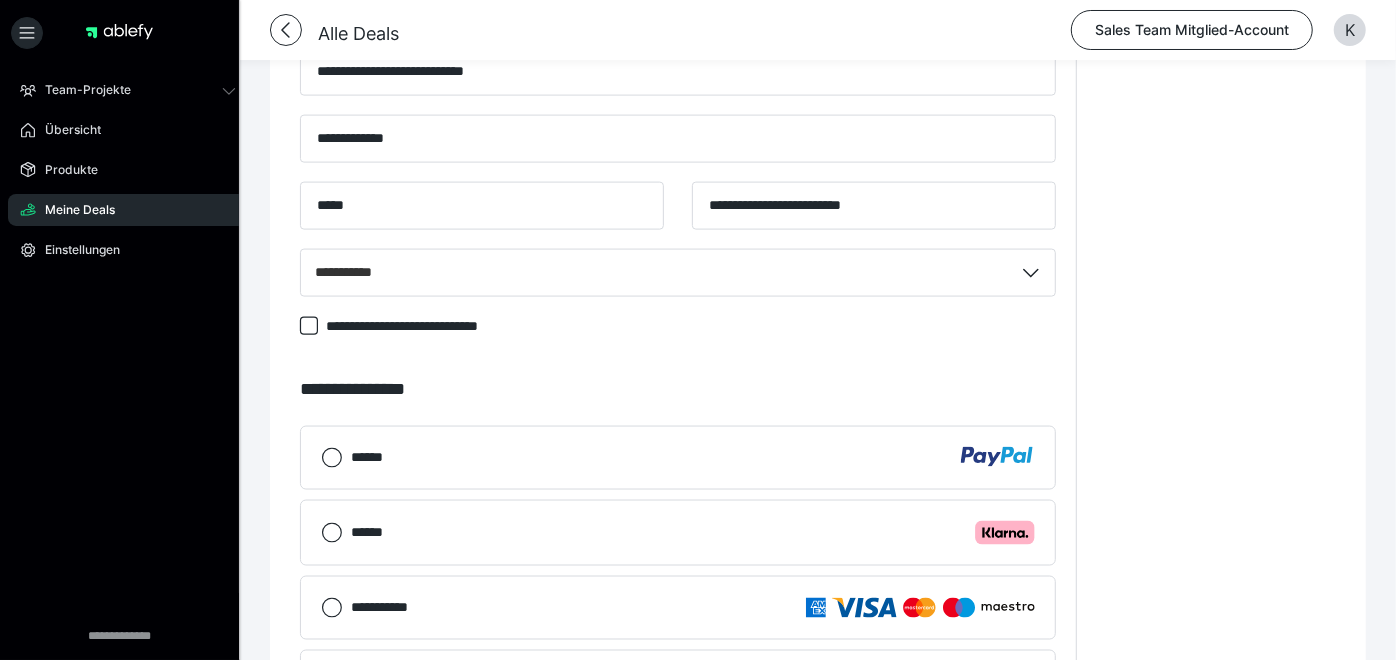 click on "******" at bounding box center [678, 458] 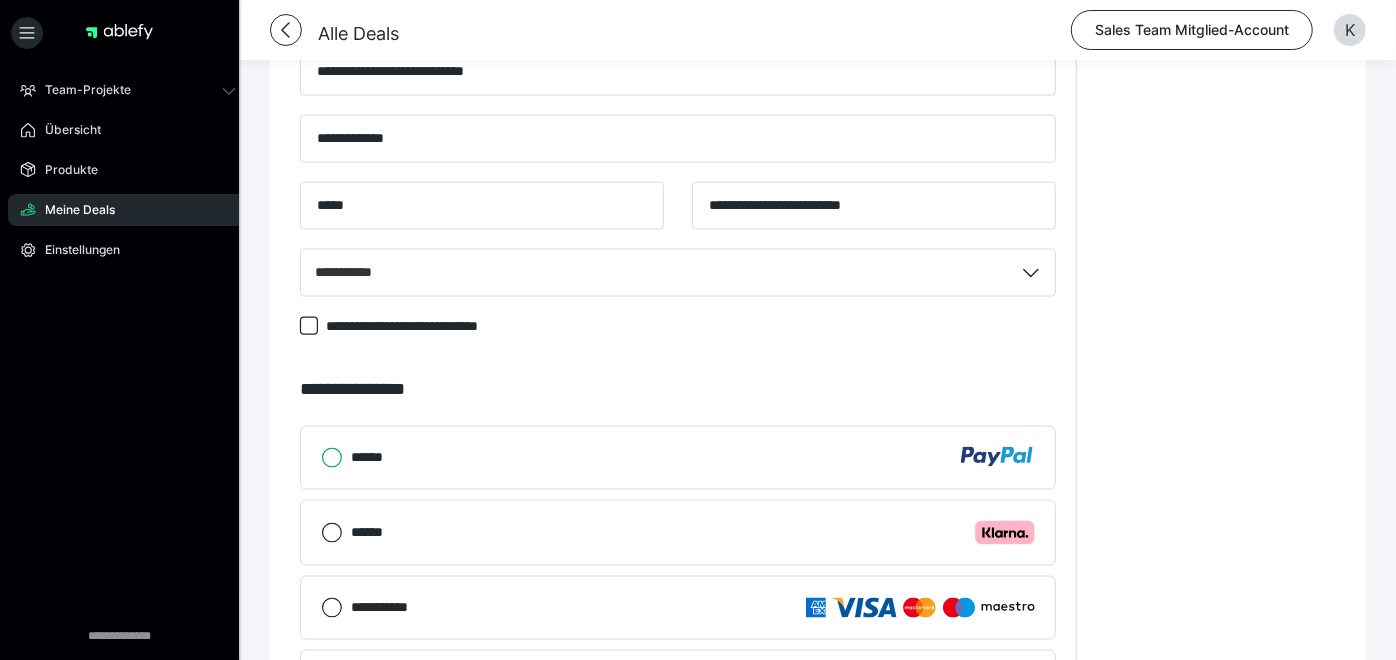 click on "******" at bounding box center [321, 458] 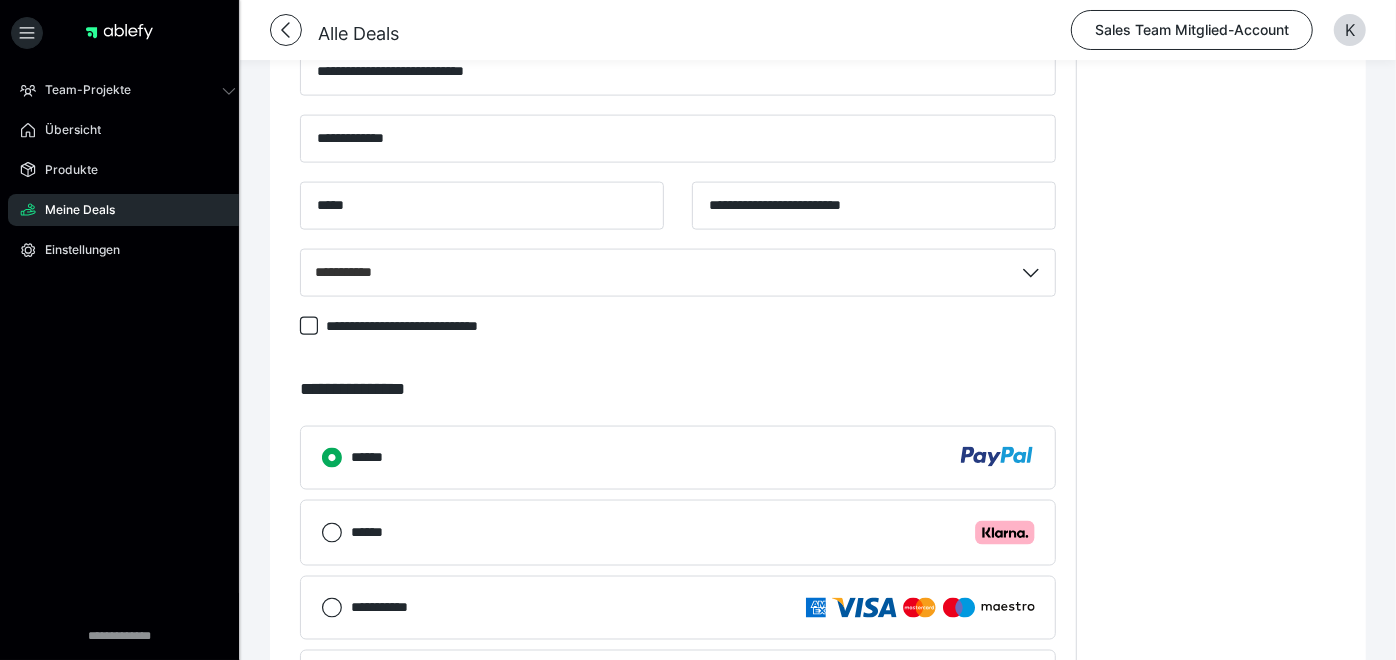 scroll, scrollTop: 1900, scrollLeft: 0, axis: vertical 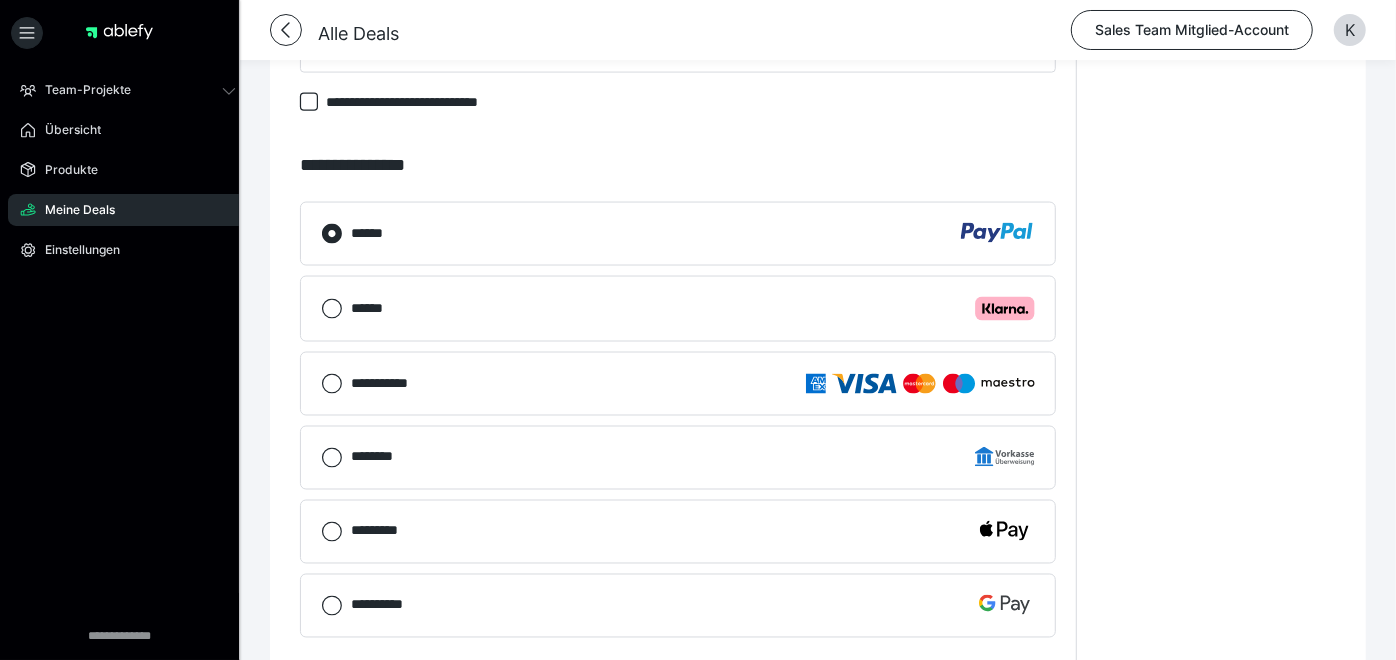 click on "**********" at bounding box center (975, 697) 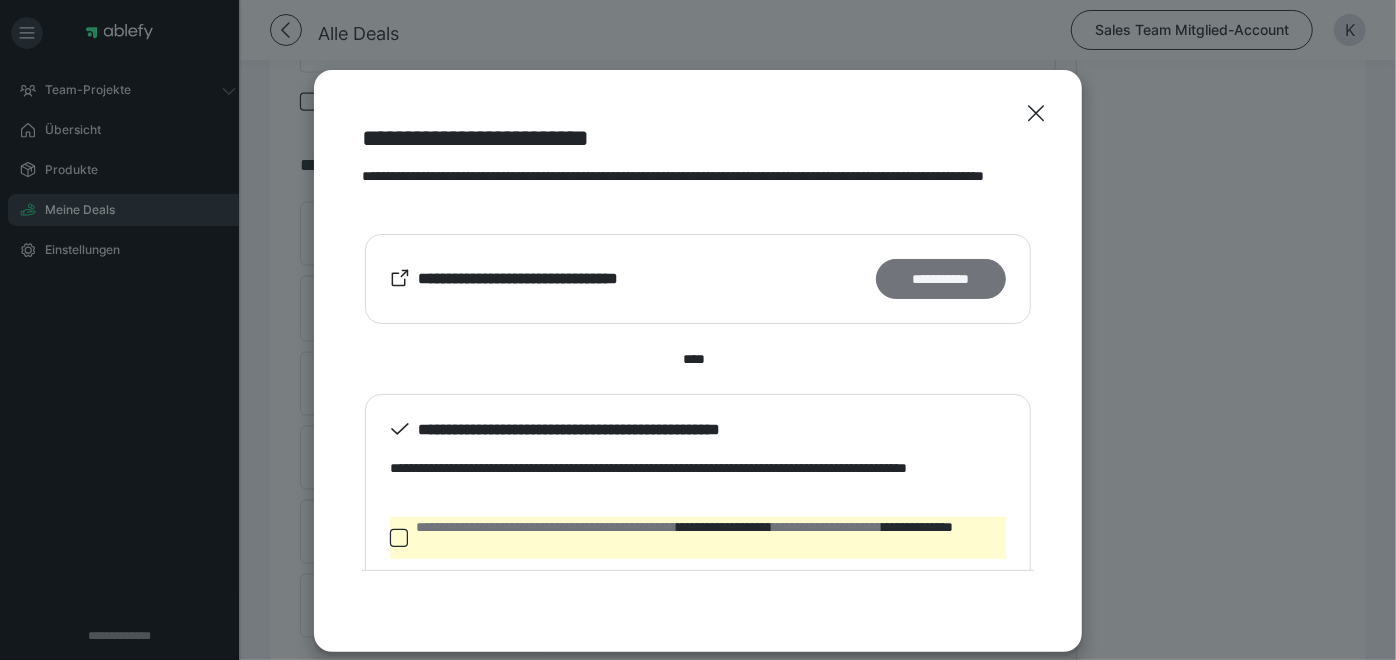 click on "**********" at bounding box center (941, 278) 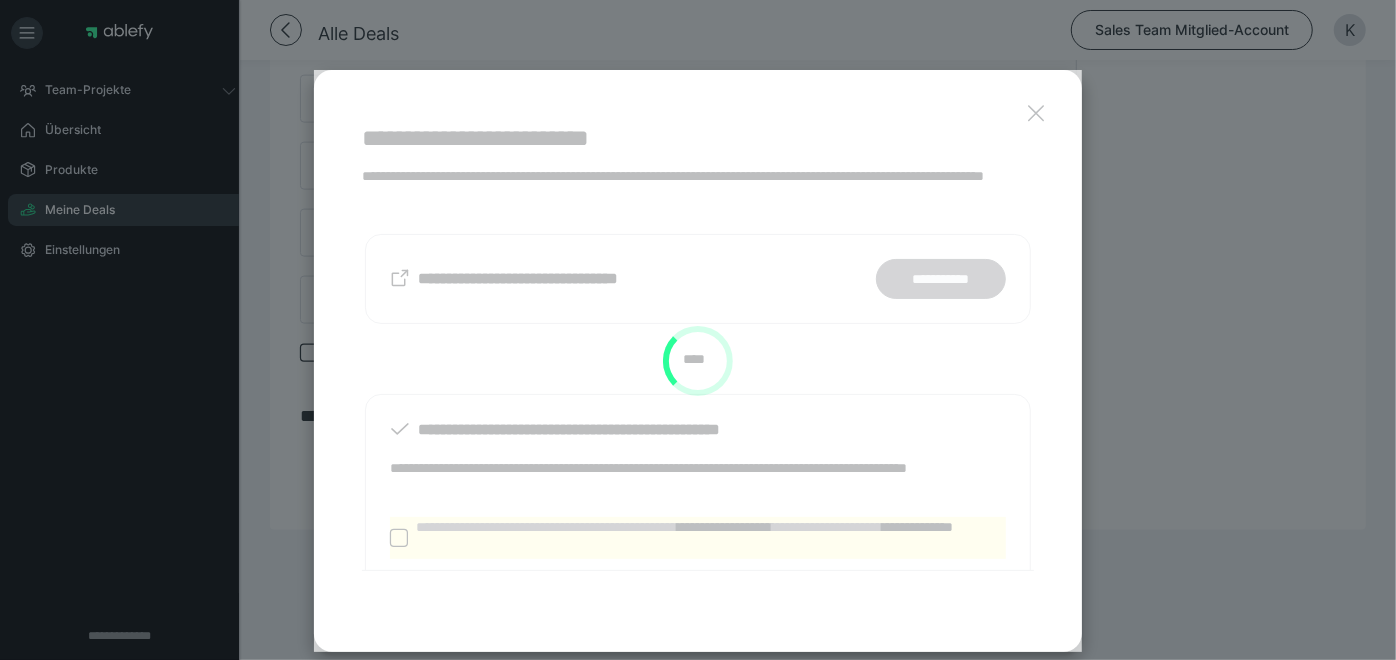 scroll, scrollTop: 1436, scrollLeft: 0, axis: vertical 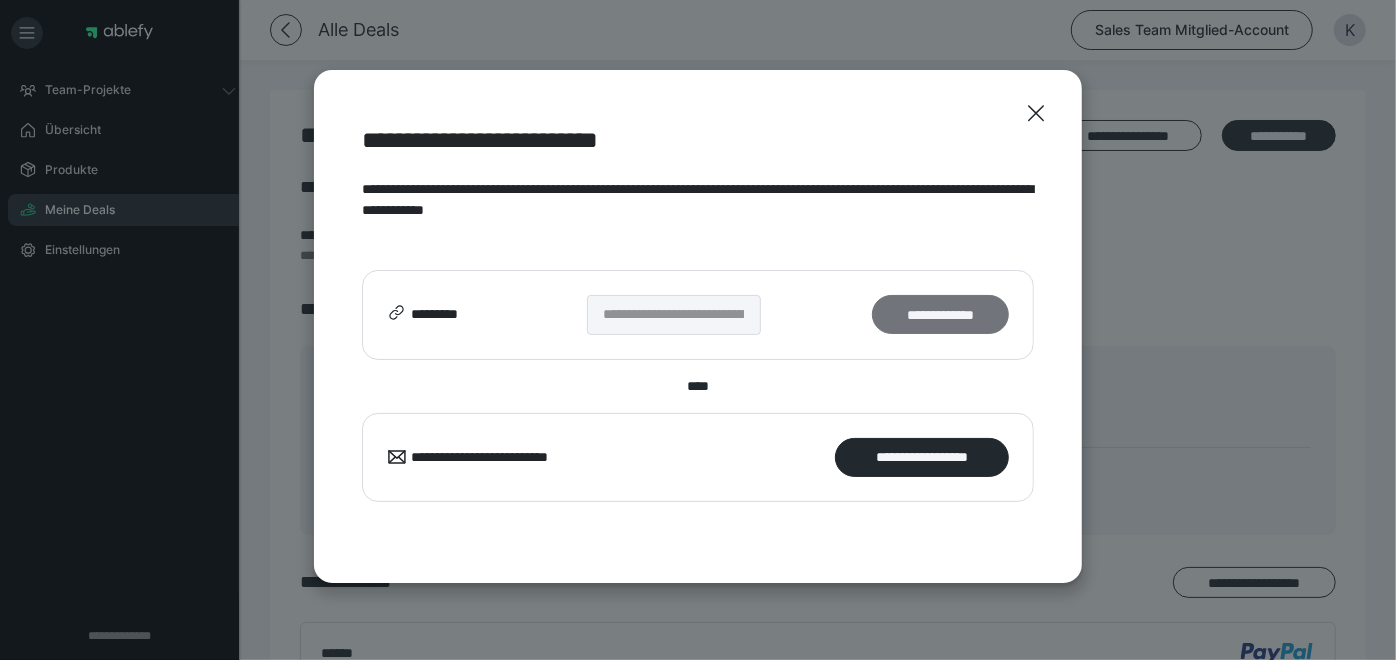 click on "**********" at bounding box center [940, 314] 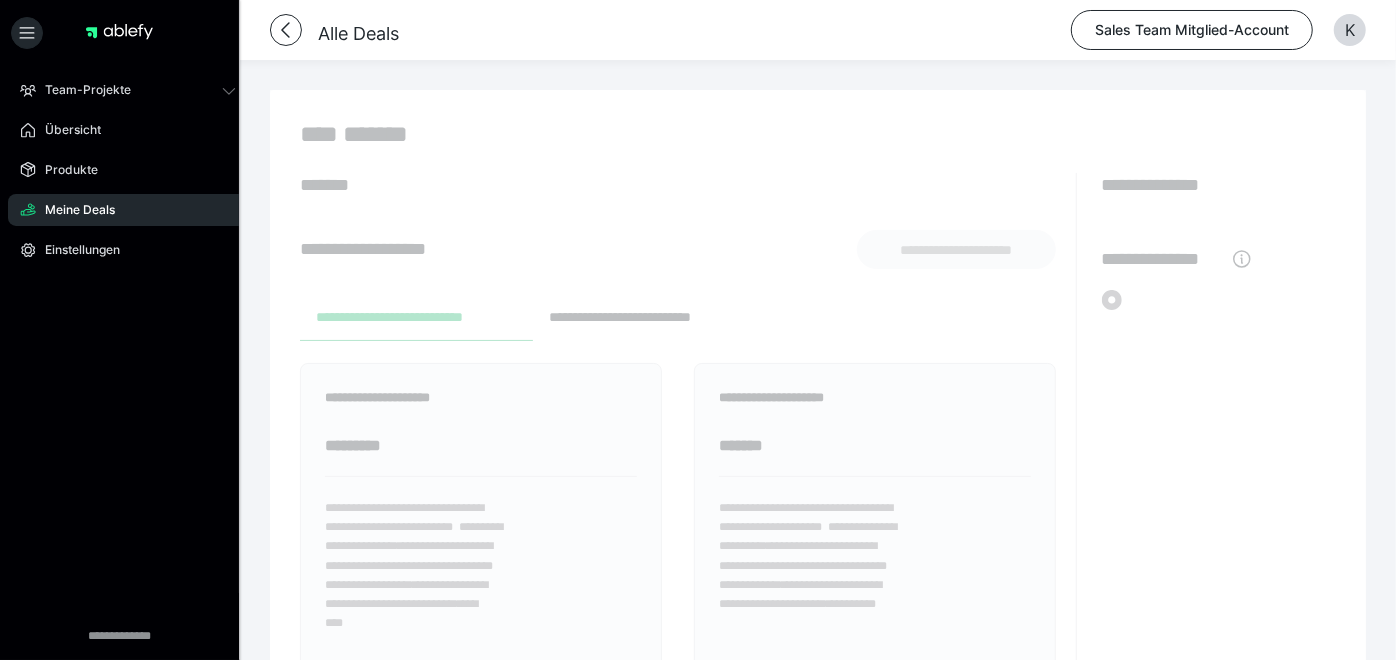 type on "******" 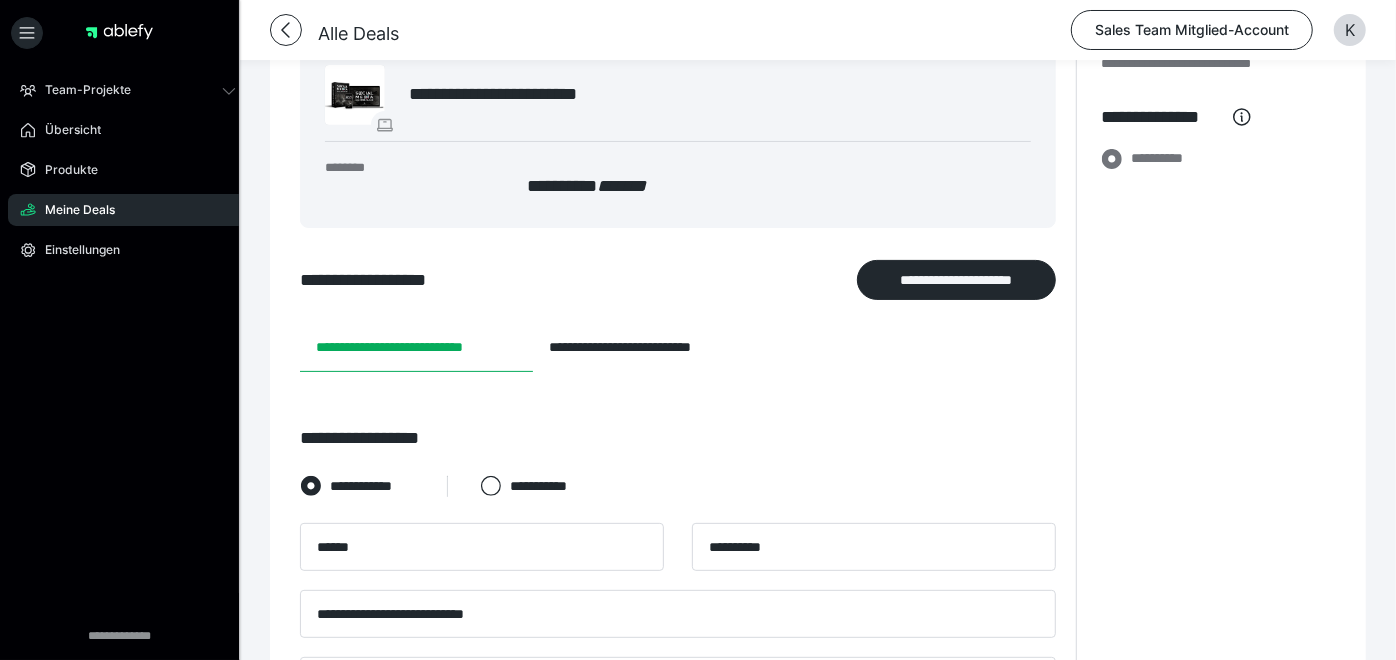 scroll, scrollTop: 217, scrollLeft: 0, axis: vertical 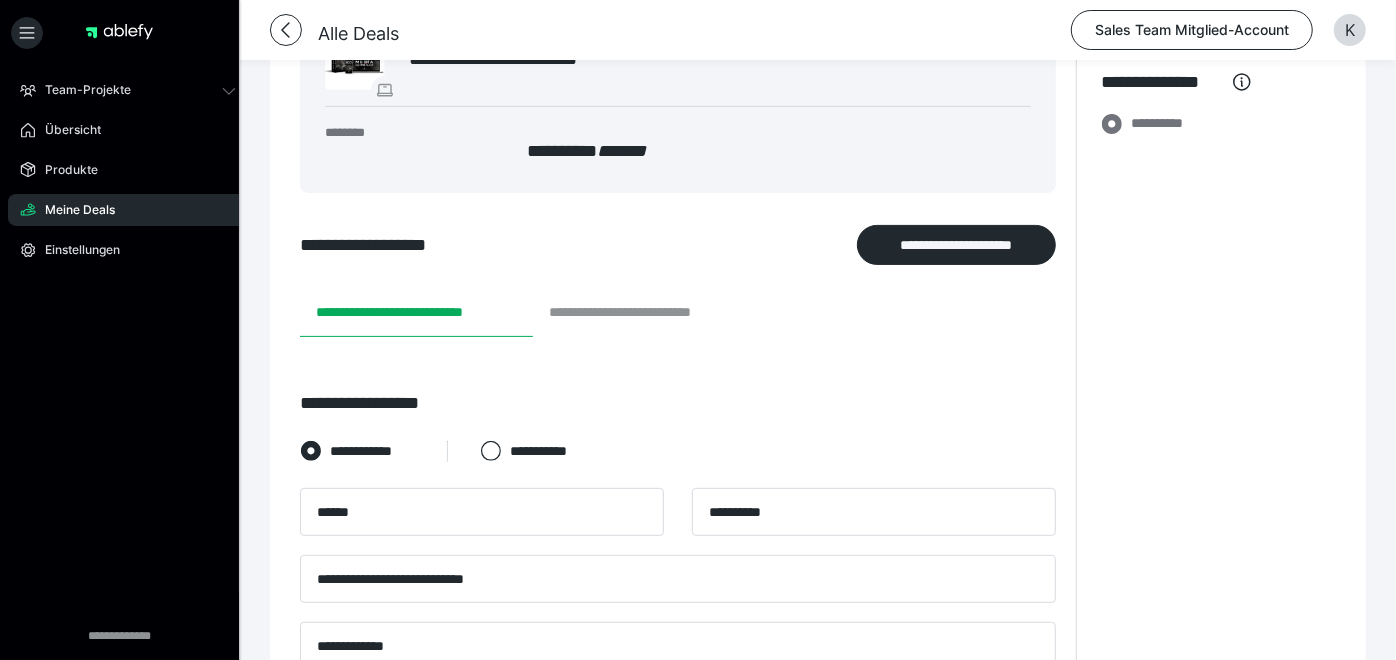 click on "**********" at bounding box center (648, 313) 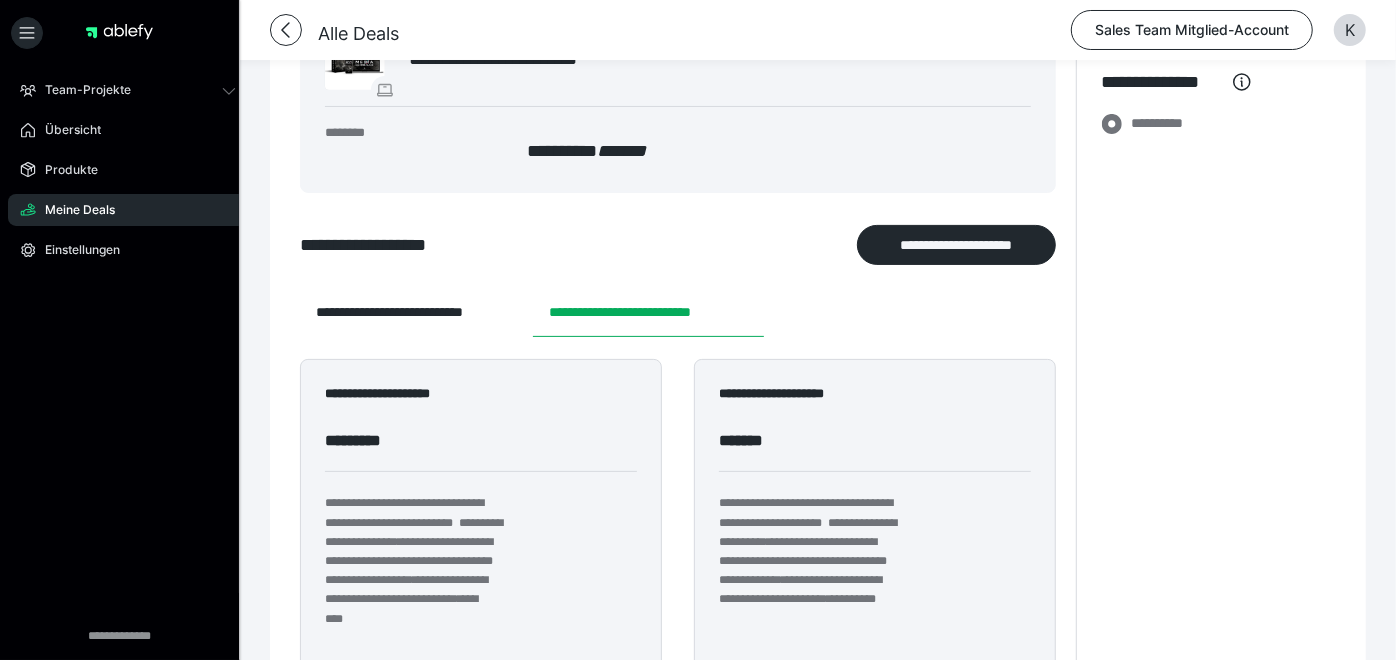 drag, startPoint x: 1412, startPoint y: 175, endPoint x: 1377, endPoint y: 97, distance: 85.49269 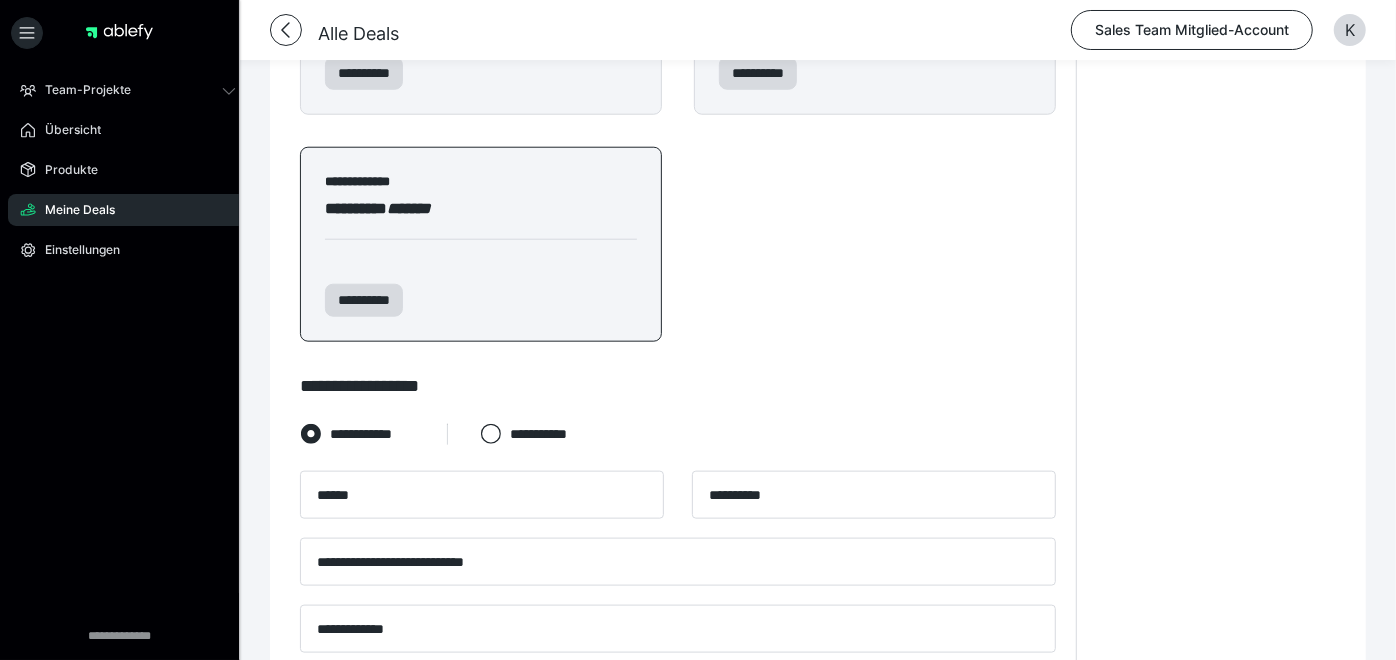 scroll, scrollTop: 1228, scrollLeft: 0, axis: vertical 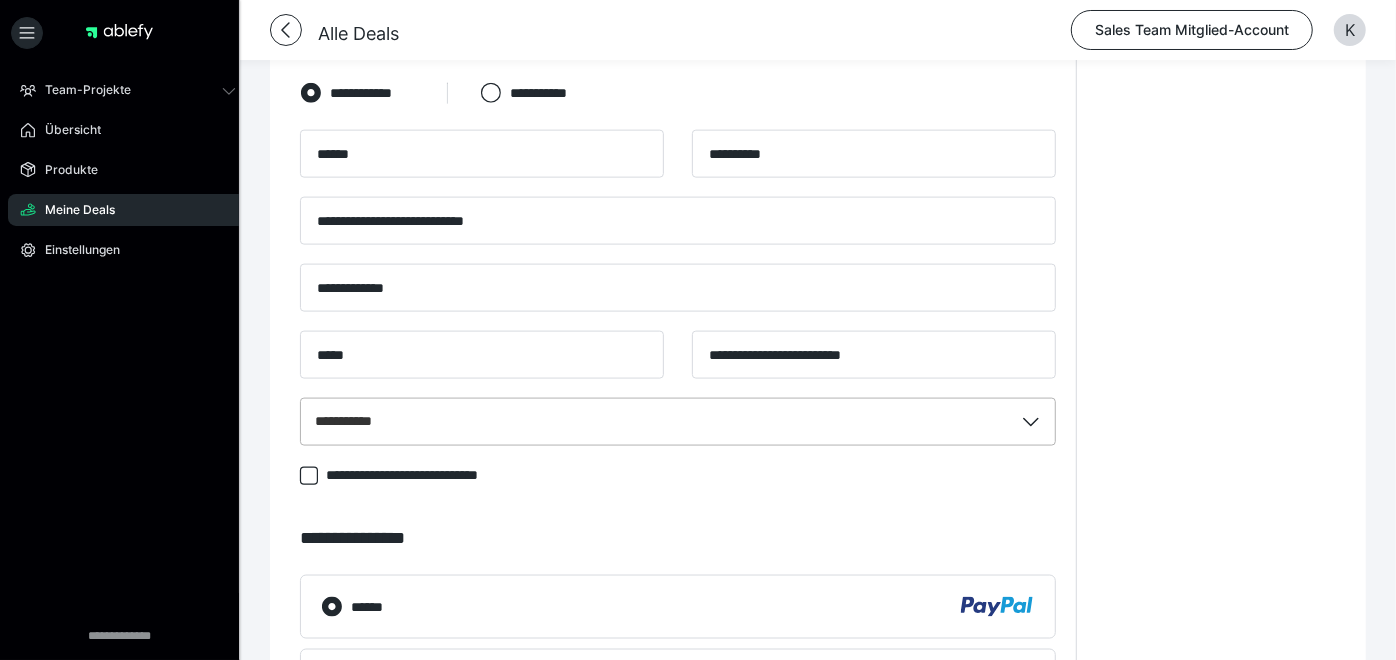 click on "**********" at bounding box center [657, 422] 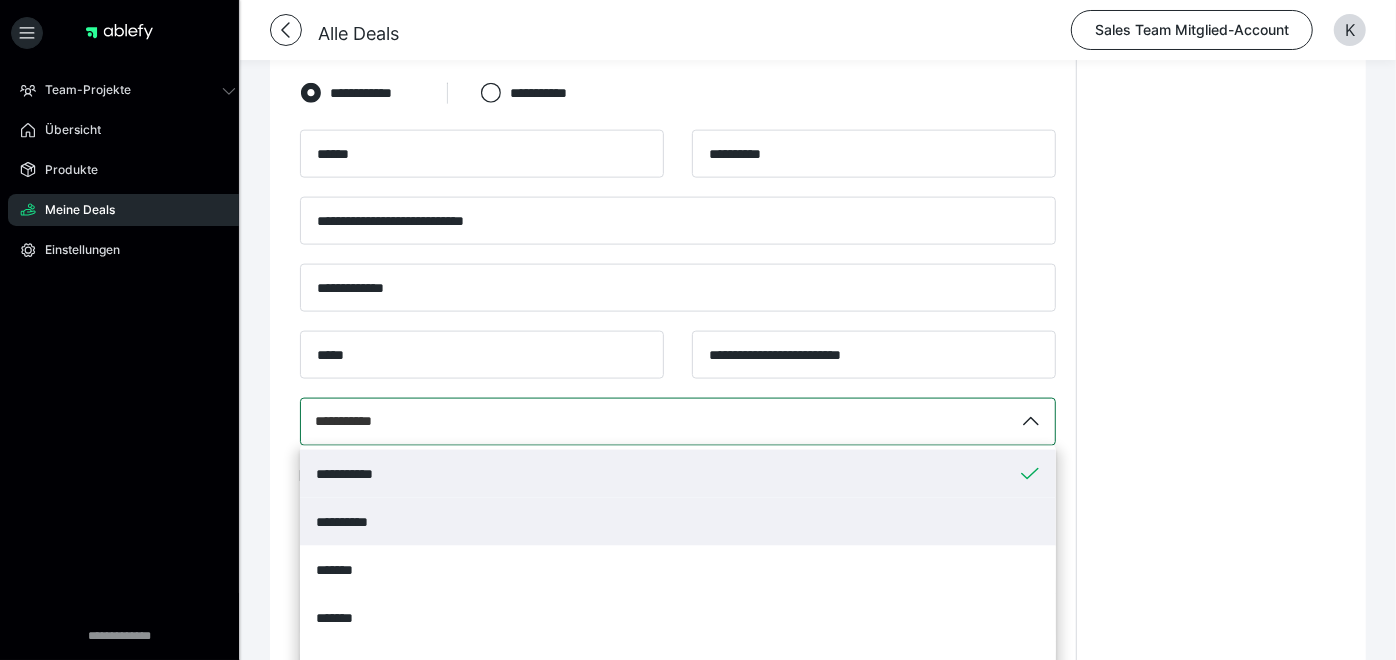 click on "**********" at bounding box center [678, 474] 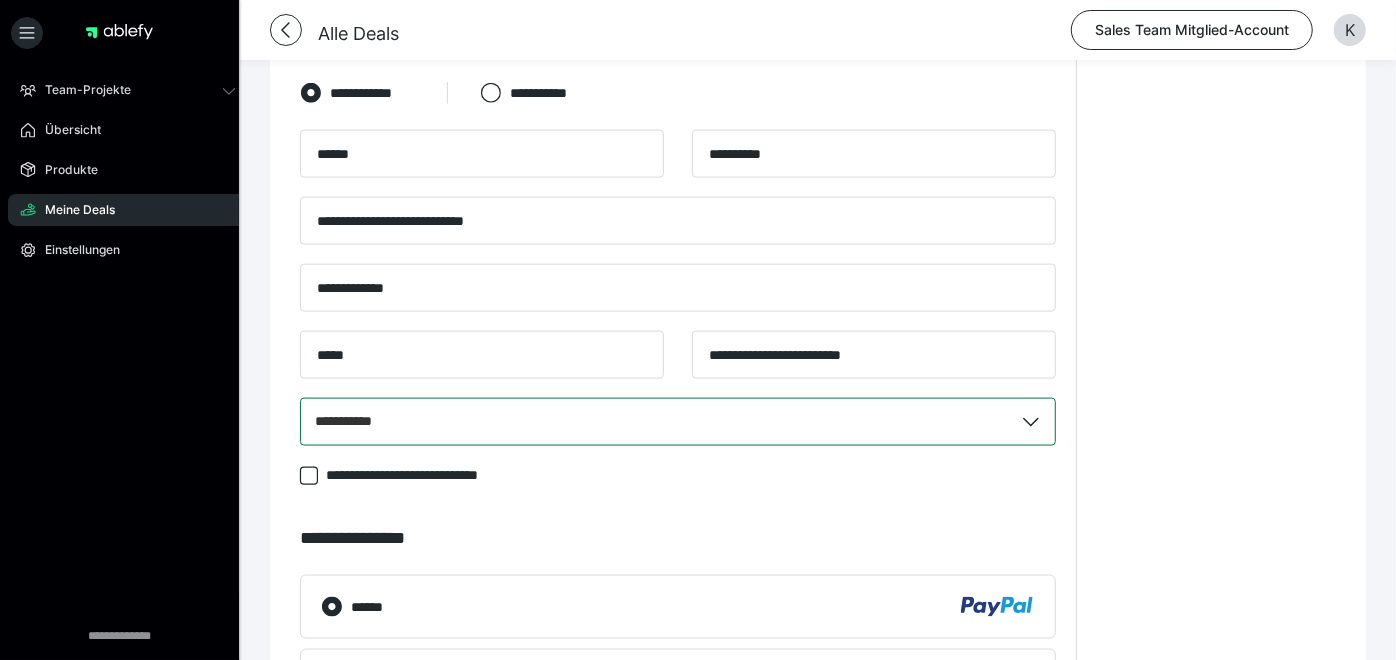 click on "**********" at bounding box center (657, 422) 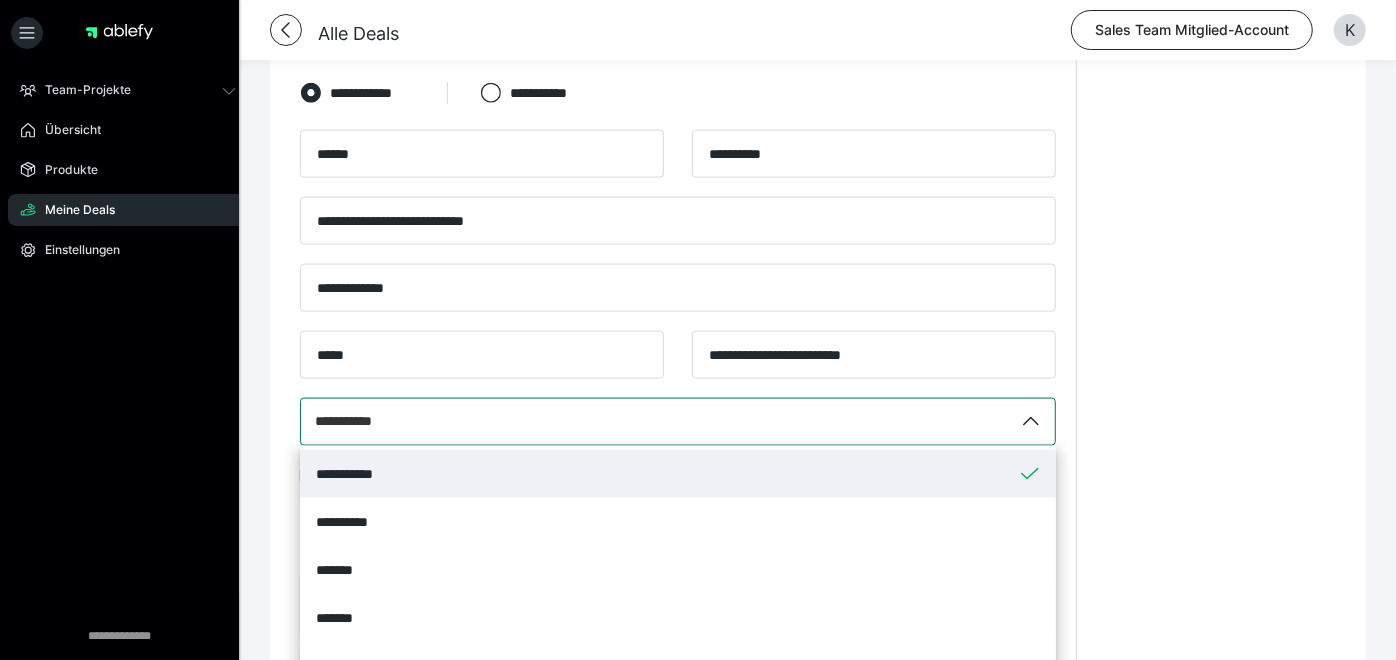 click on "**********" at bounding box center [678, 474] 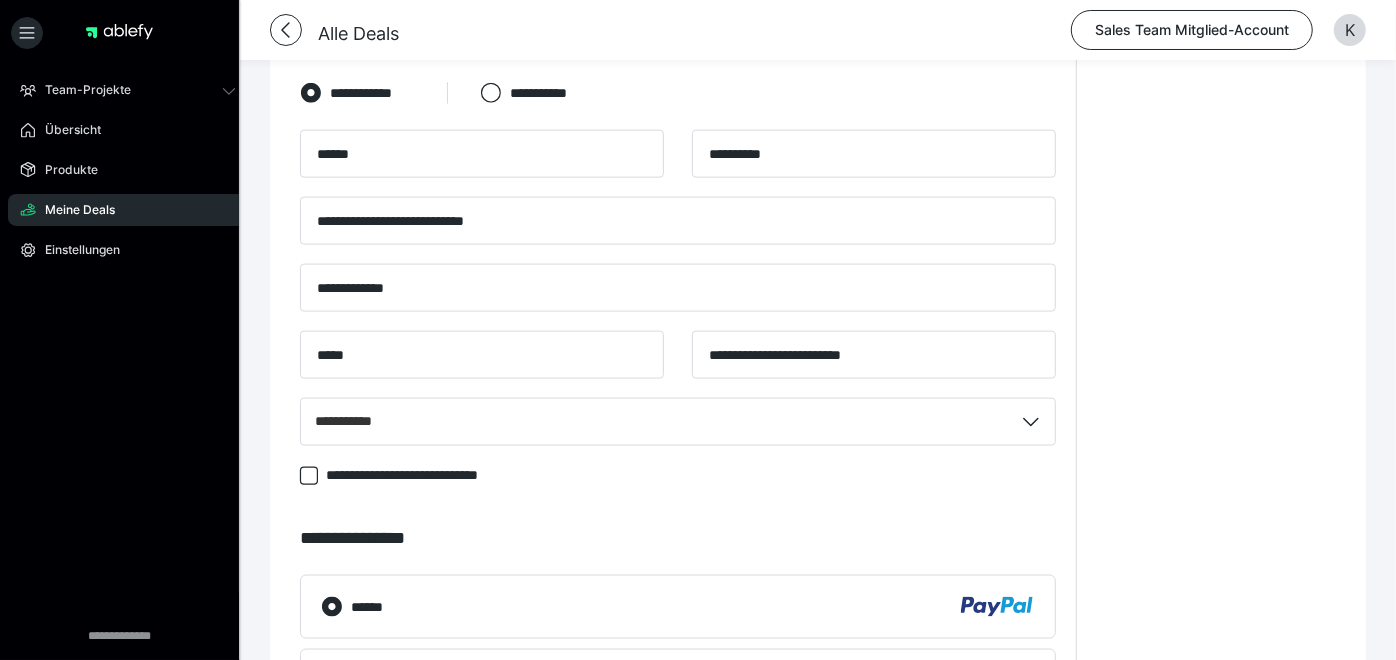 click on "****** .cls-1 {fill: #ffb3c7;}" at bounding box center [693, 682] 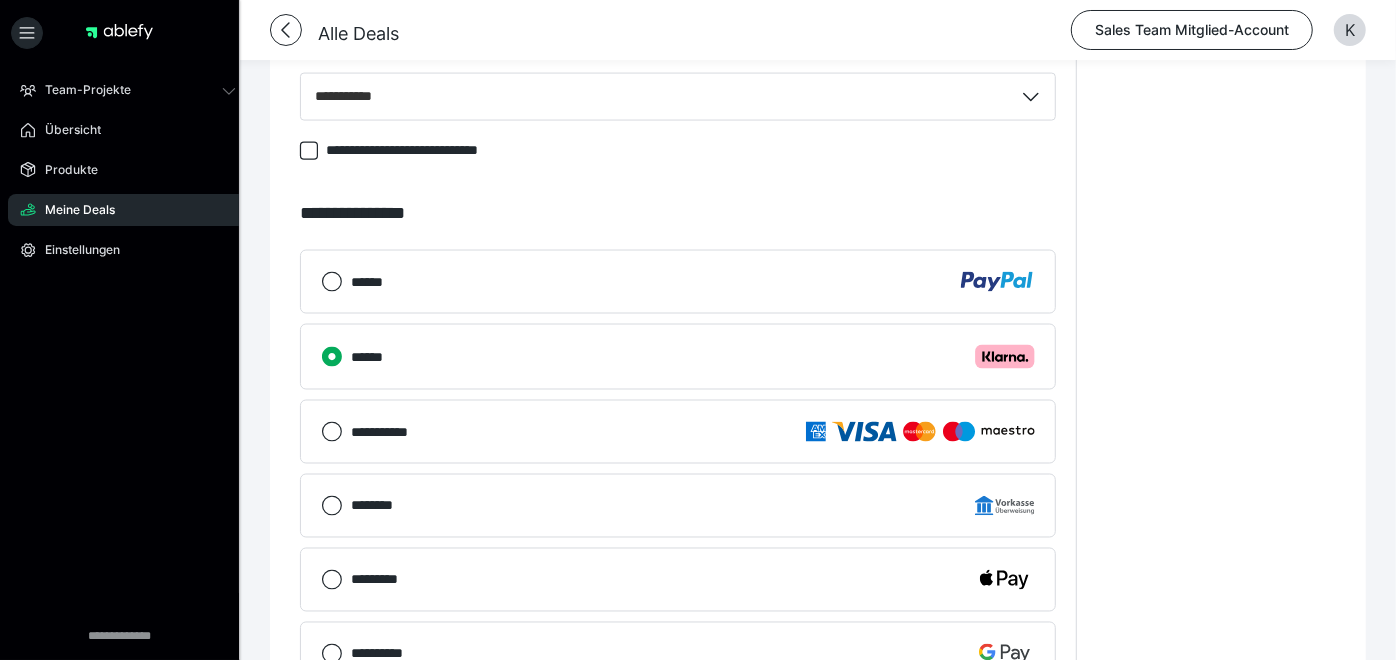 scroll, scrollTop: 1928, scrollLeft: 0, axis: vertical 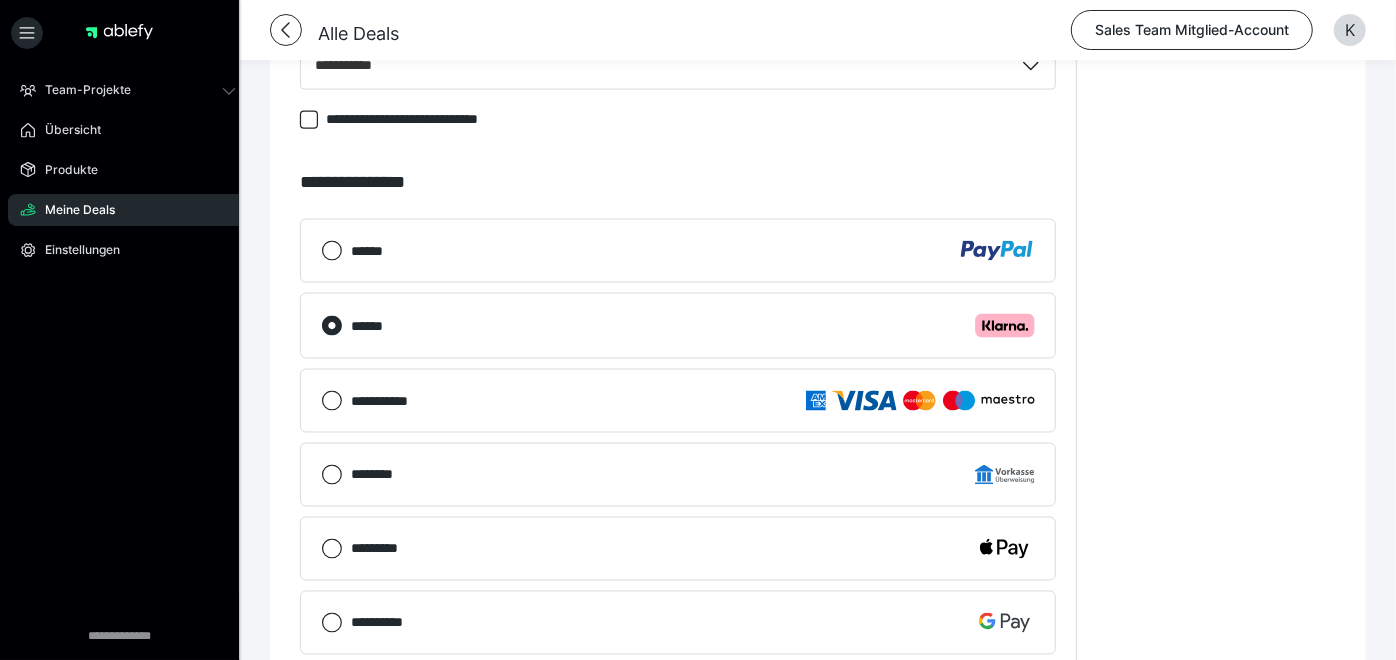 click on "**********" at bounding box center [988, 714] 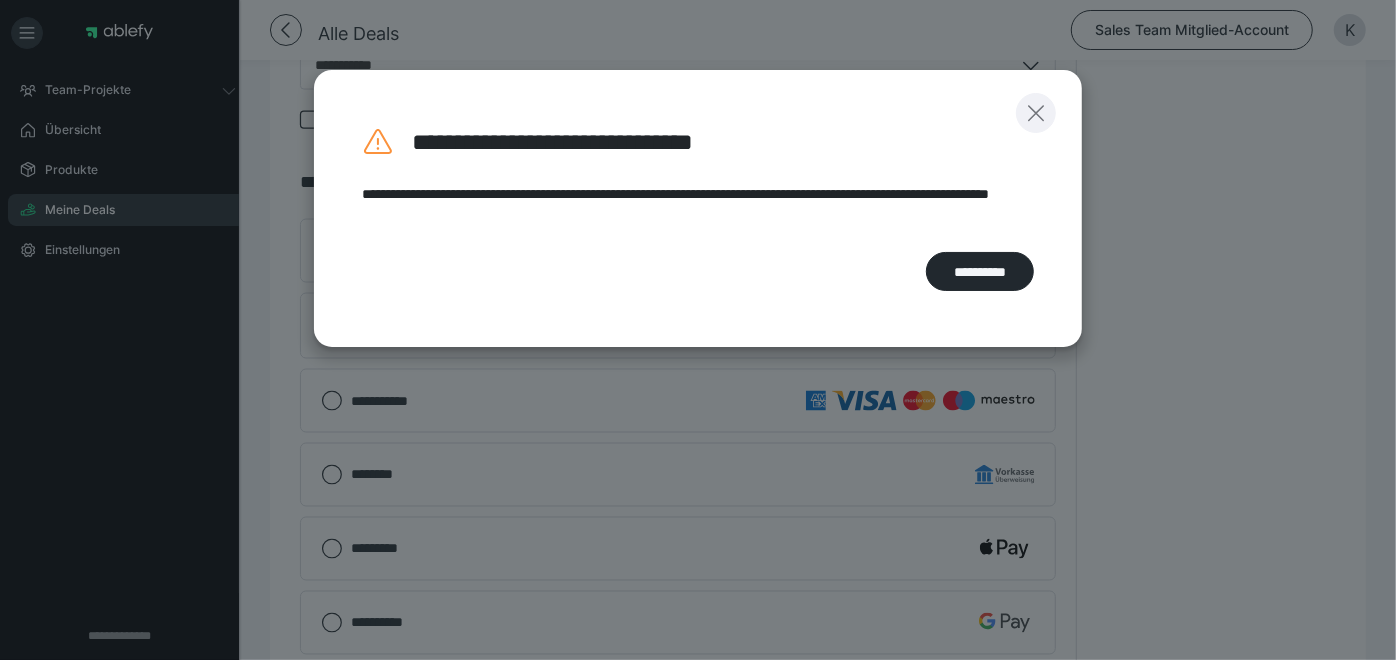 click 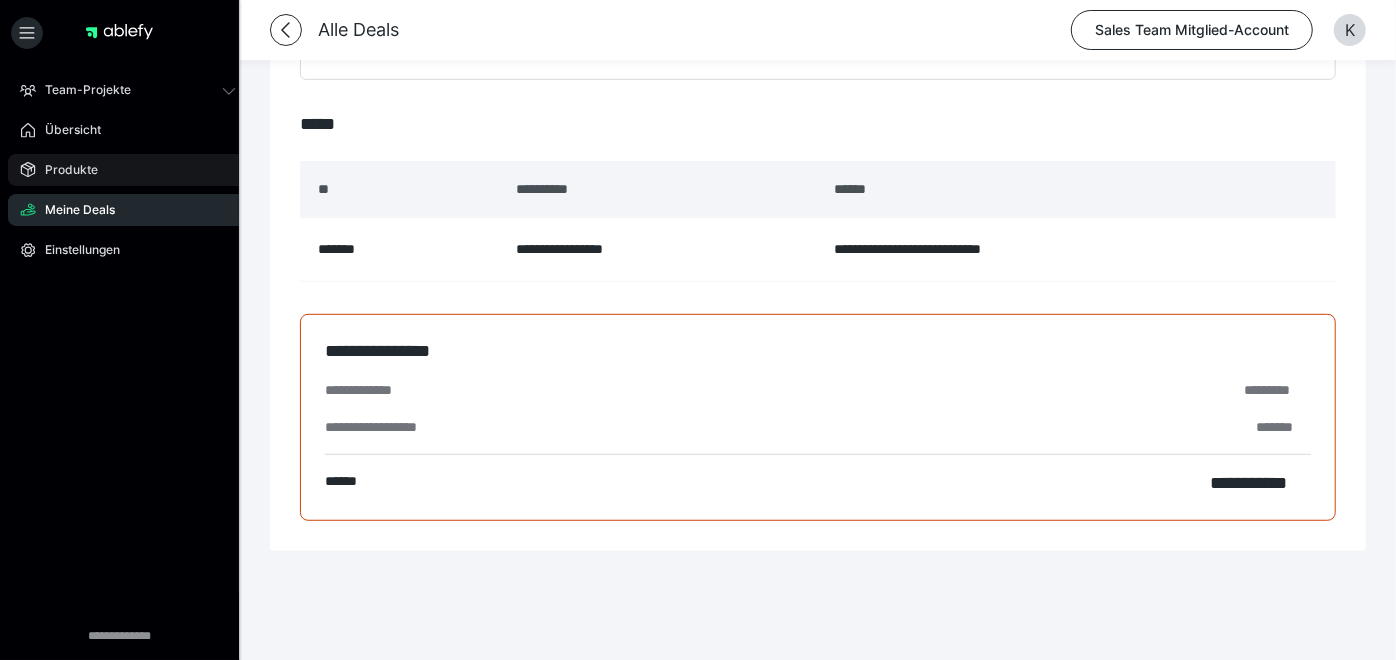 click on "Produkte" at bounding box center [64, 170] 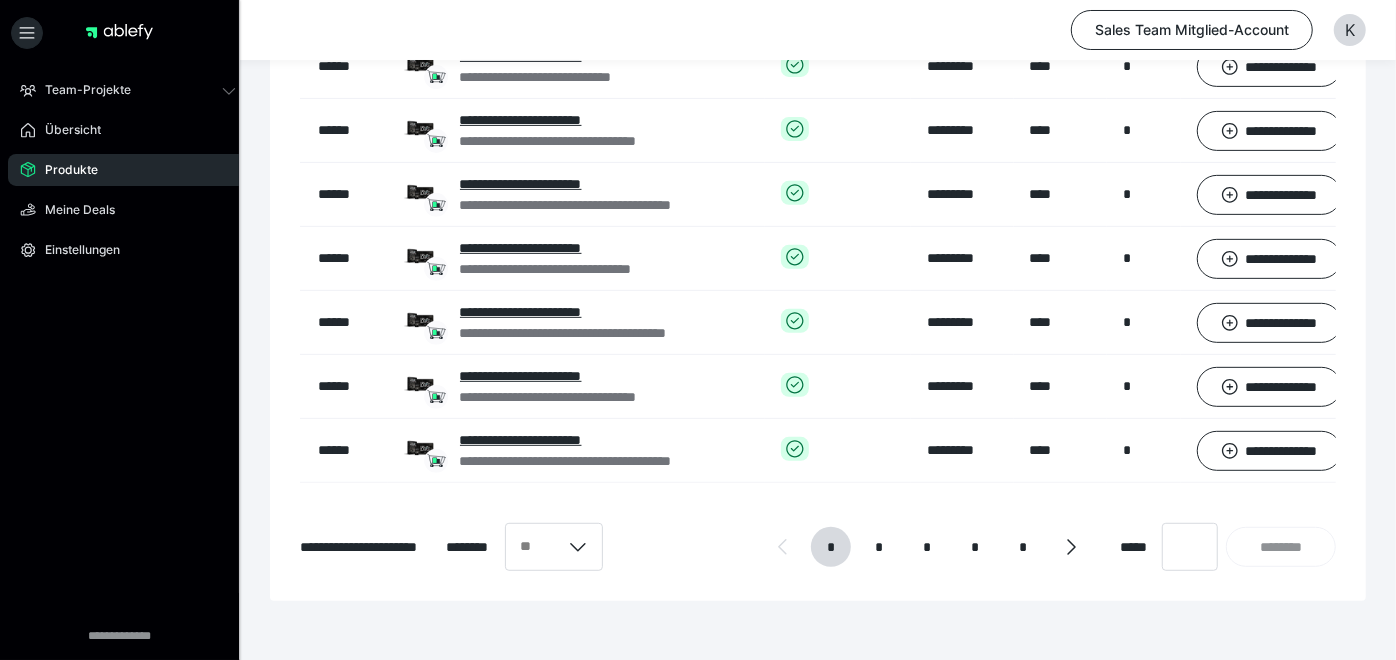 scroll, scrollTop: 522, scrollLeft: 0, axis: vertical 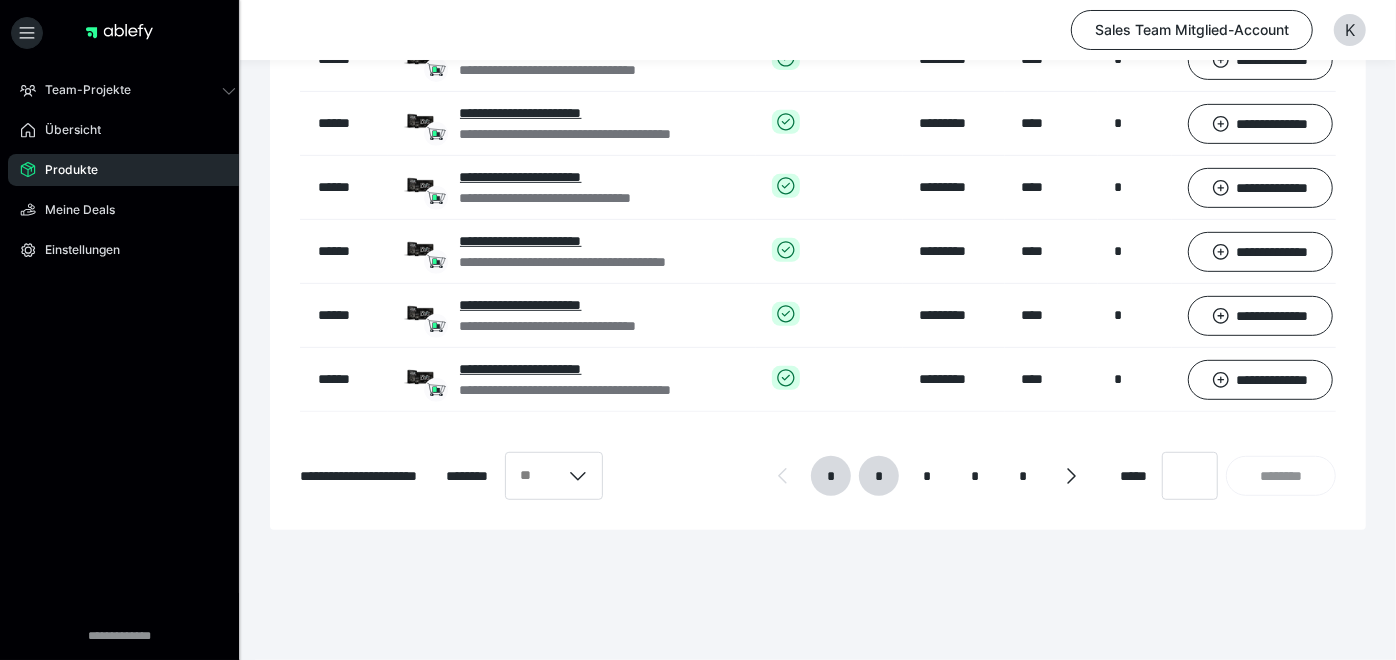 drag, startPoint x: 1411, startPoint y: 377, endPoint x: 877, endPoint y: 481, distance: 544.0331 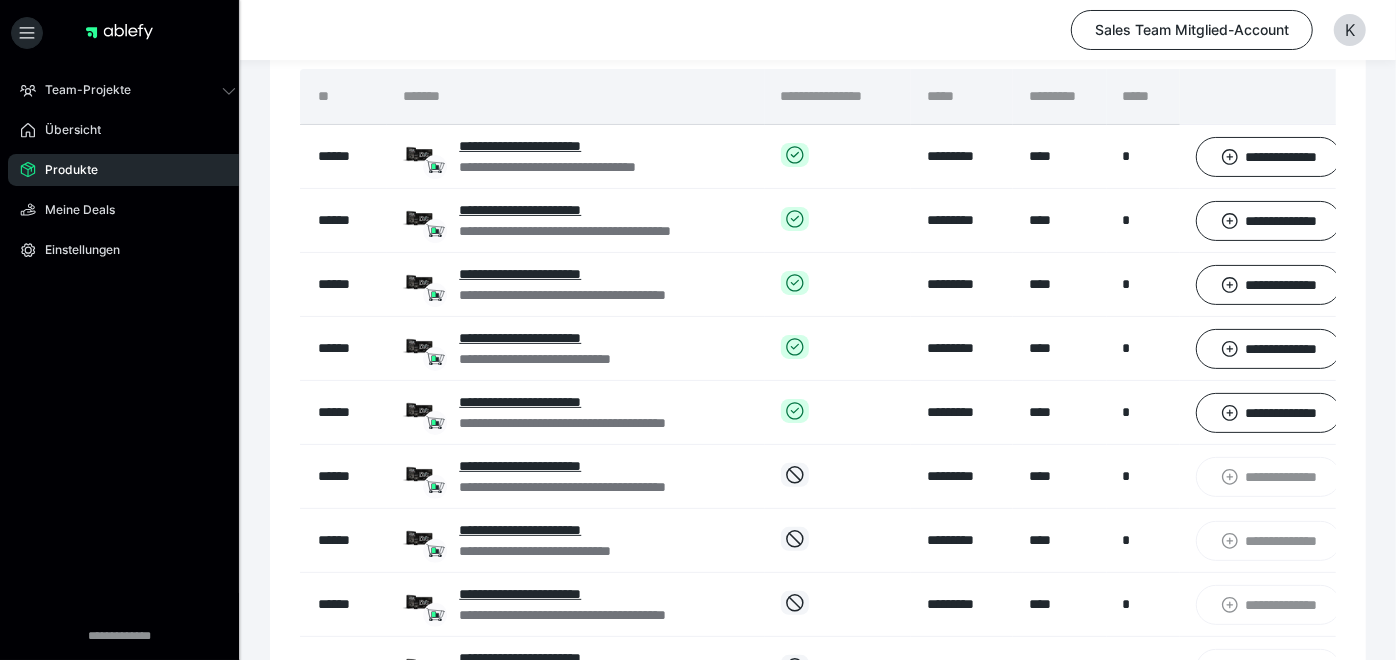 scroll, scrollTop: 185, scrollLeft: 0, axis: vertical 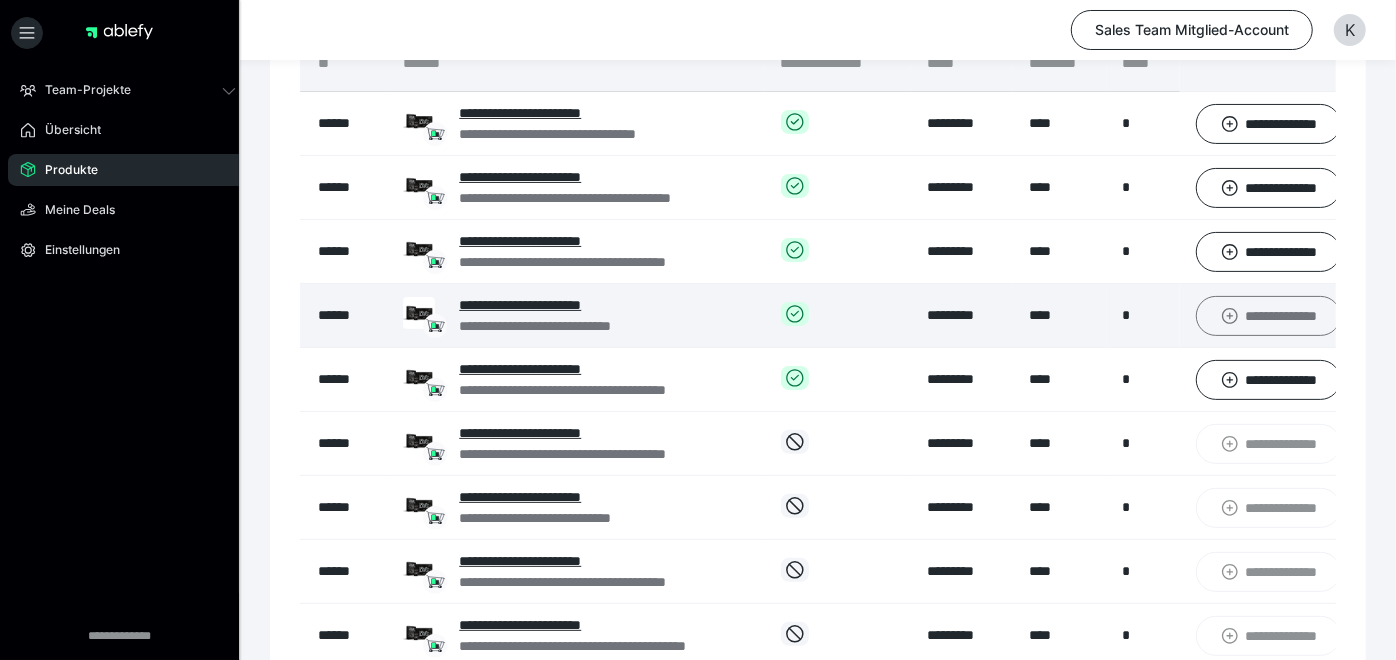 click on "**********" at bounding box center [1268, 315] 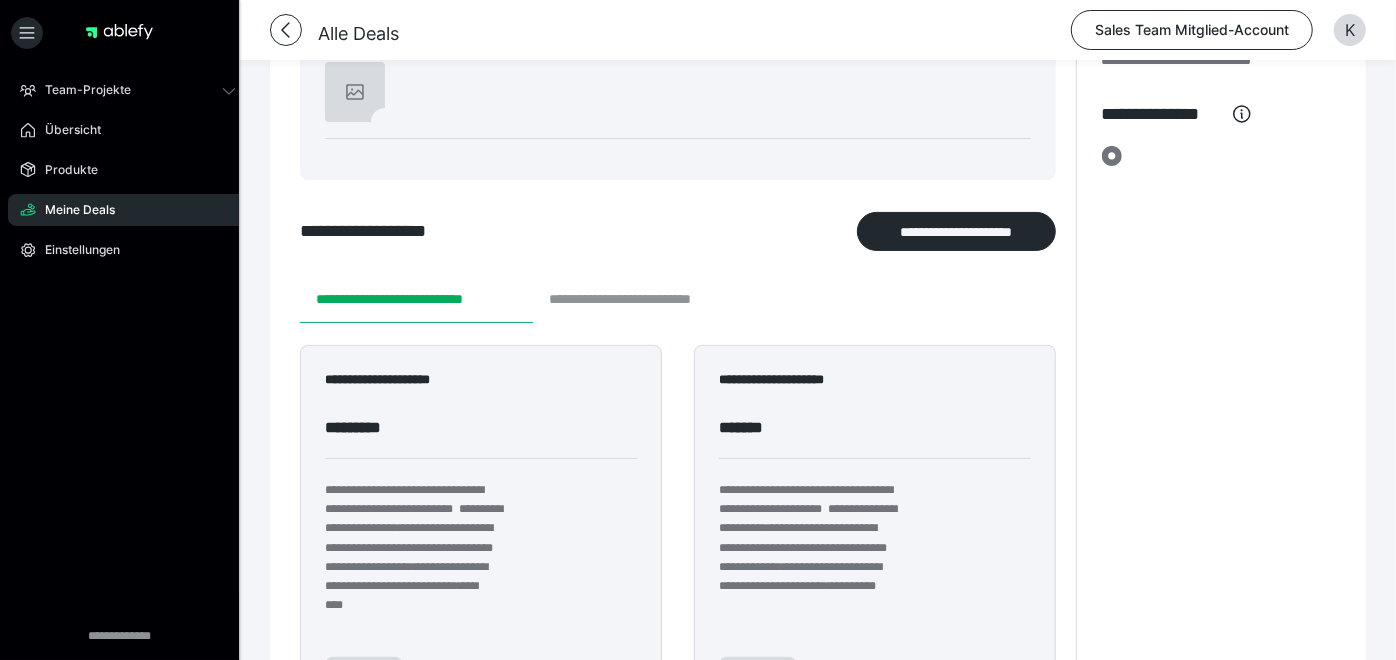 click on "**********" at bounding box center (648, 299) 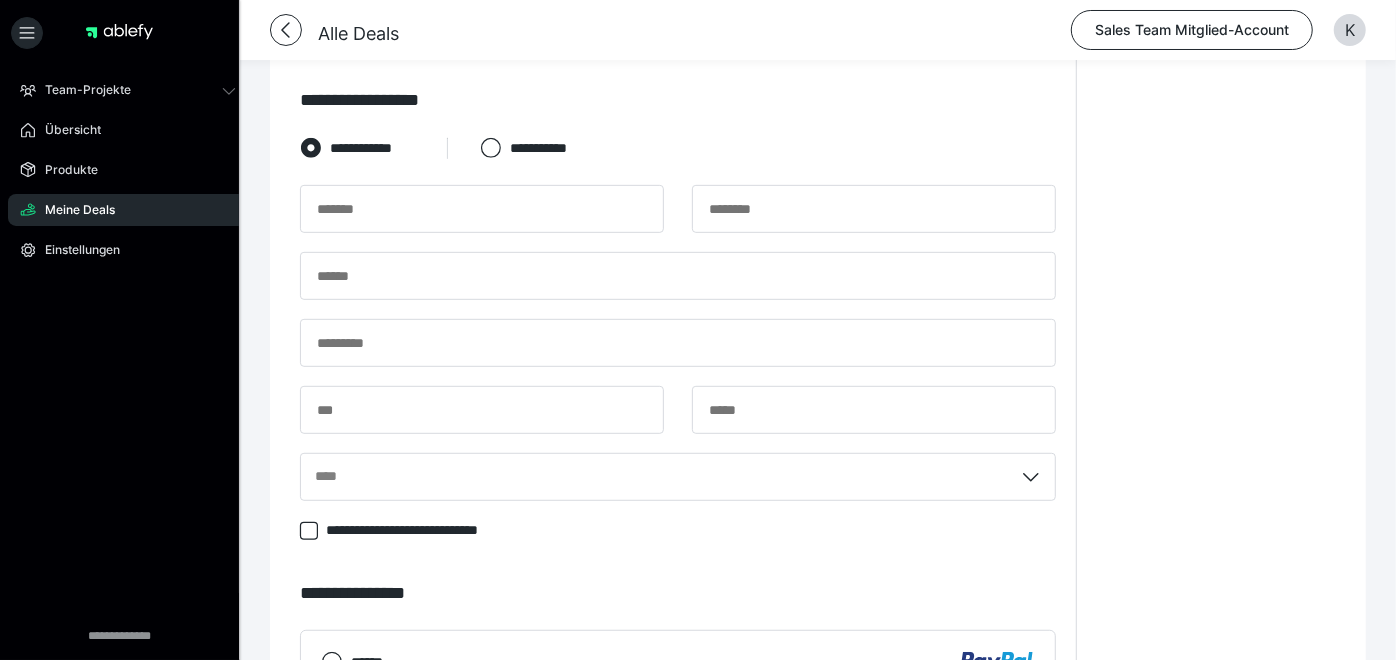 scroll, scrollTop: 542, scrollLeft: 0, axis: vertical 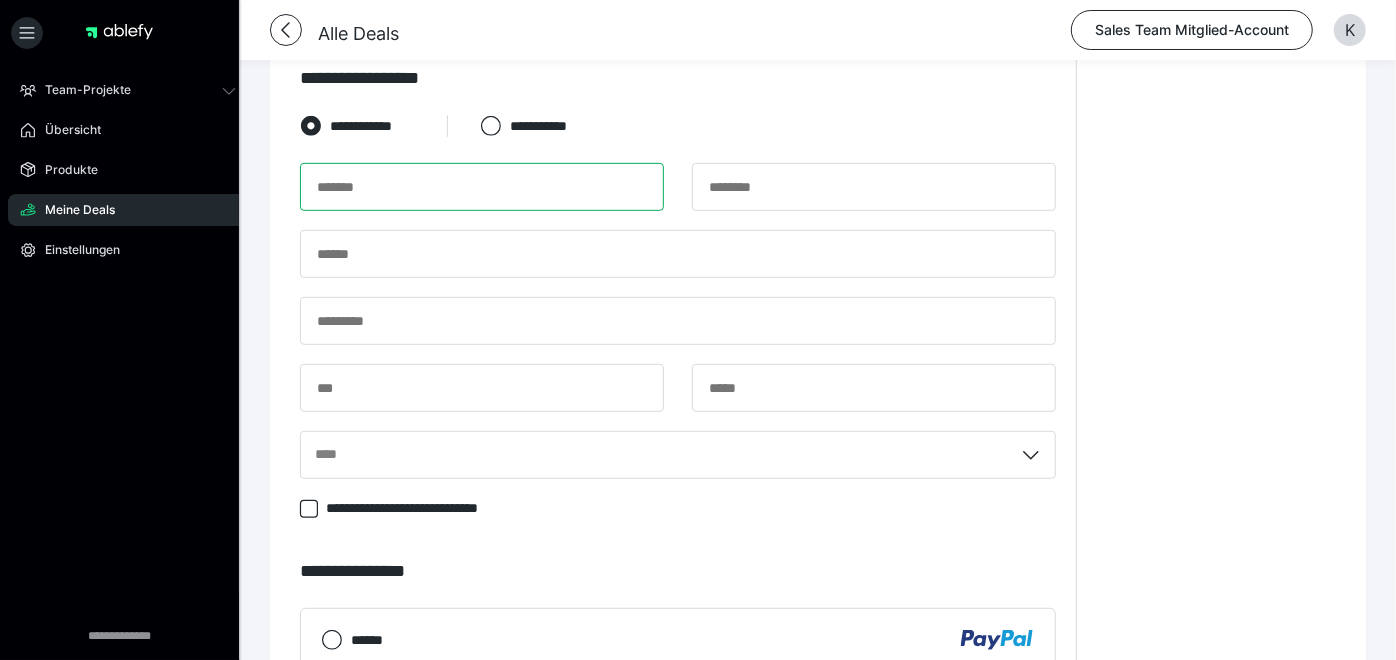 click at bounding box center [482, 187] 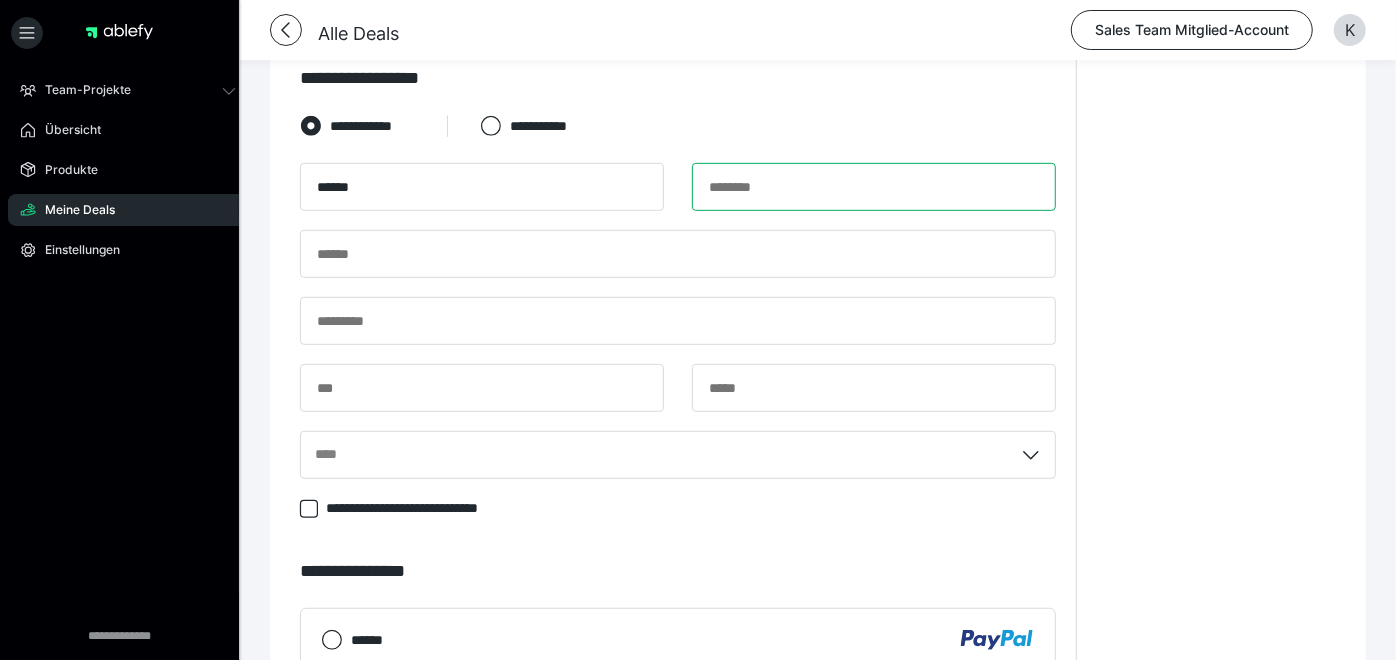 type on "**********" 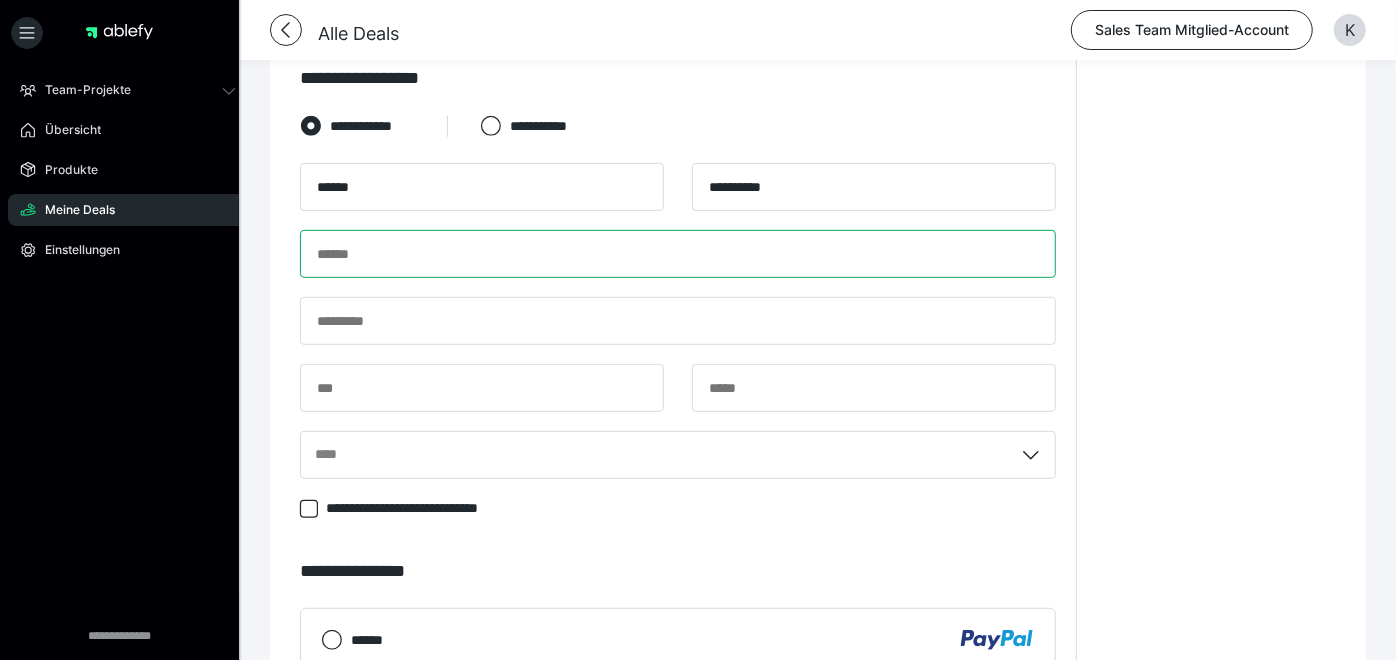 type on "**********" 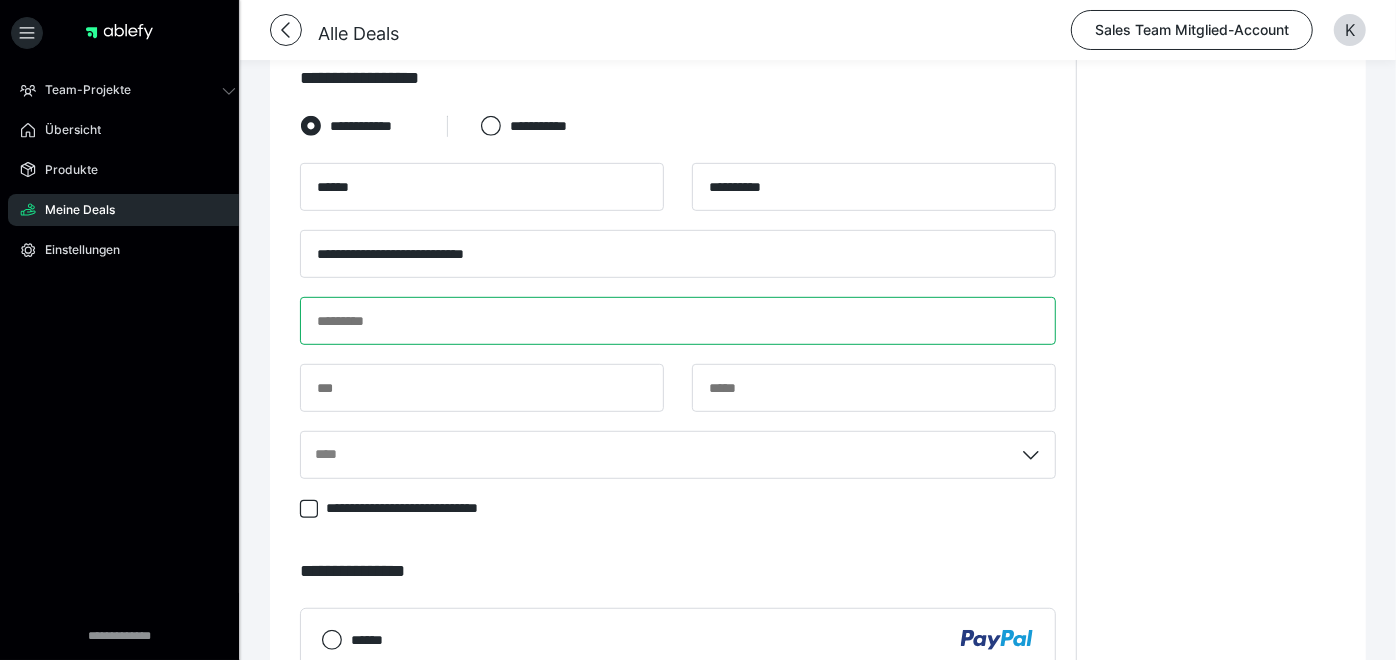 type on "**********" 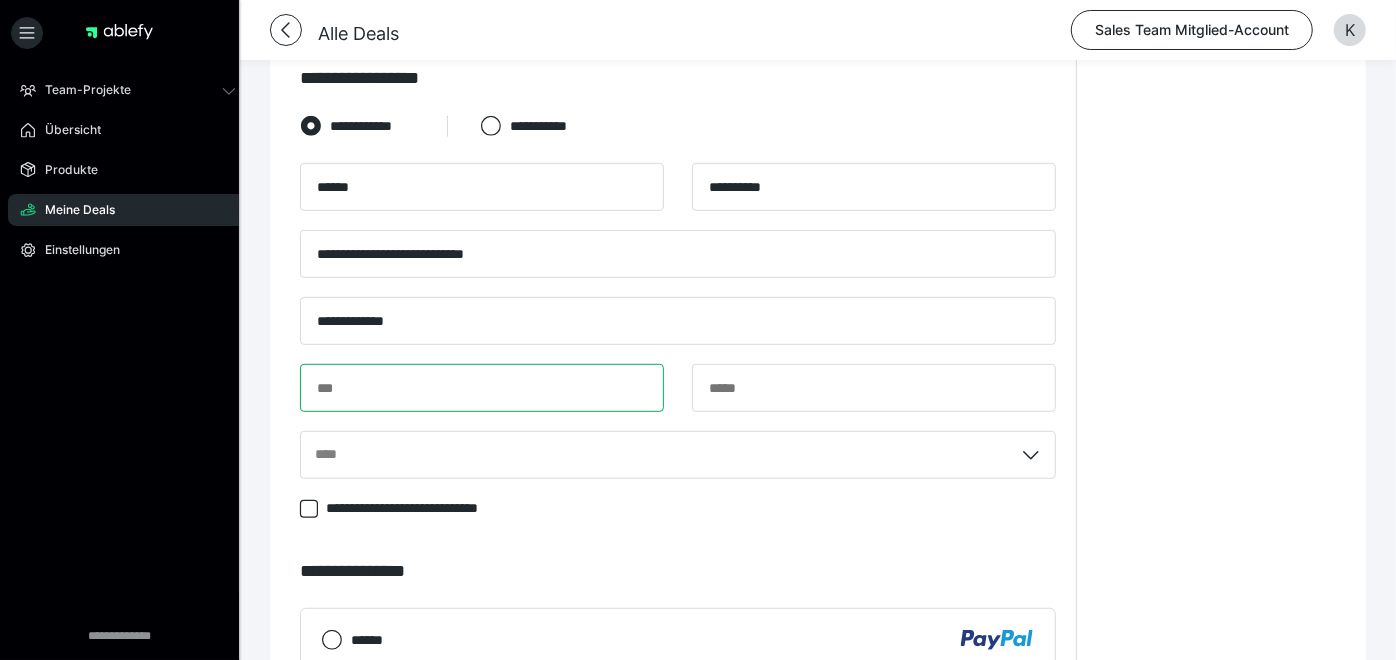 type on "*****" 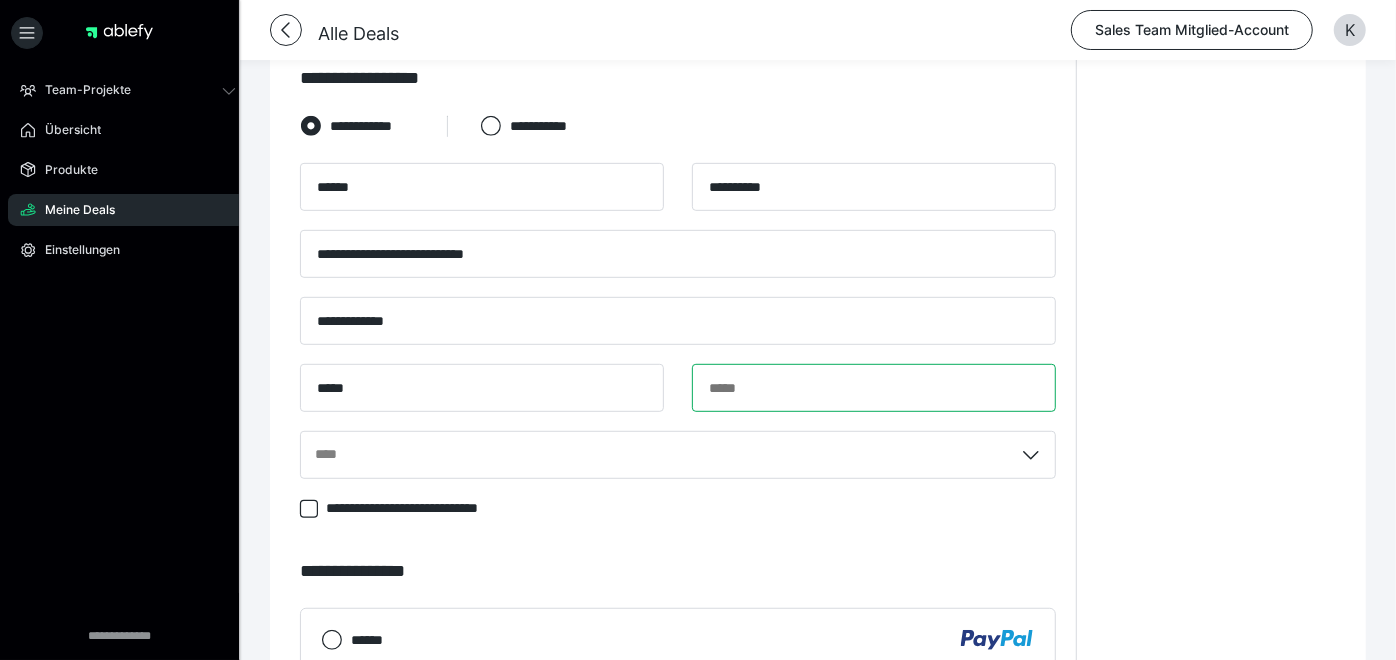 type on "**********" 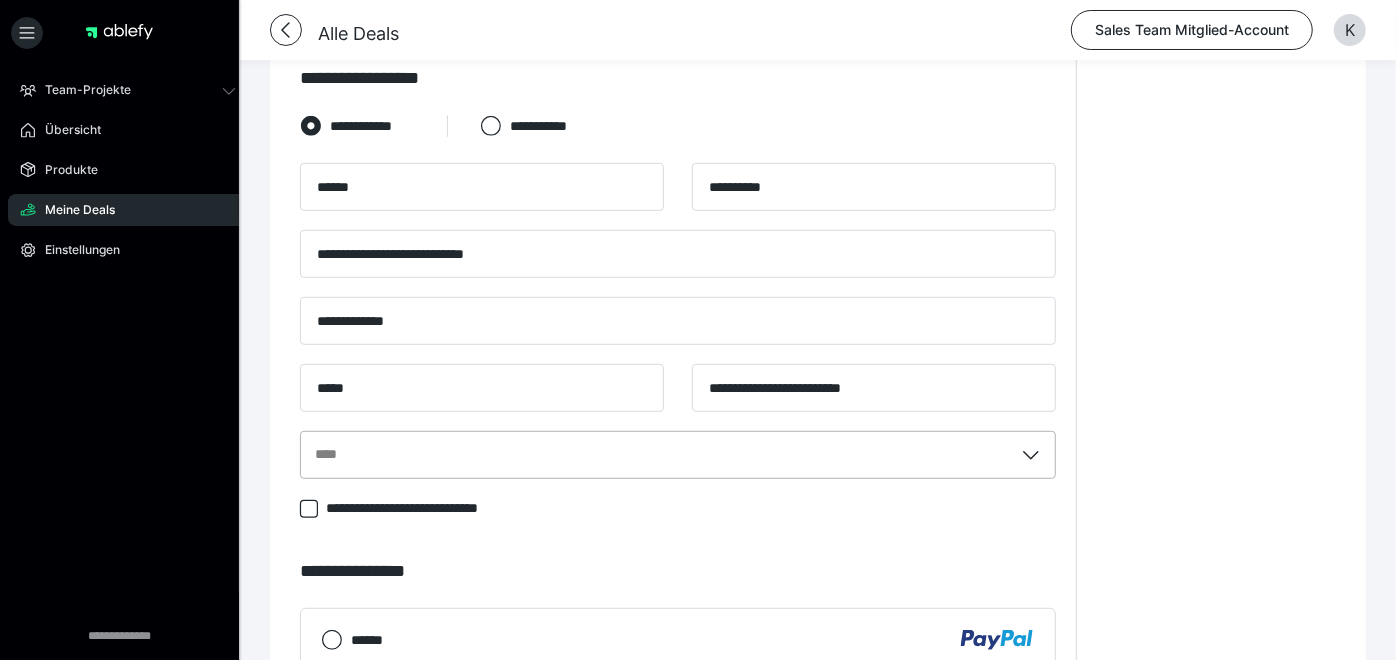 click on "****" at bounding box center [678, 455] 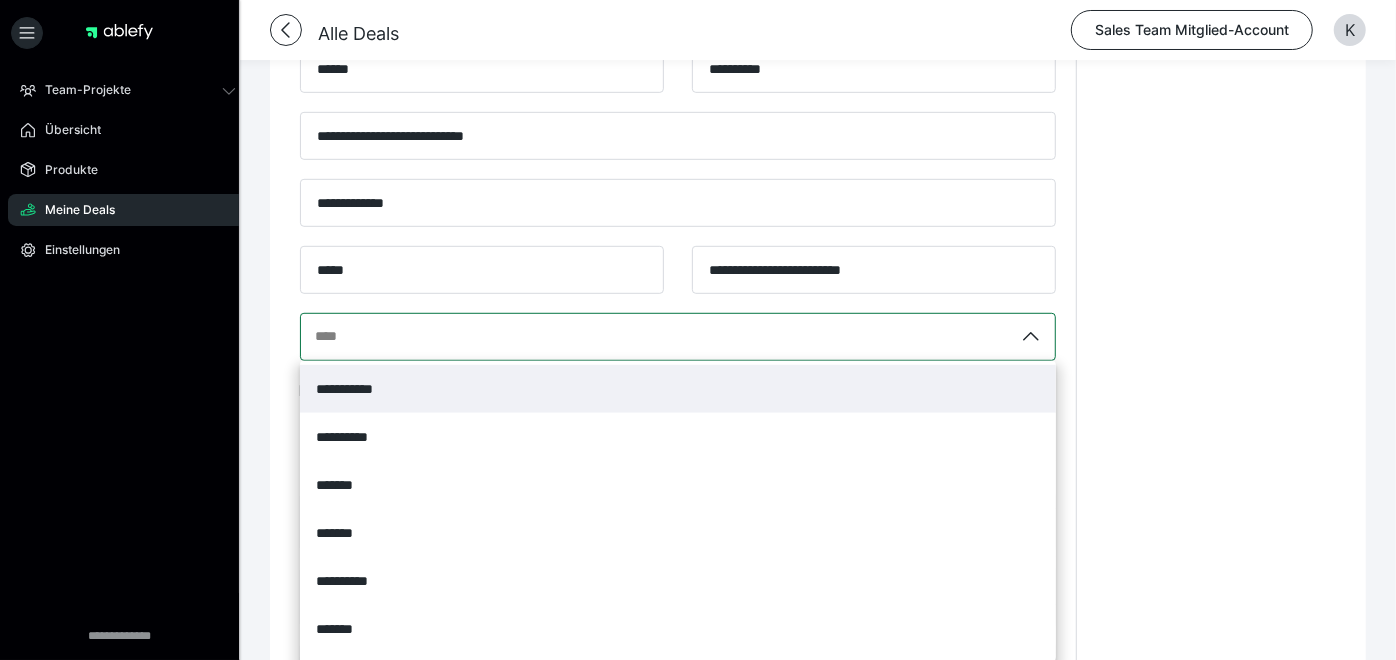 scroll, scrollTop: 667, scrollLeft: 0, axis: vertical 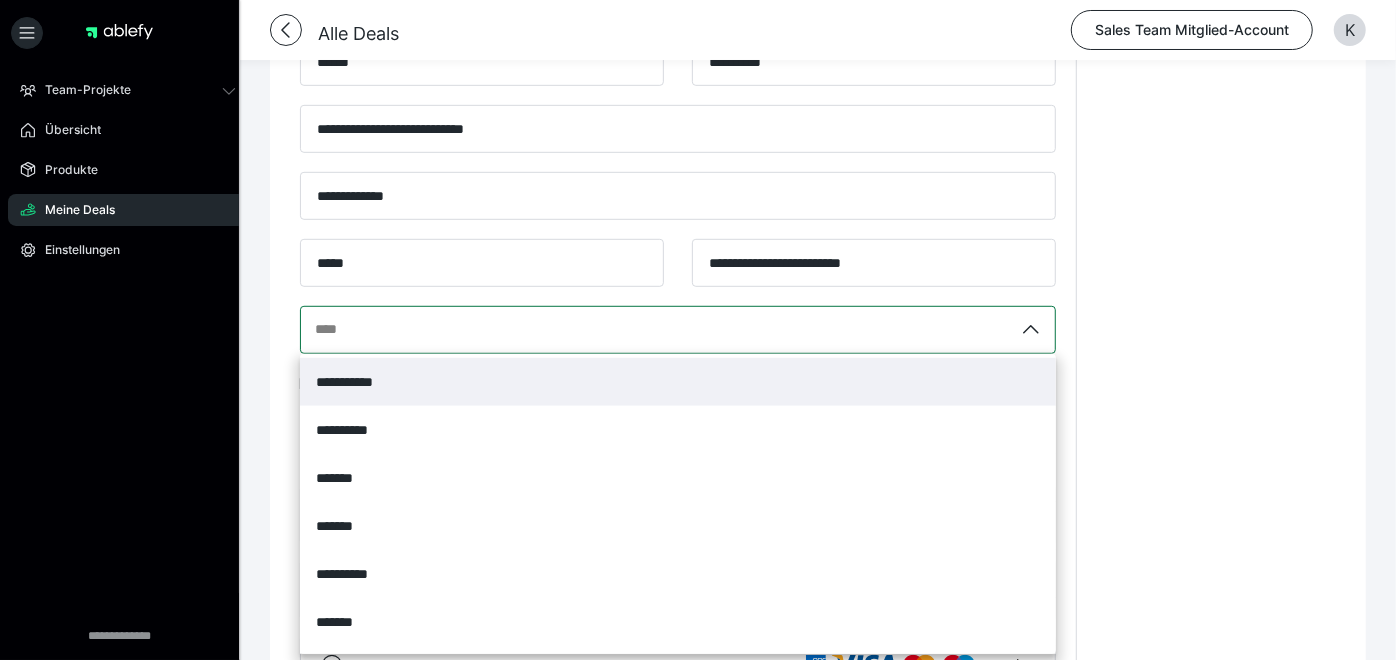 click on "**********" at bounding box center [678, 382] 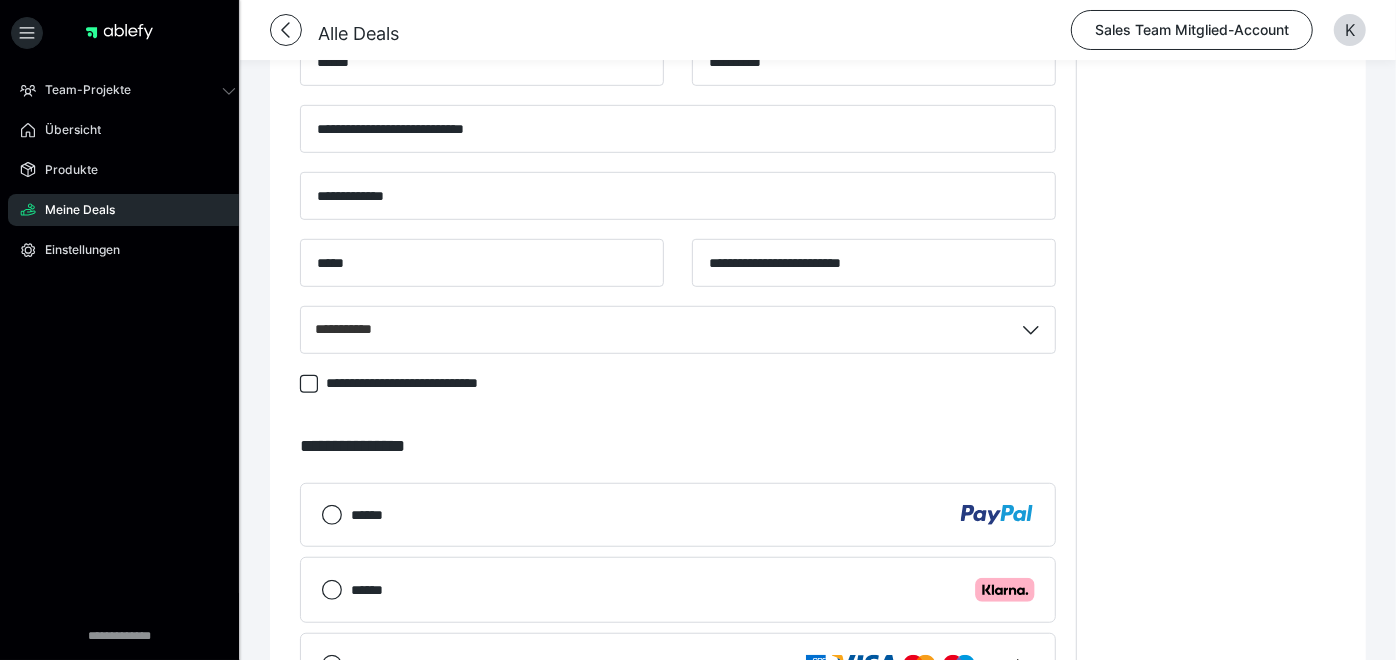 click on "****** .cls-1 {fill: #ffb3c7;}" at bounding box center [678, 590] 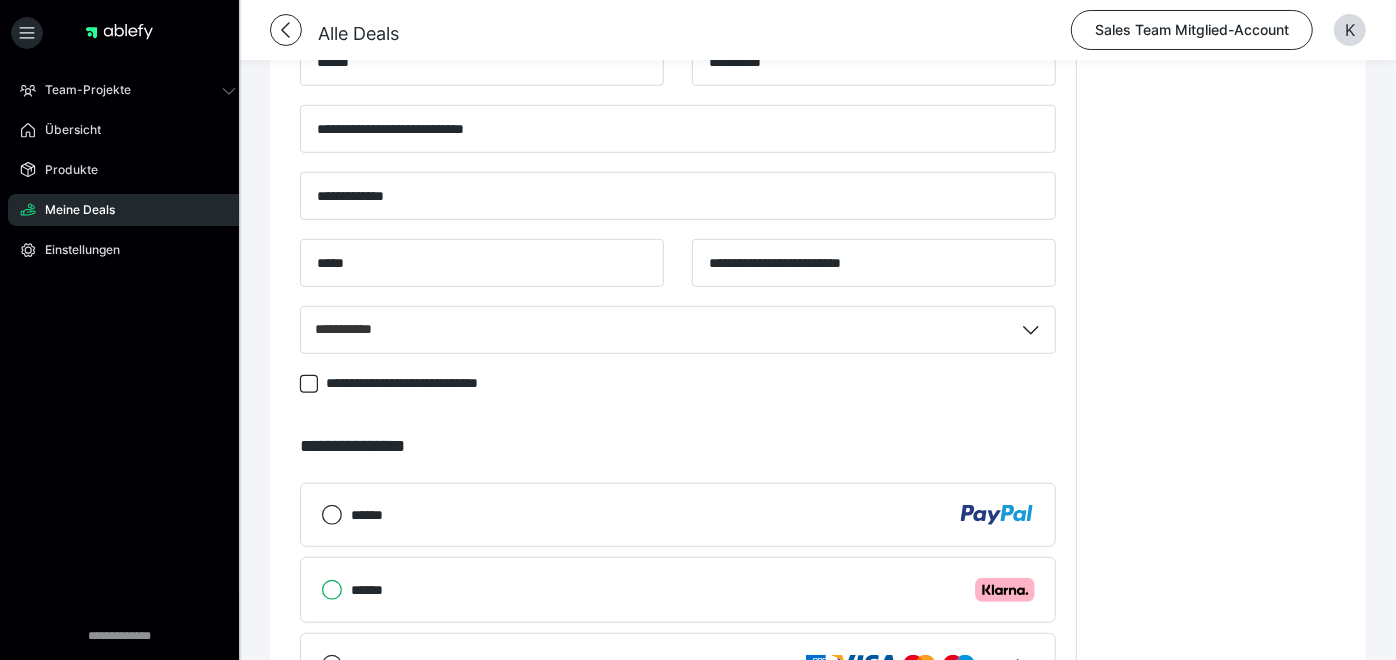 click on "****** .cls-1 {fill: #ffb3c7;}" at bounding box center (321, 590) 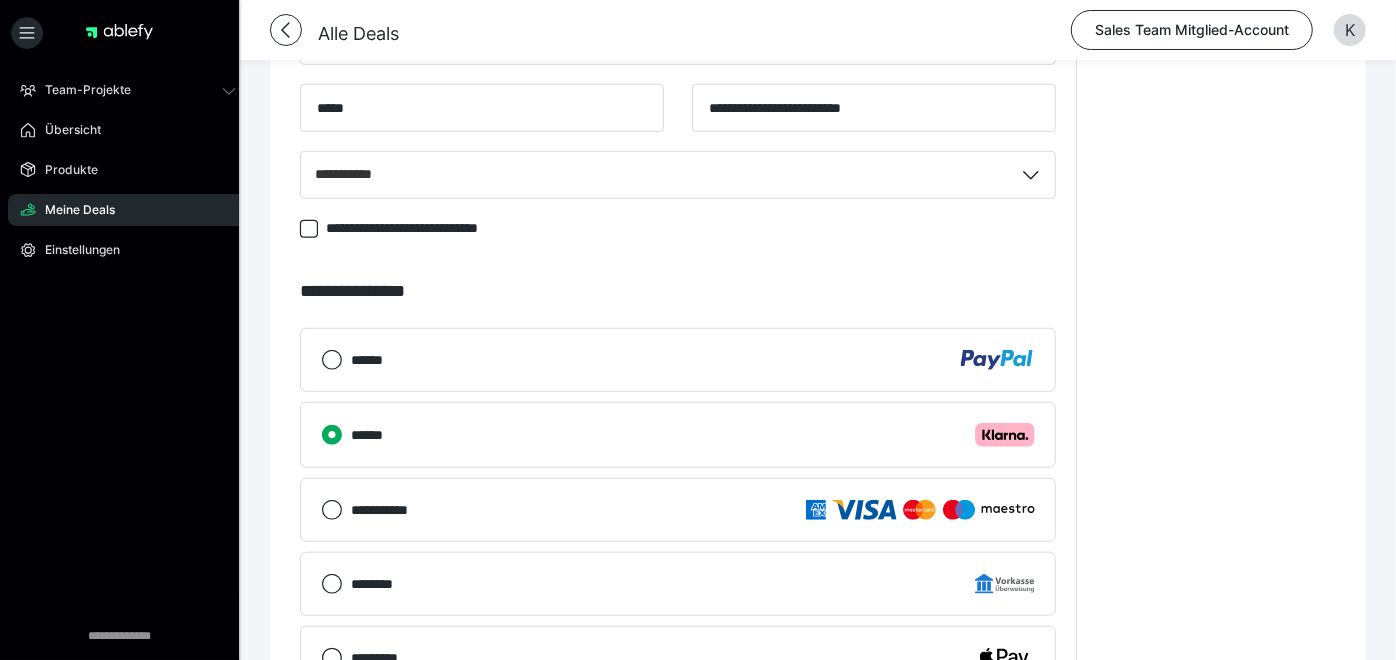 scroll, scrollTop: 1137, scrollLeft: 0, axis: vertical 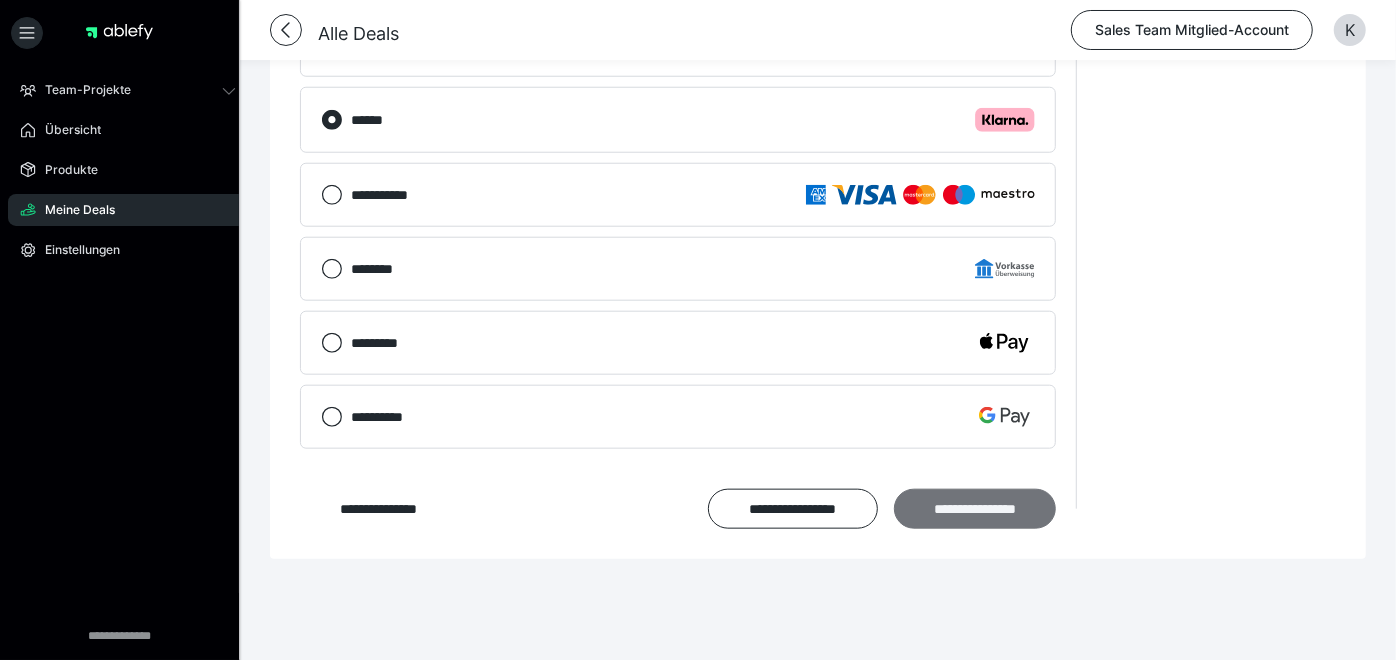 click on "**********" at bounding box center (975, 508) 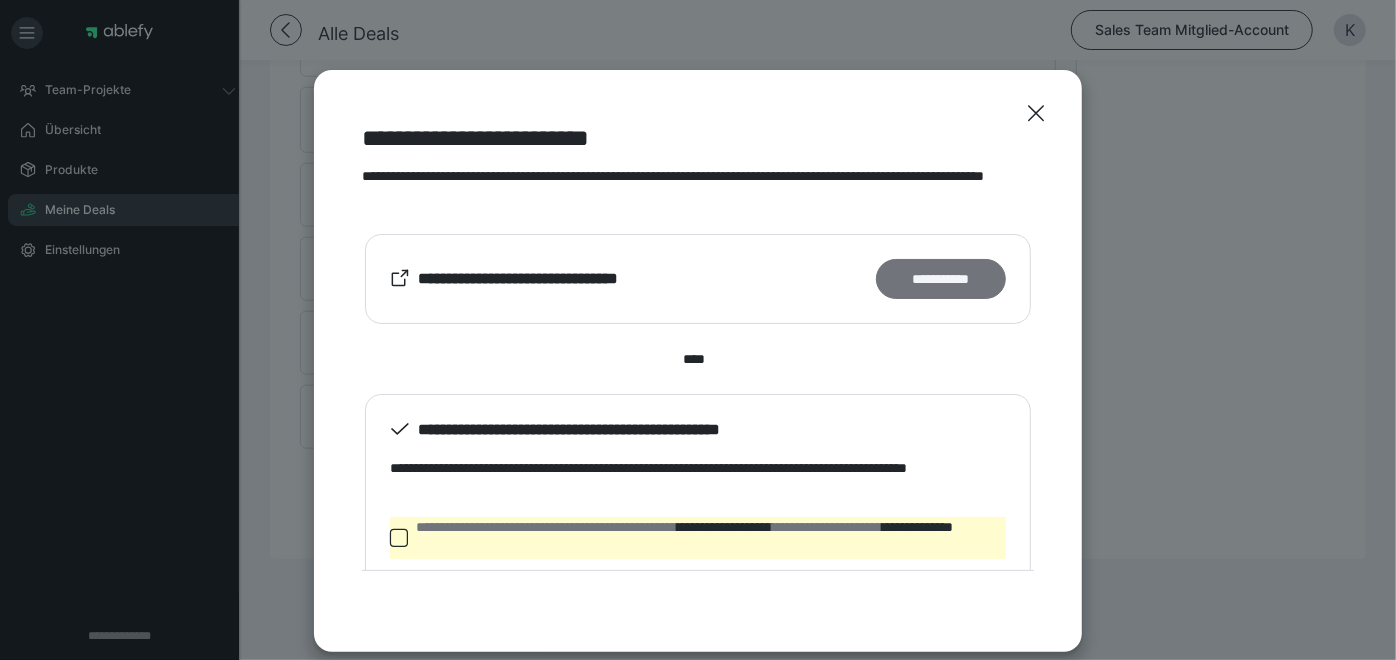 click on "**********" at bounding box center (941, 278) 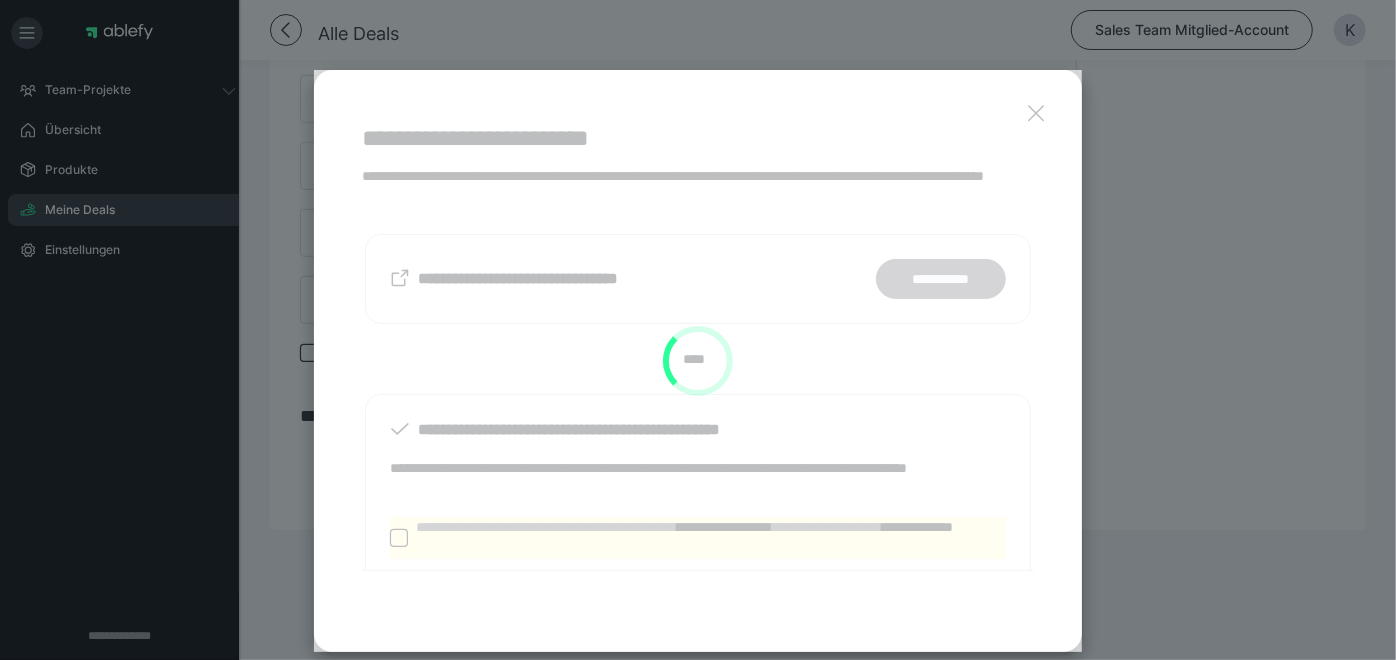 scroll, scrollTop: 668, scrollLeft: 0, axis: vertical 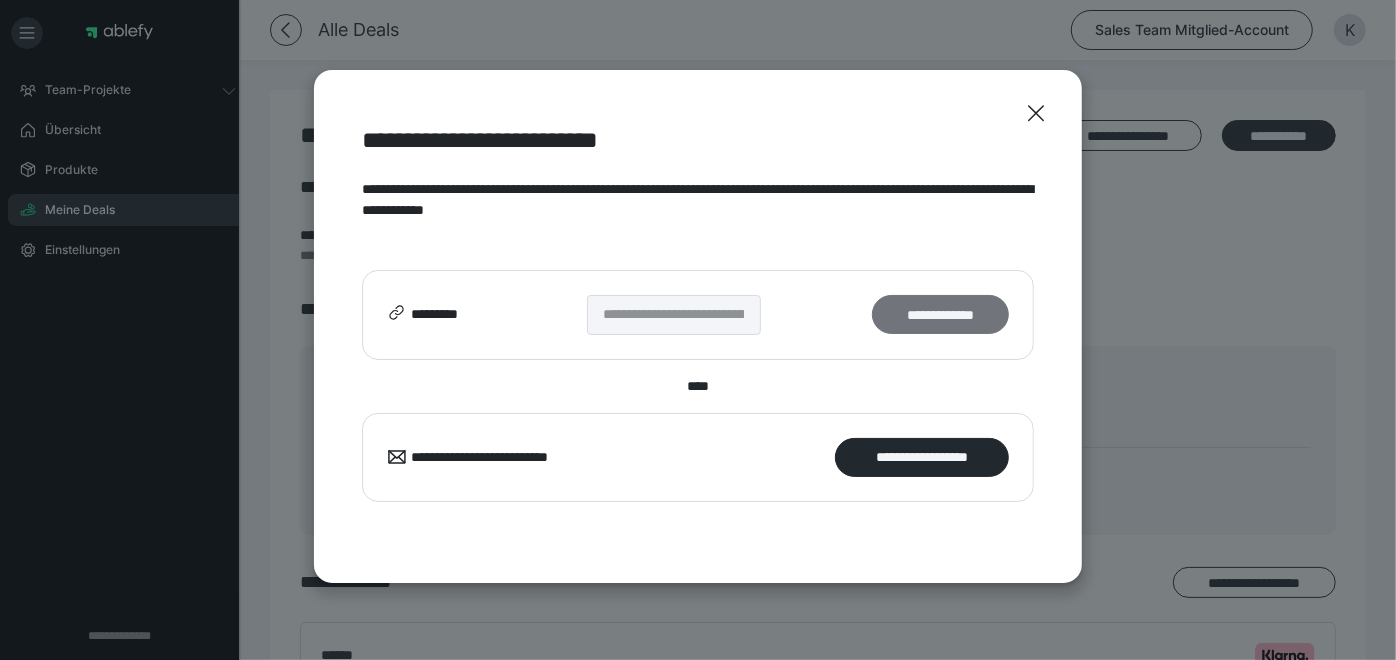 click on "**********" at bounding box center (940, 314) 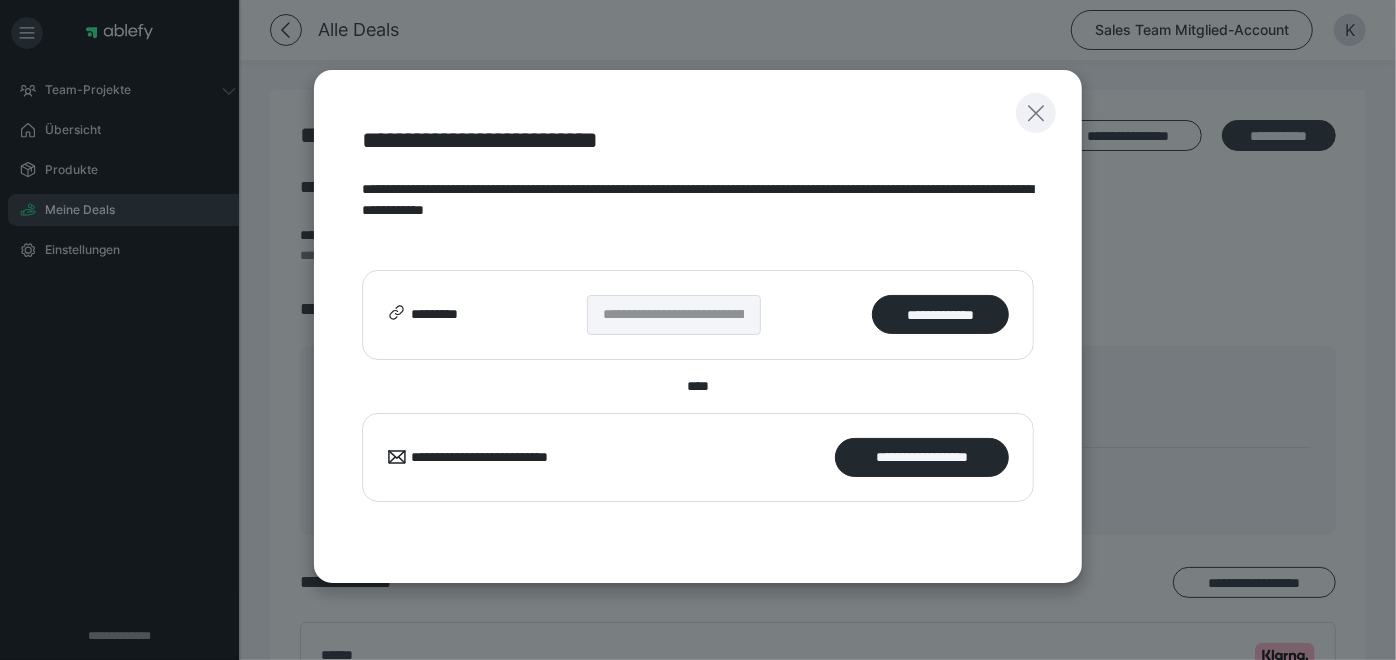 click 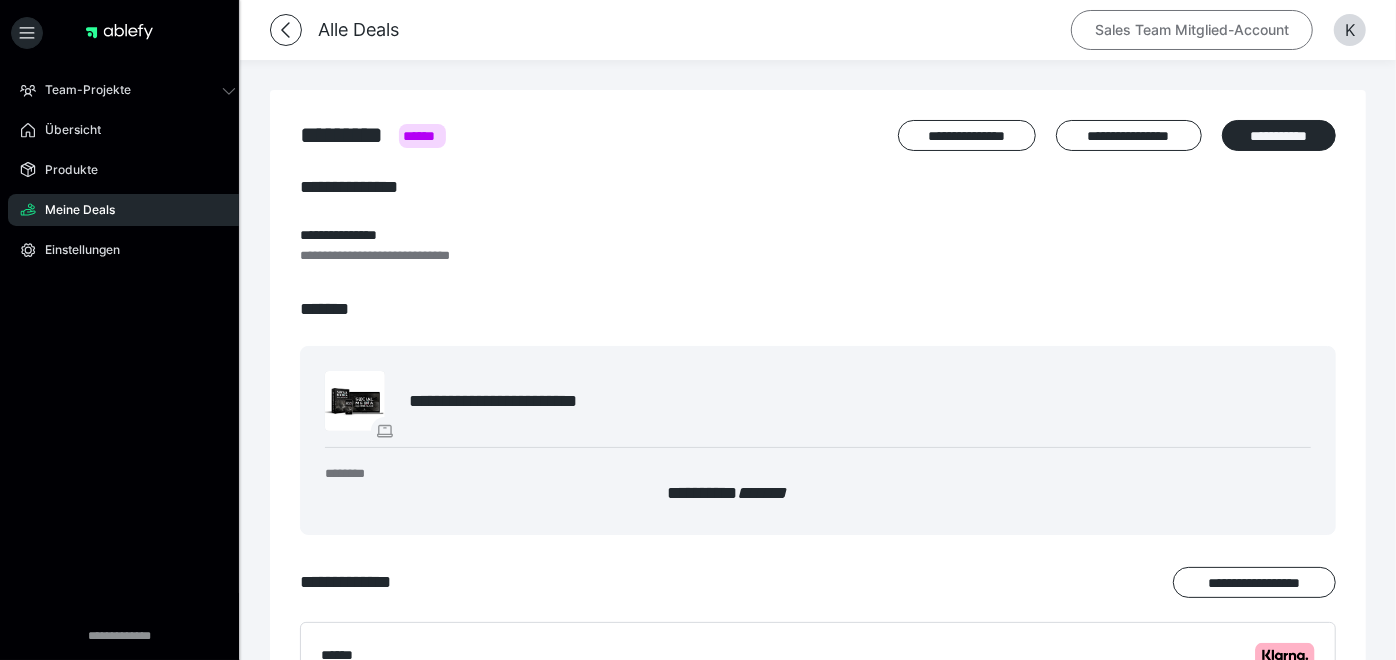 click on "Sales Team Mitglied-Account" at bounding box center (1192, 30) 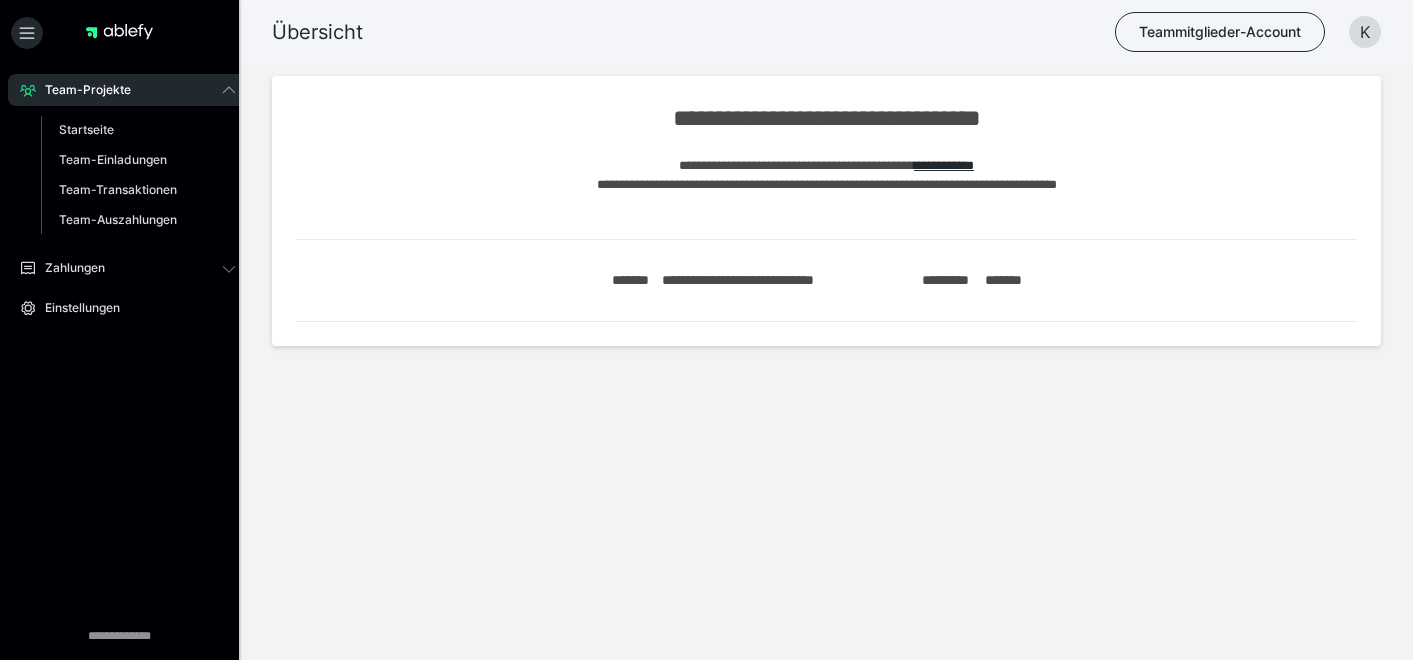 scroll, scrollTop: 0, scrollLeft: 0, axis: both 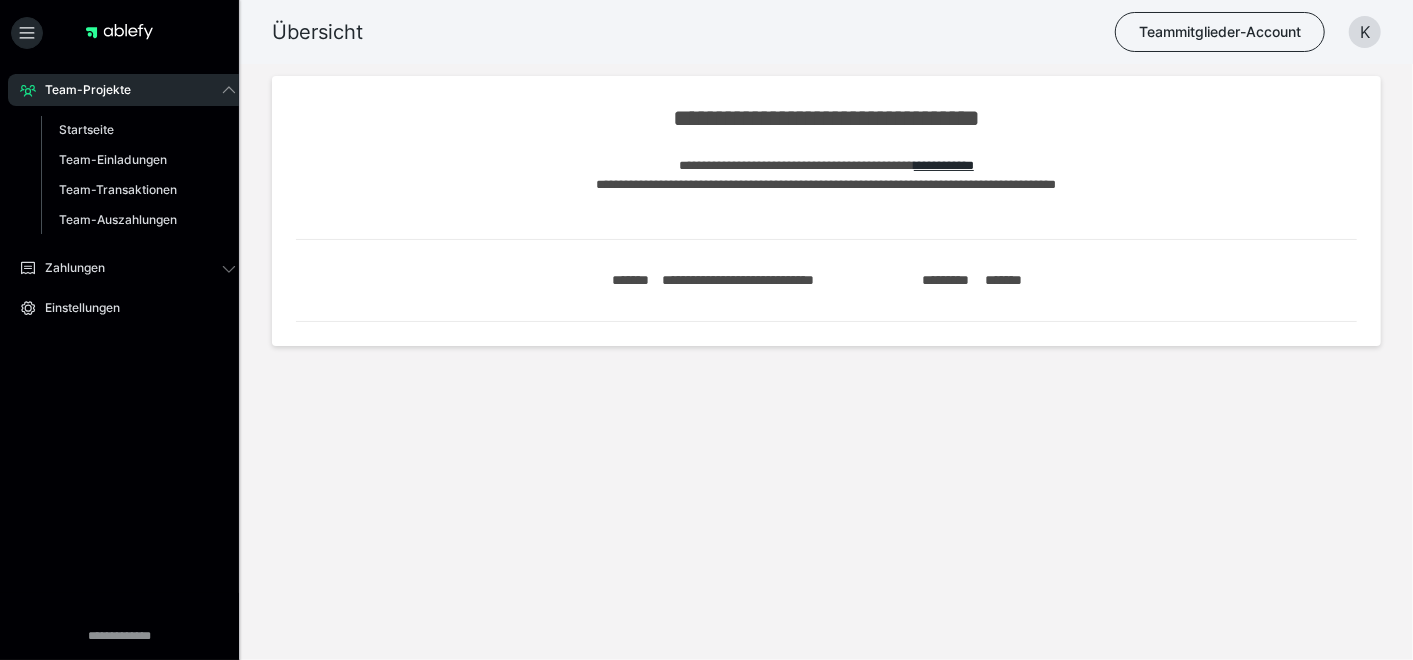 click on "Team-Projekte Startseite Team-Einladungen Team-Transaktionen Team-Auszahlungen Zahlungen Bestellungen Einstellungen" at bounding box center [128, 259] 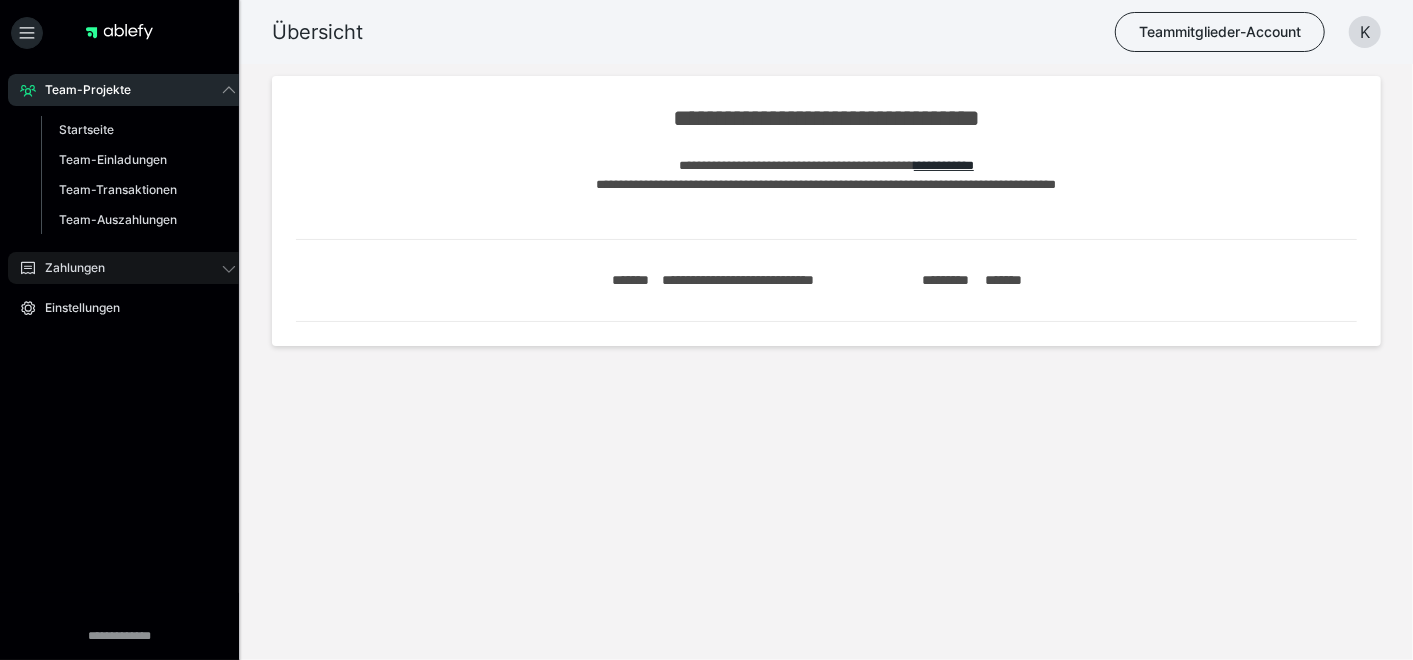 click on "Zahlungen" at bounding box center [68, 268] 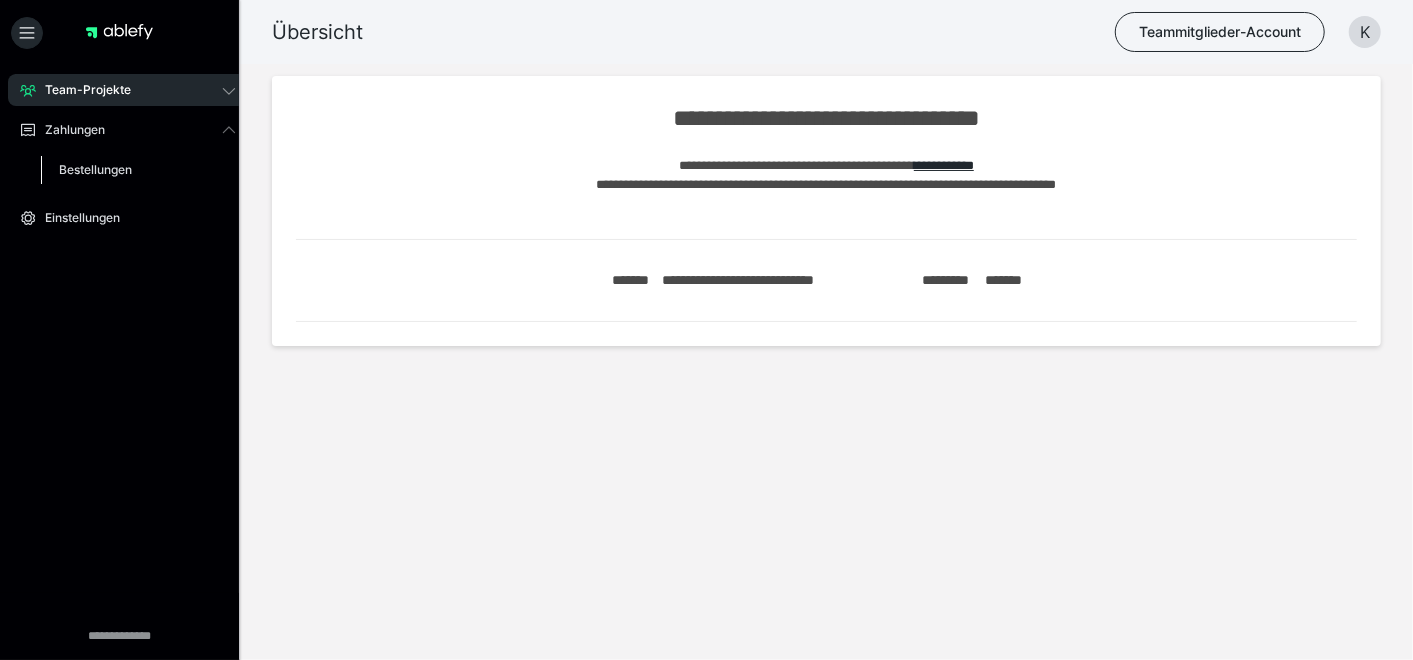 click on "Bestellungen" at bounding box center [95, 169] 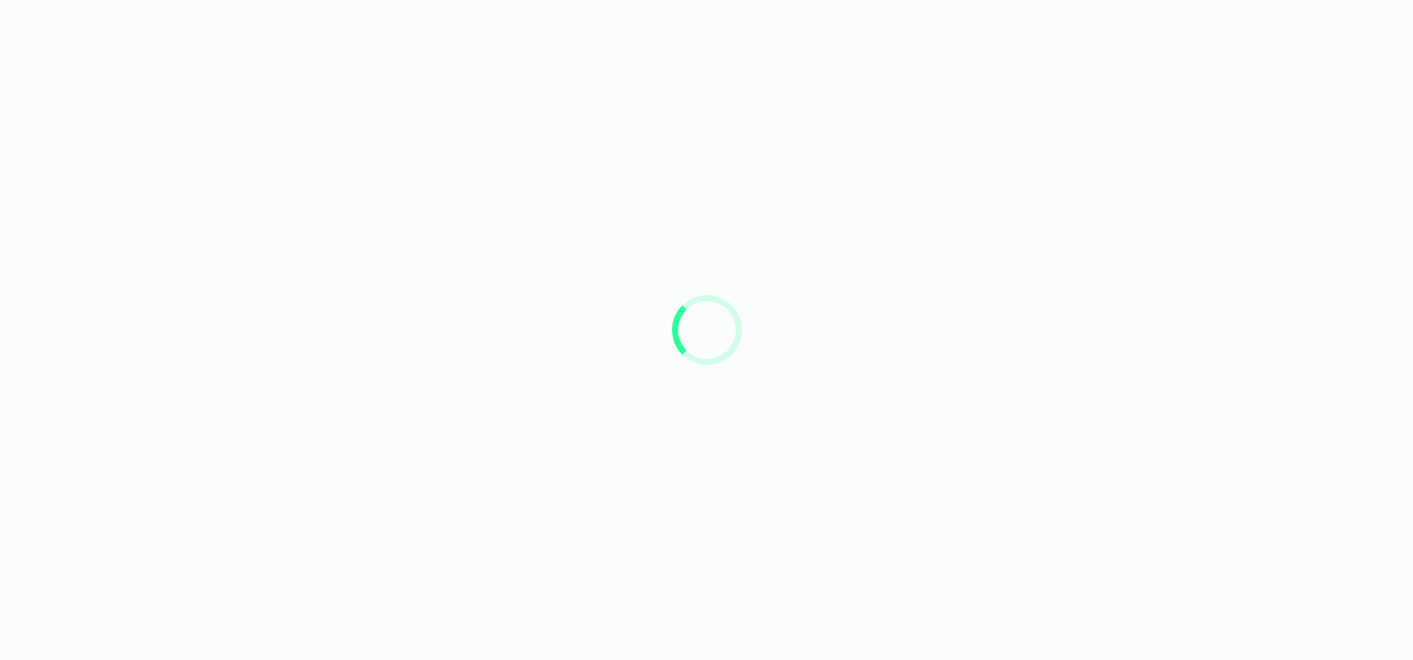 scroll, scrollTop: 0, scrollLeft: 0, axis: both 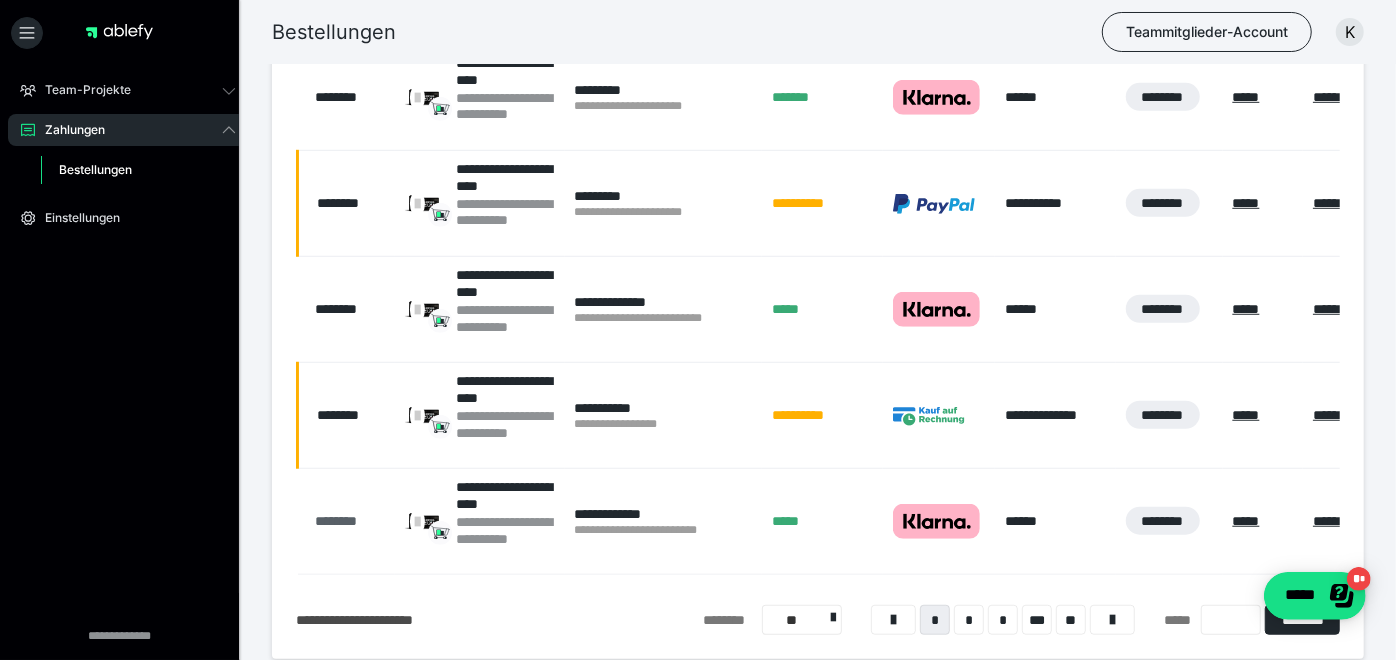 click on "********" at bounding box center (350, 521) 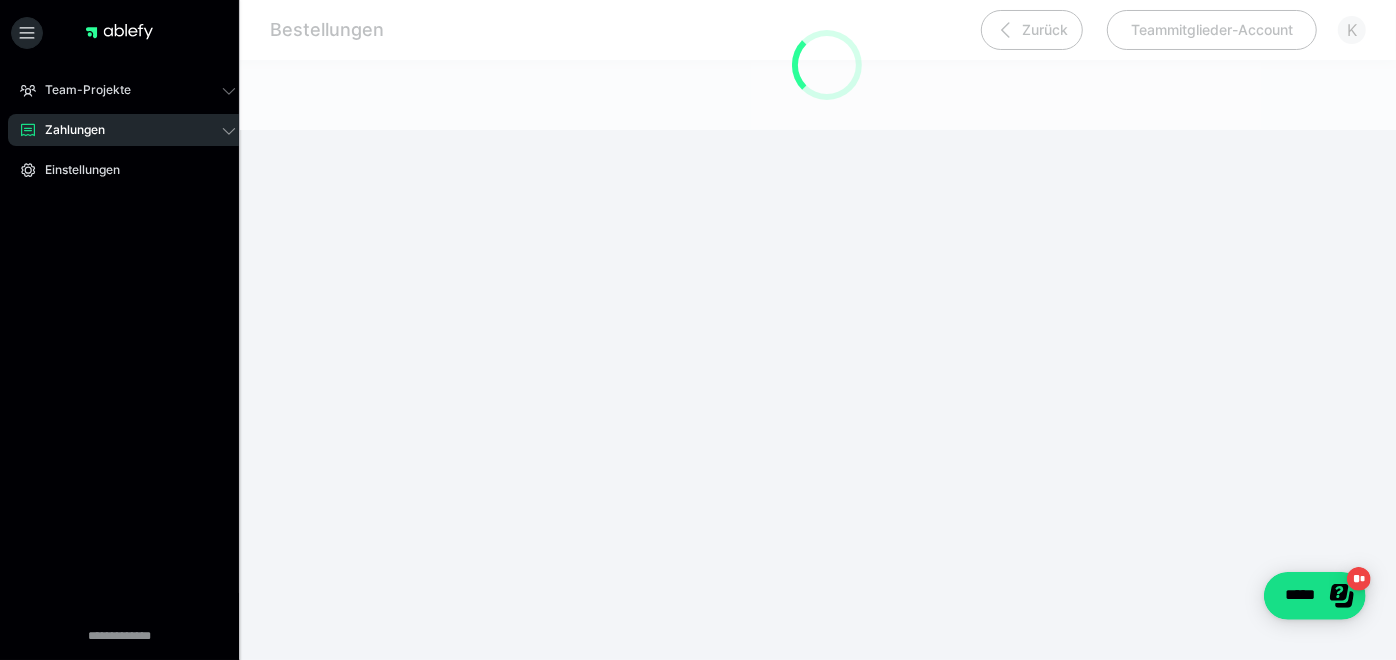 scroll, scrollTop: 0, scrollLeft: 0, axis: both 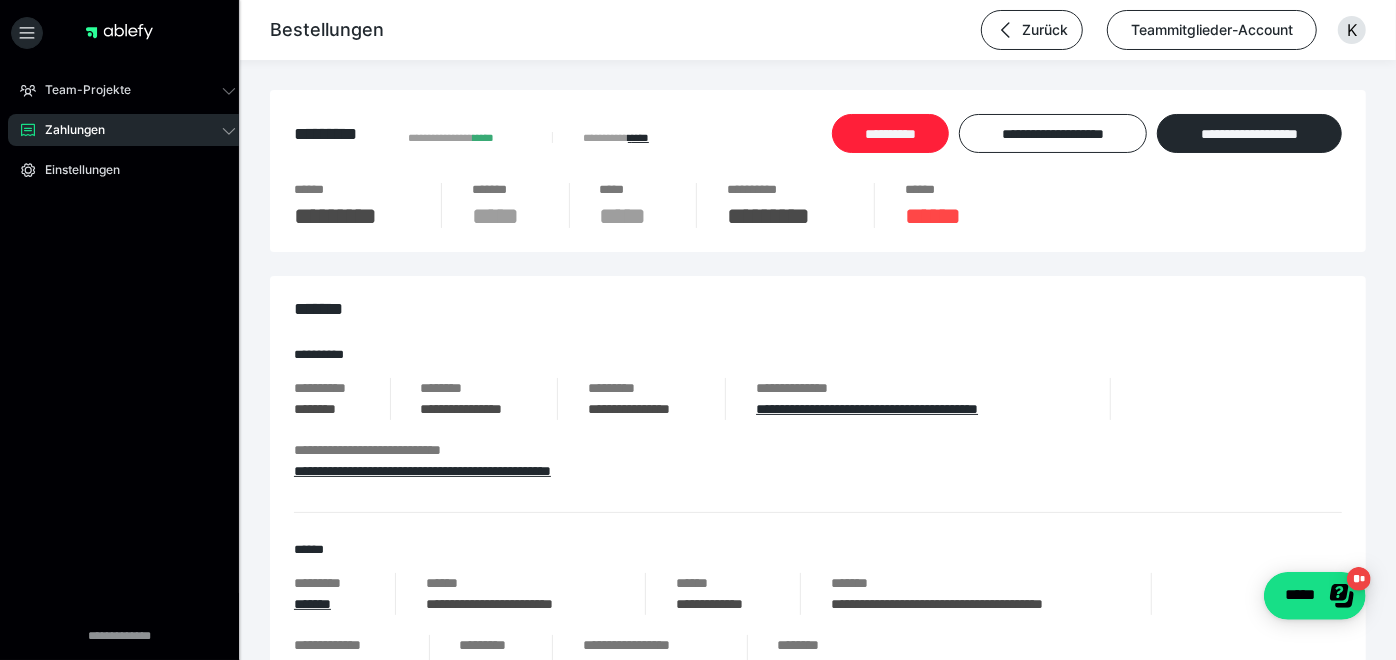 click on "**********" at bounding box center (890, 133) 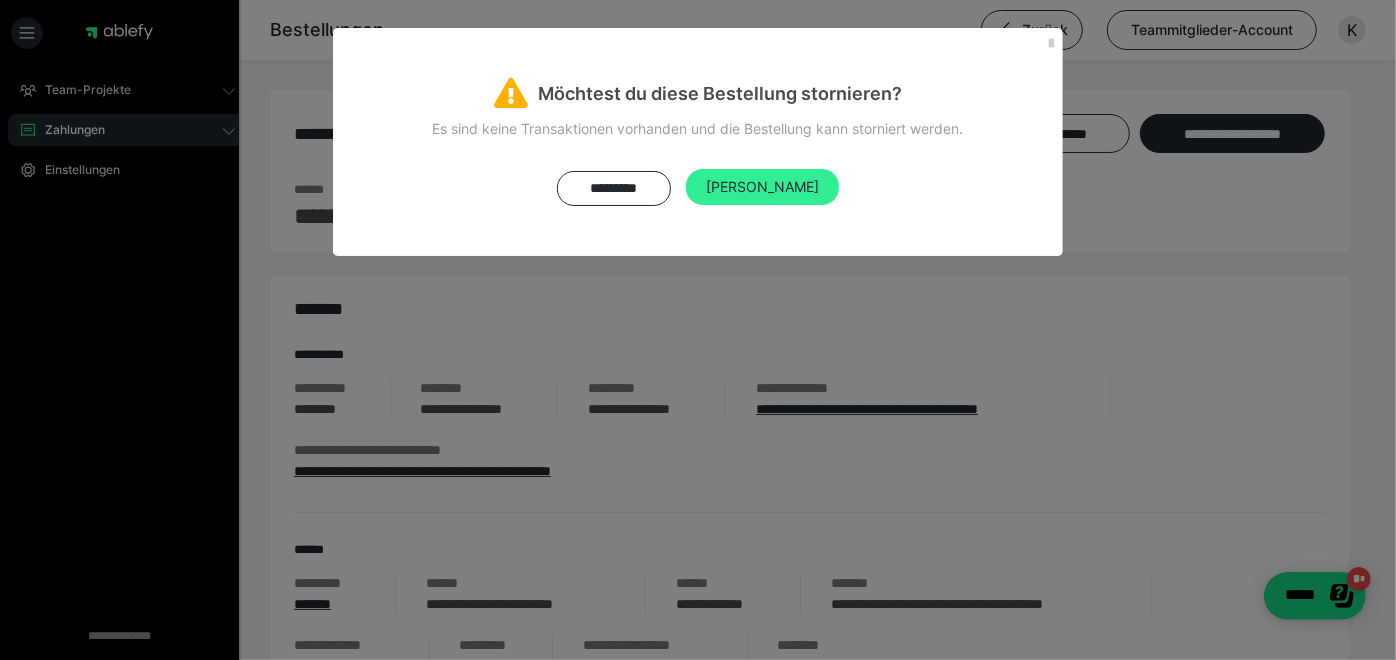 click on "Ja" at bounding box center (762, 186) 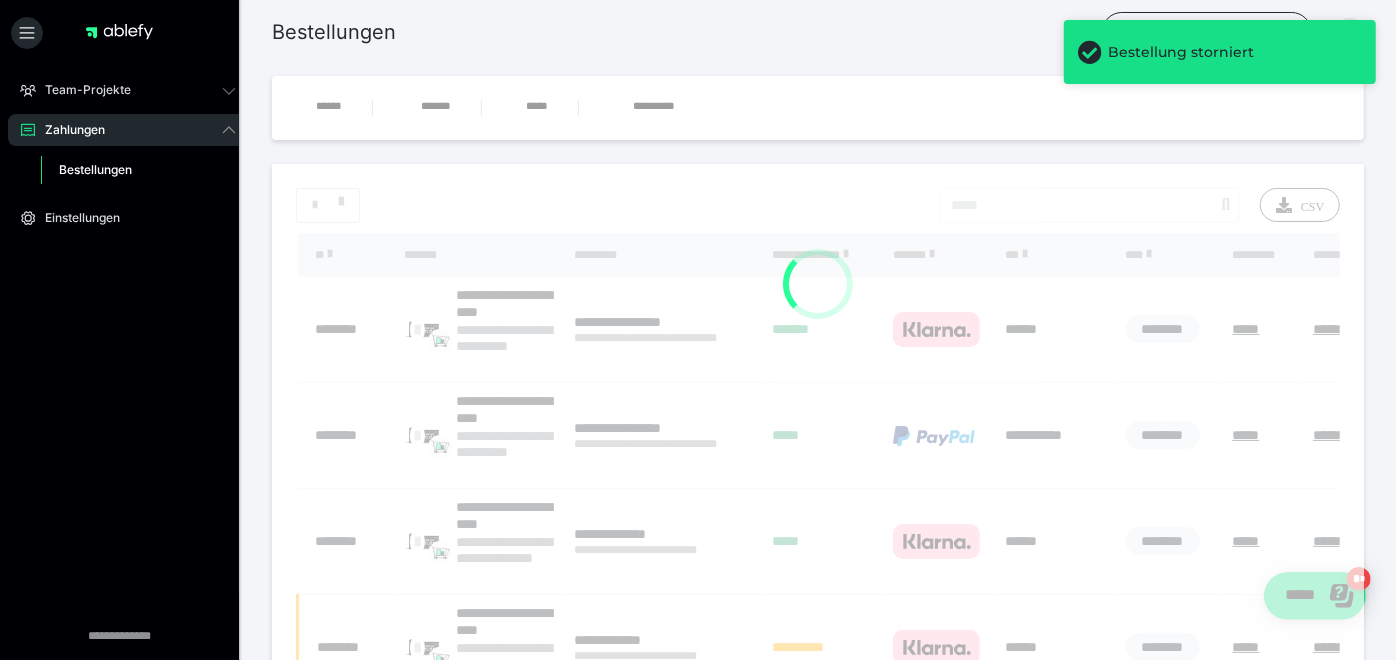 scroll, scrollTop: 802, scrollLeft: 0, axis: vertical 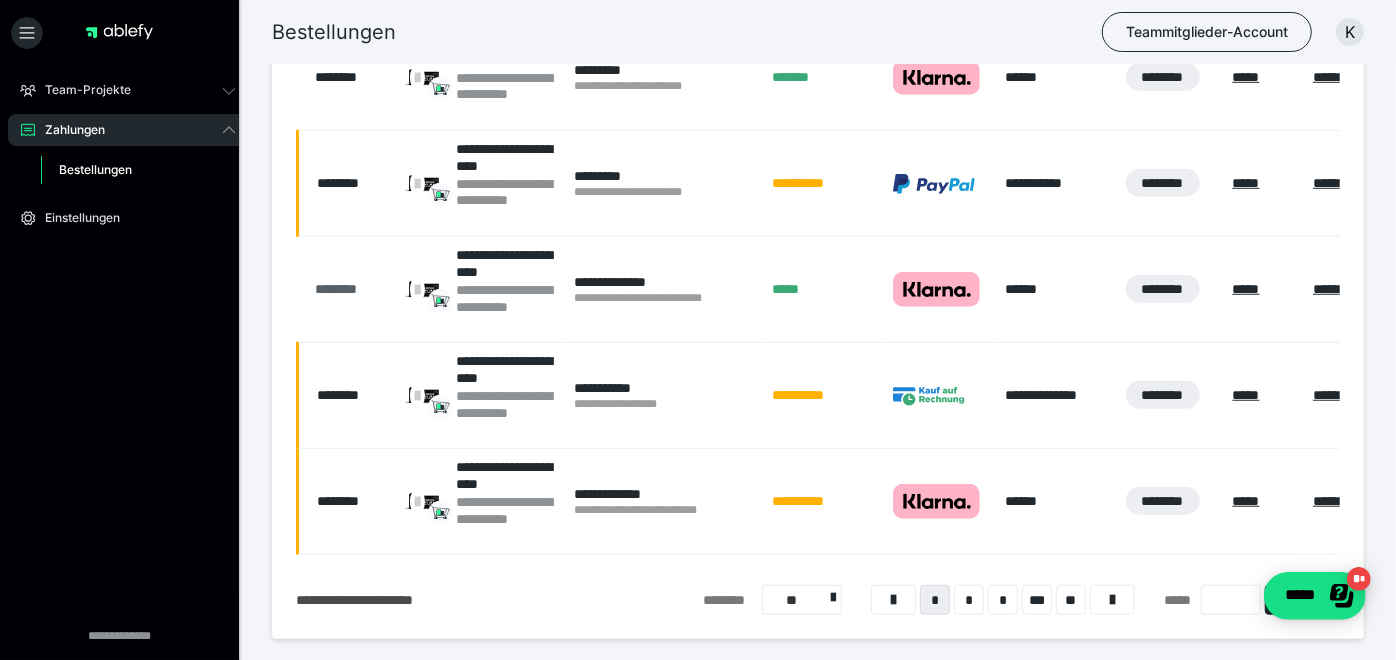 click on "********" at bounding box center [350, 289] 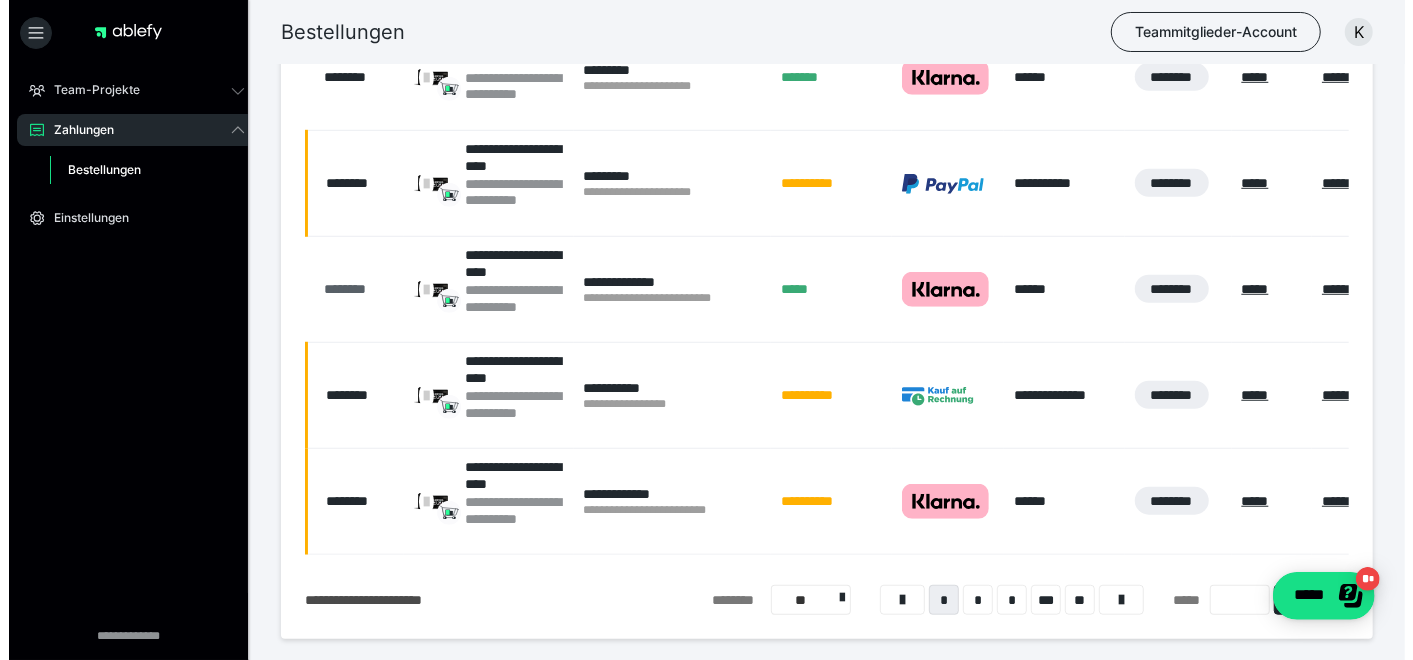 scroll, scrollTop: 0, scrollLeft: 0, axis: both 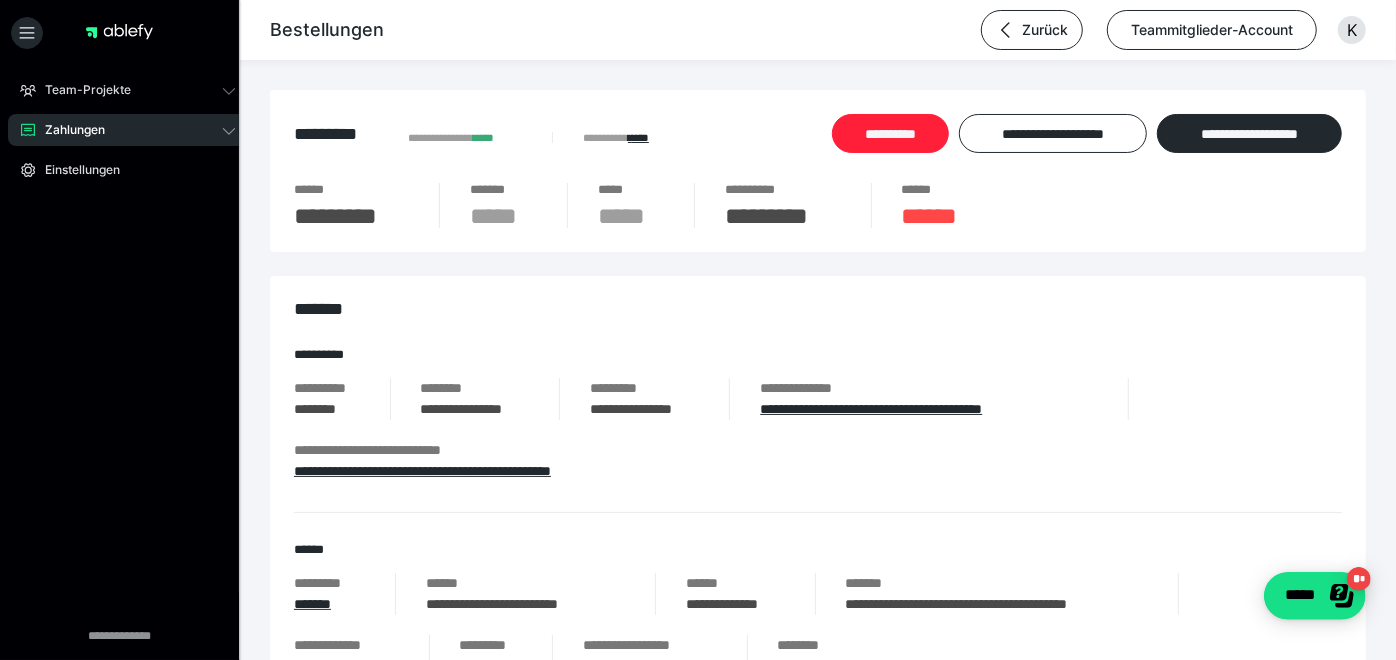 click on "**********" at bounding box center (890, 133) 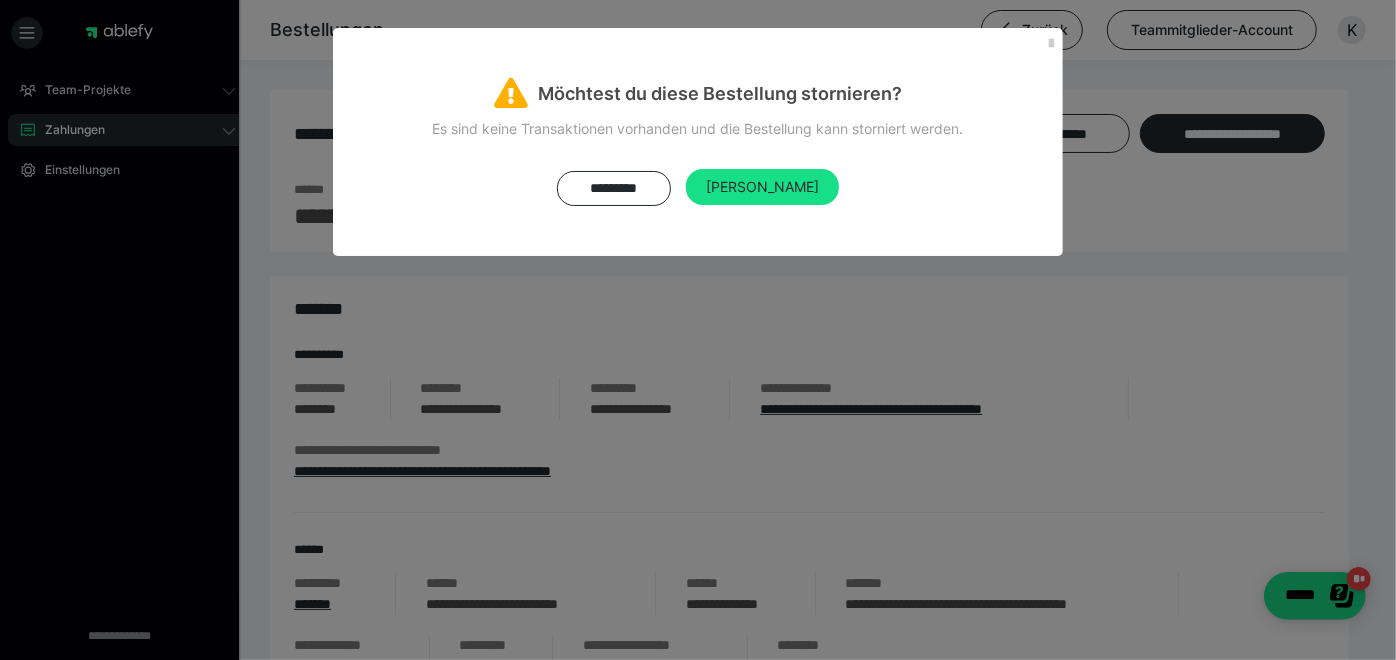 click on "********* Ja" at bounding box center [698, 187] 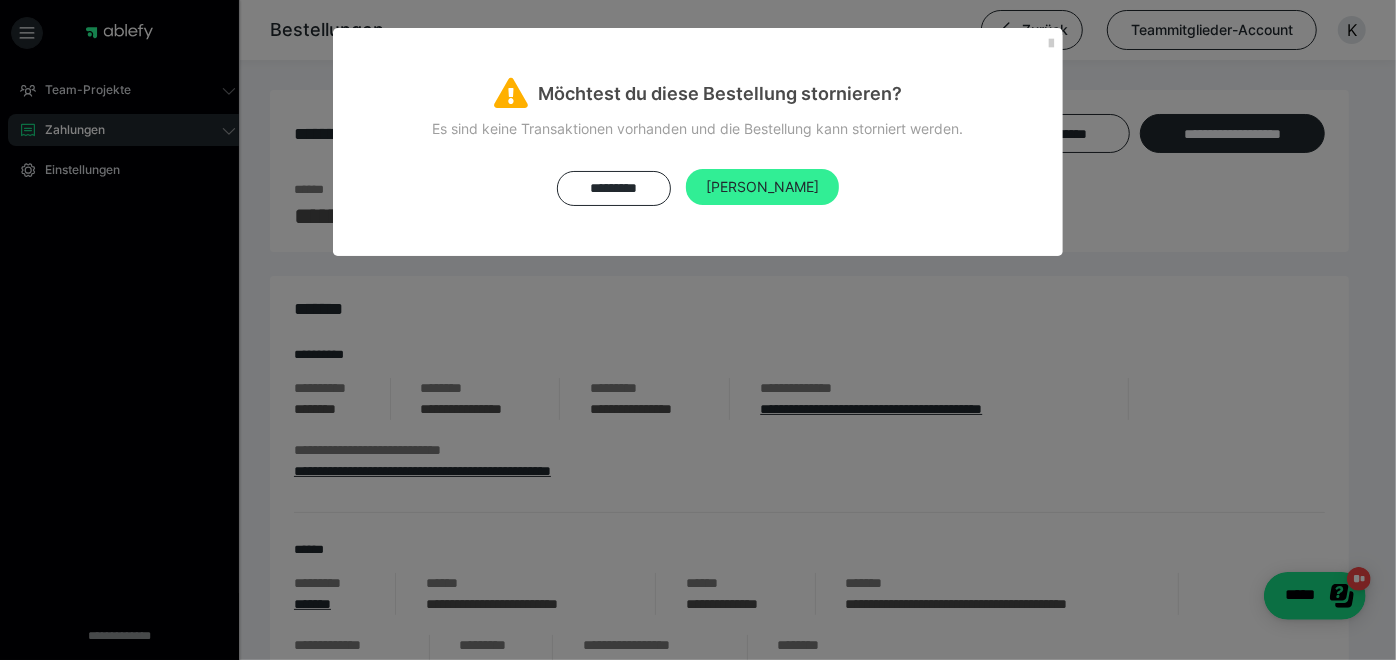 click on "Ja" at bounding box center (762, 187) 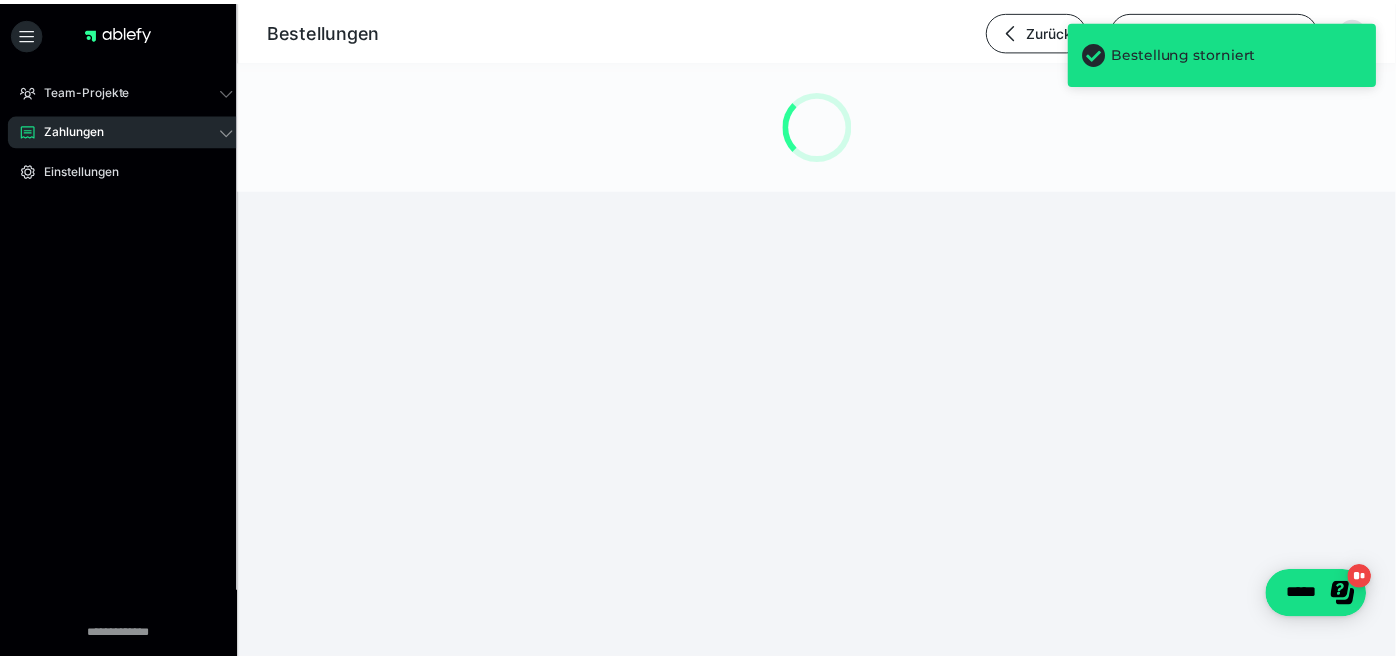 scroll, scrollTop: 822, scrollLeft: 0, axis: vertical 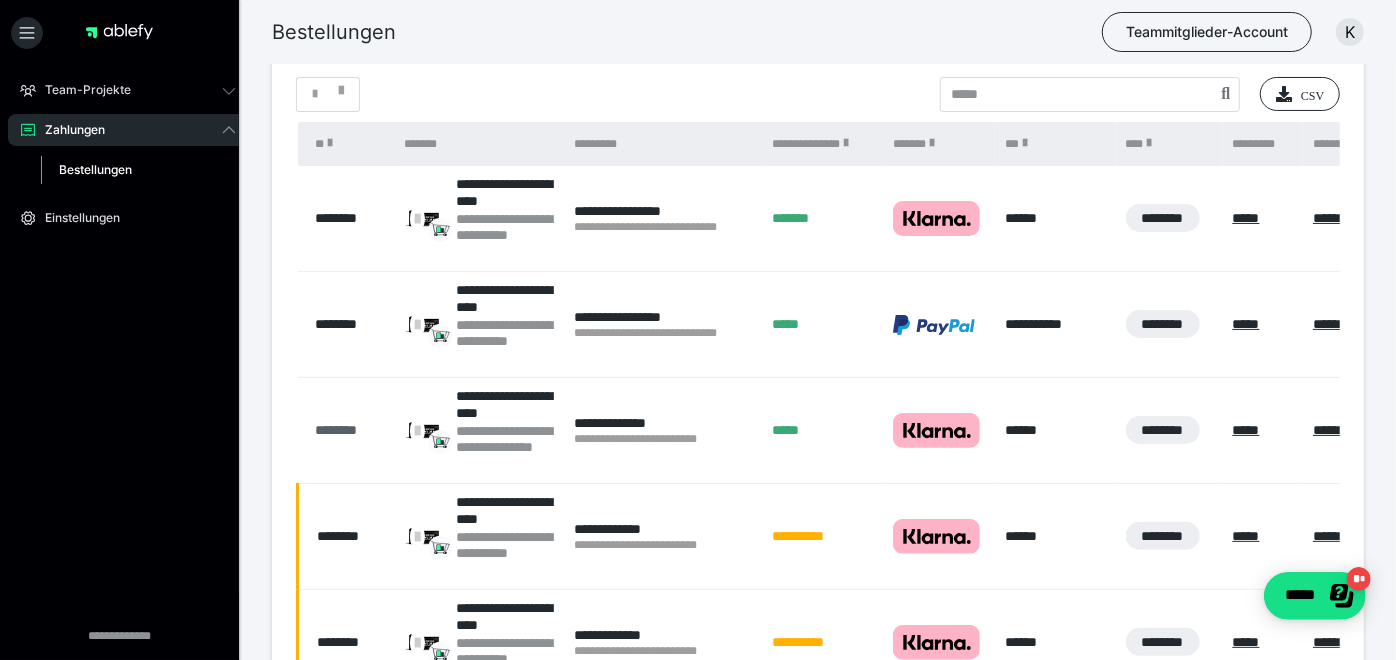 click on "********" at bounding box center [350, 430] 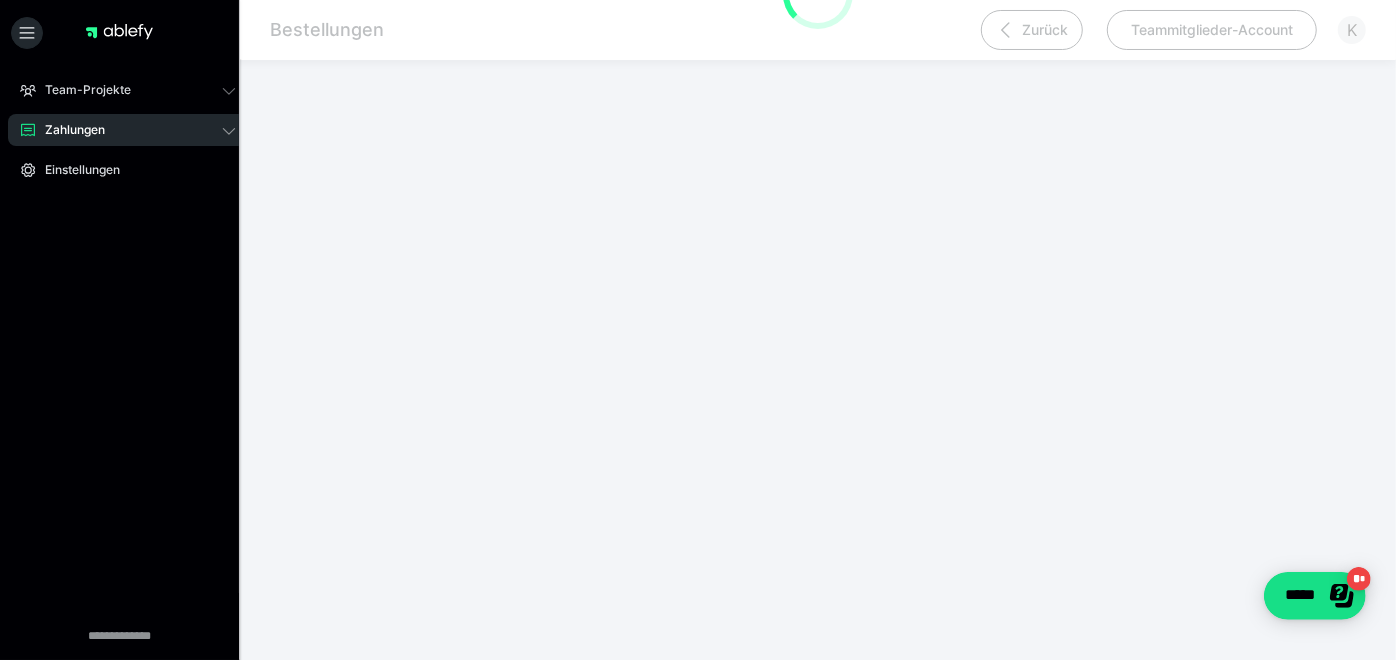 scroll, scrollTop: 0, scrollLeft: 0, axis: both 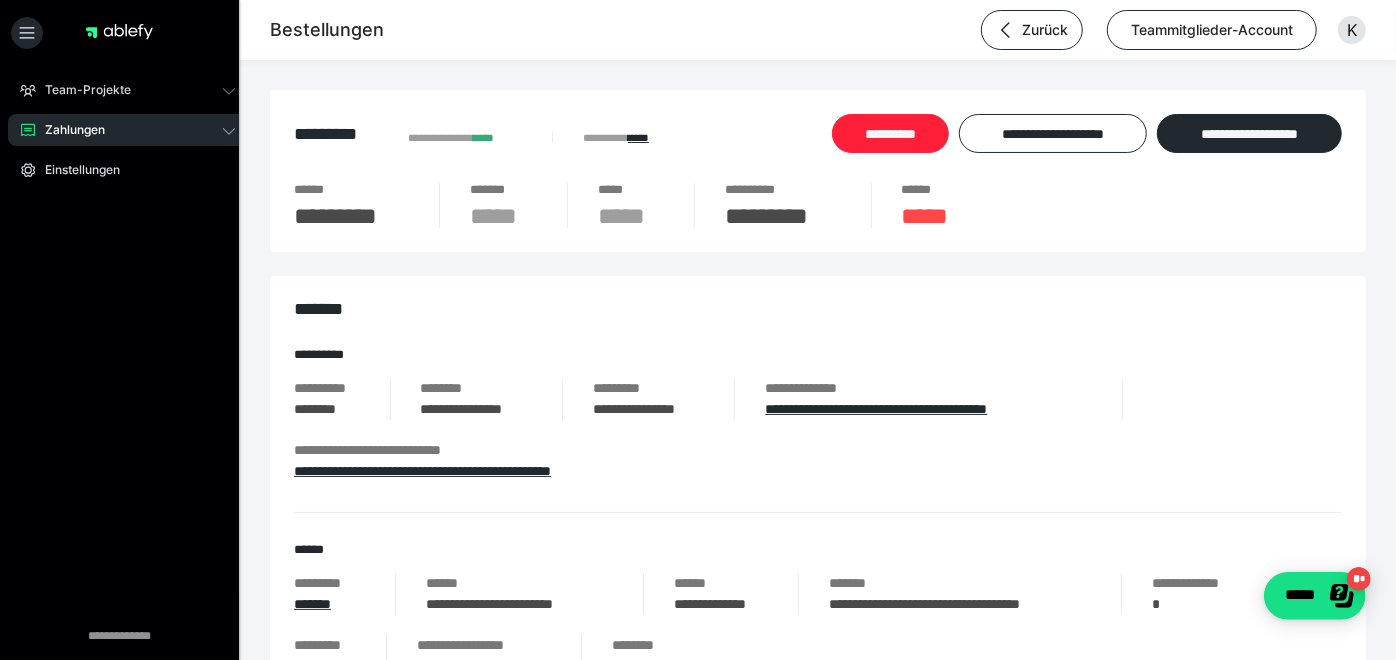 click on "**********" at bounding box center [890, 133] 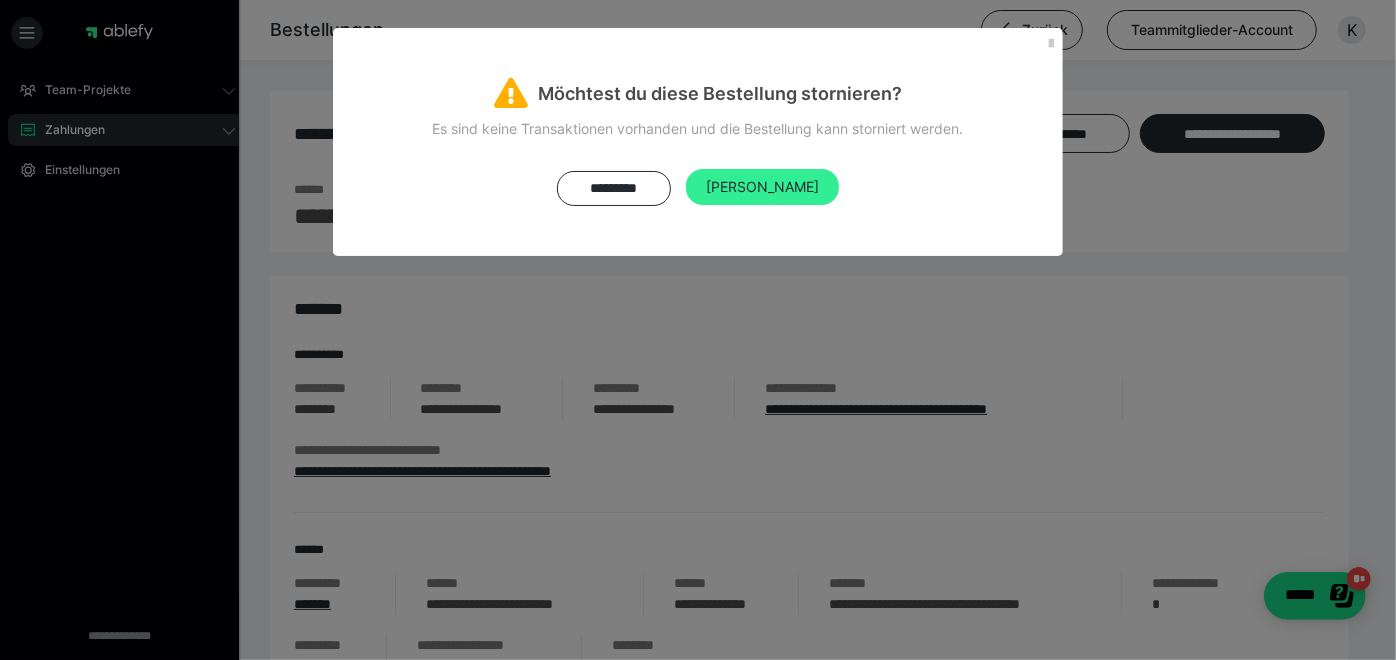 click on "Ja" at bounding box center [762, 187] 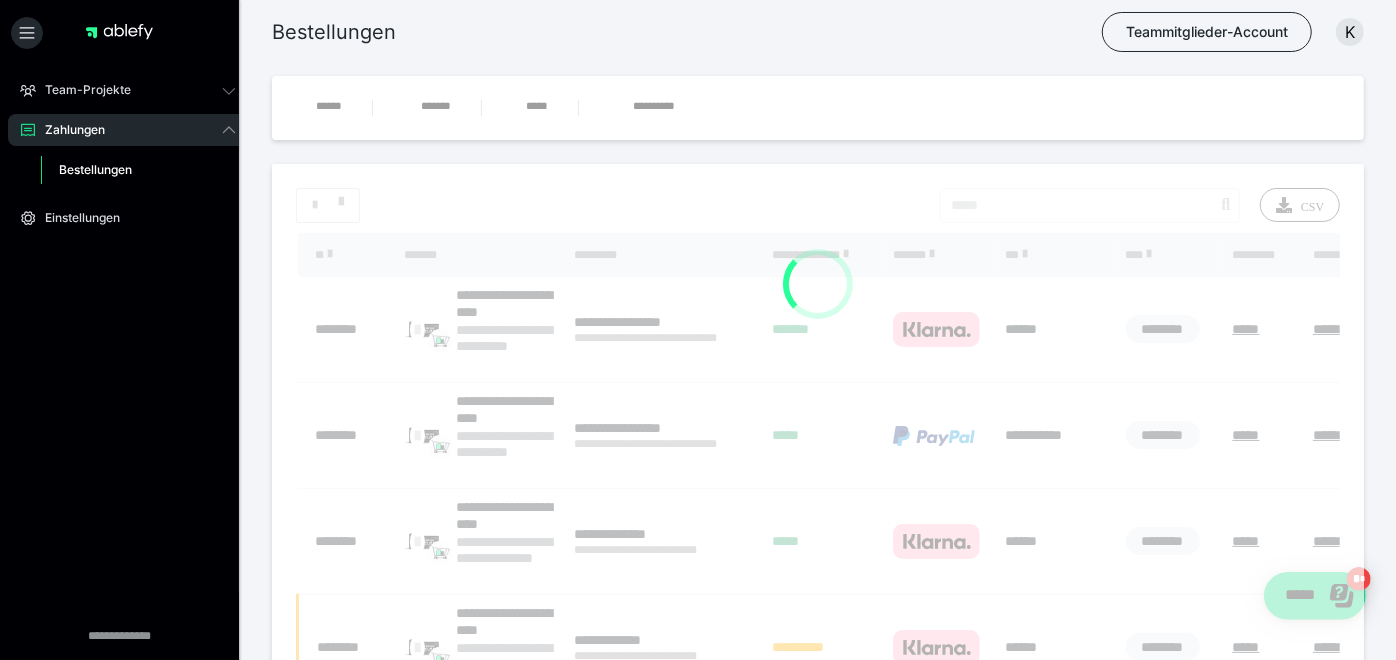 scroll, scrollTop: 131, scrollLeft: 0, axis: vertical 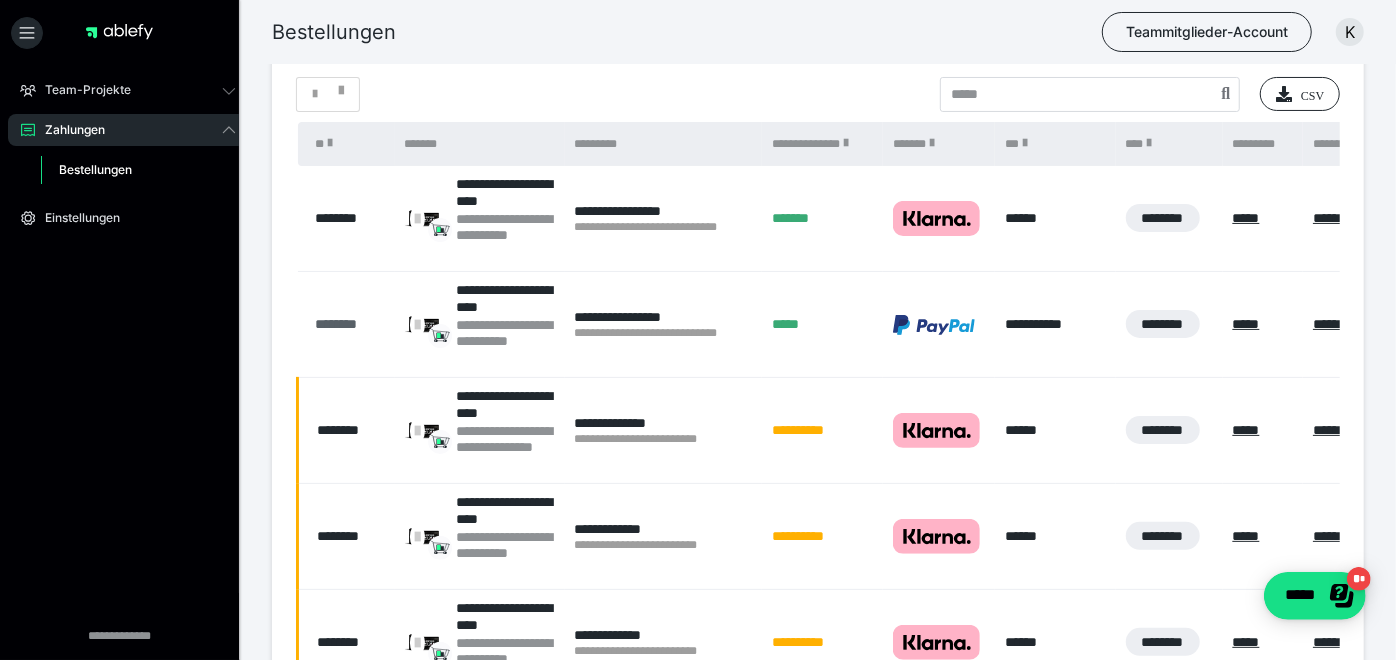 click on "********" at bounding box center (350, 324) 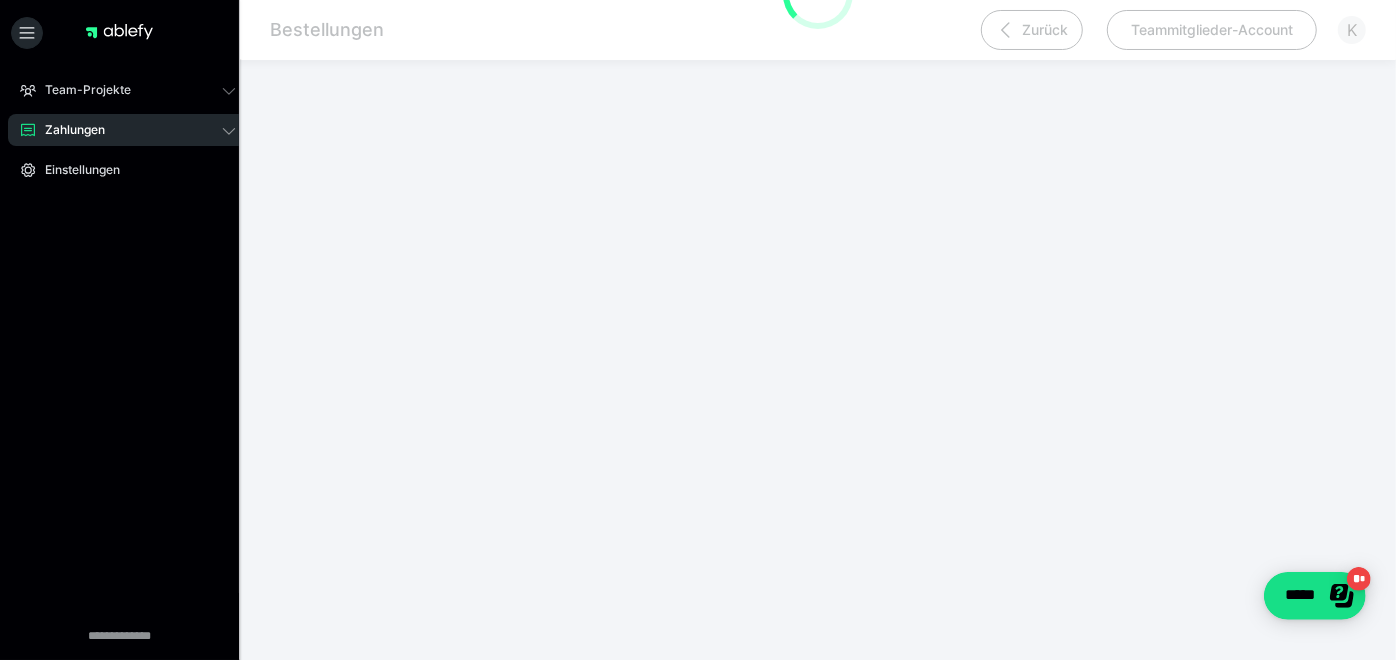 scroll, scrollTop: 0, scrollLeft: 0, axis: both 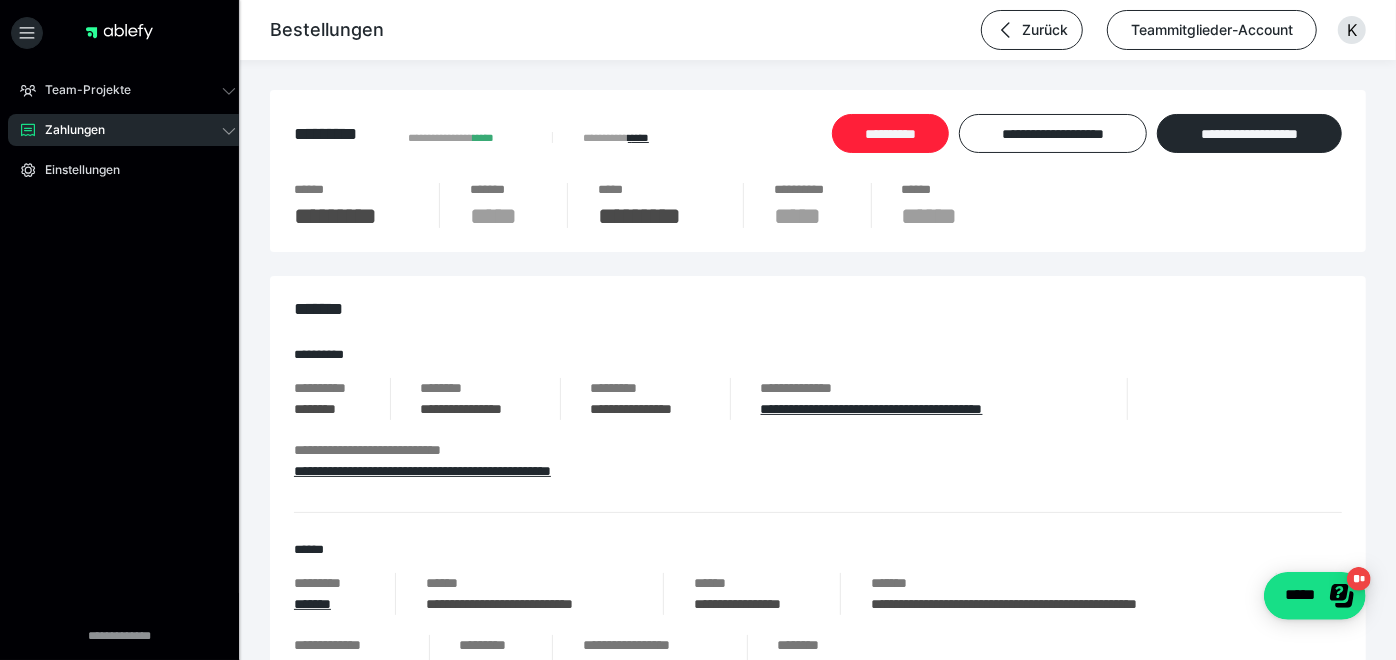 click on "**********" at bounding box center [890, 133] 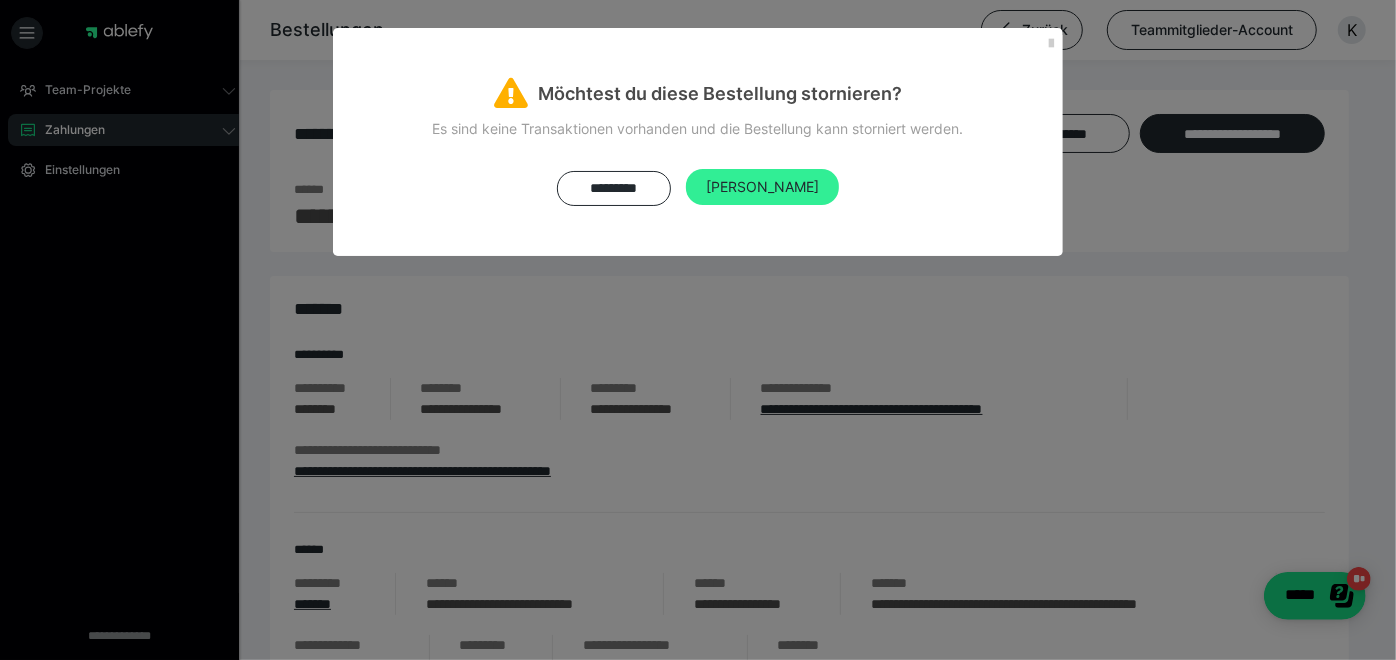 click on "Ja" at bounding box center (762, 187) 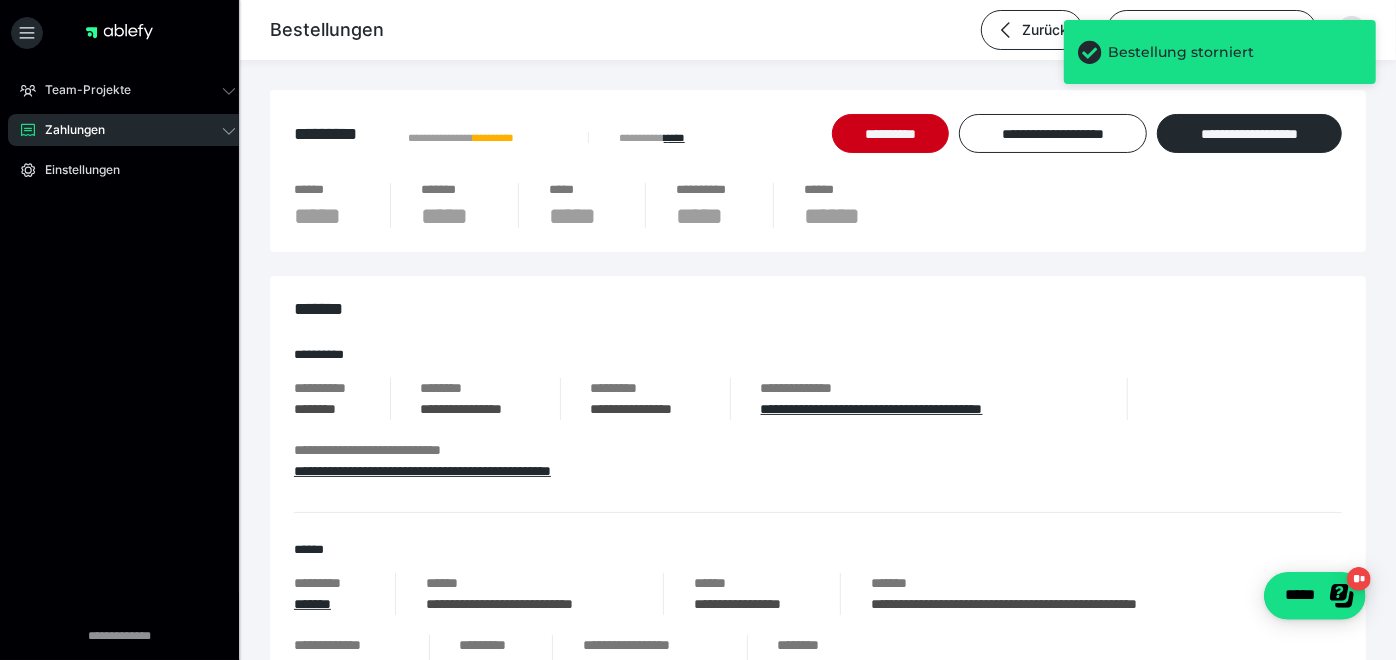 scroll, scrollTop: 131, scrollLeft: 0, axis: vertical 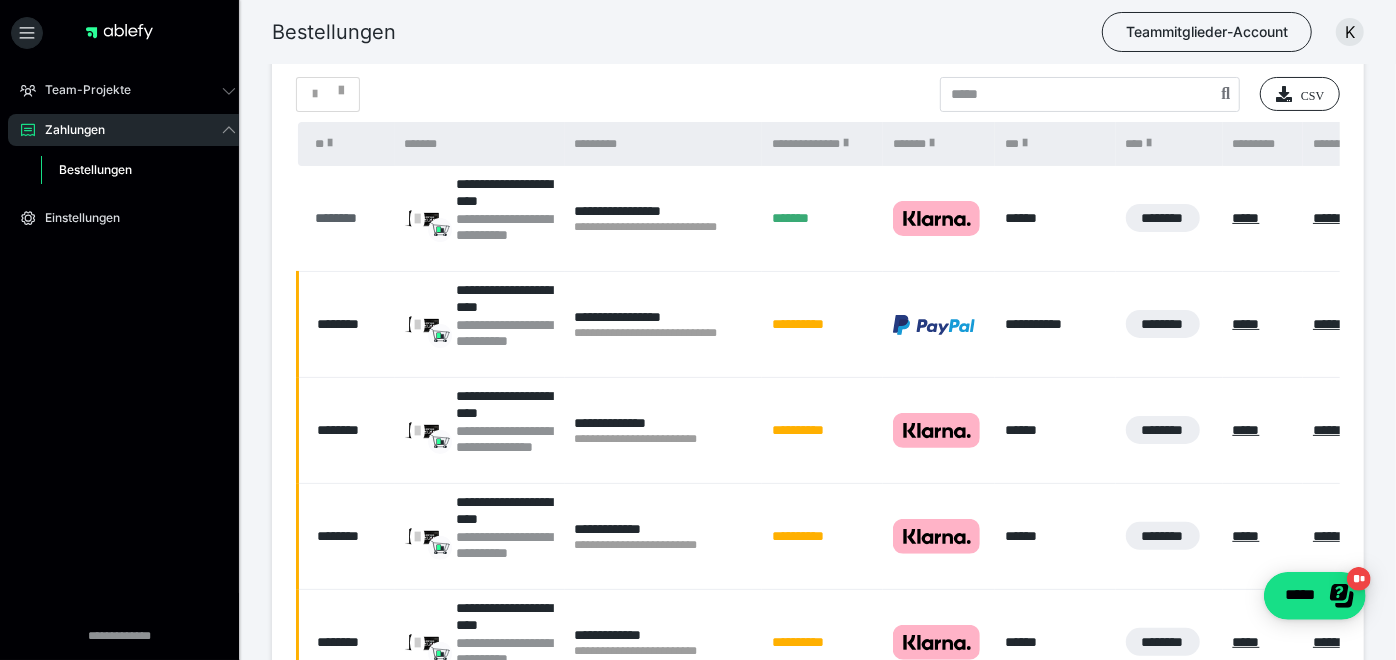 click on "********" at bounding box center [350, 218] 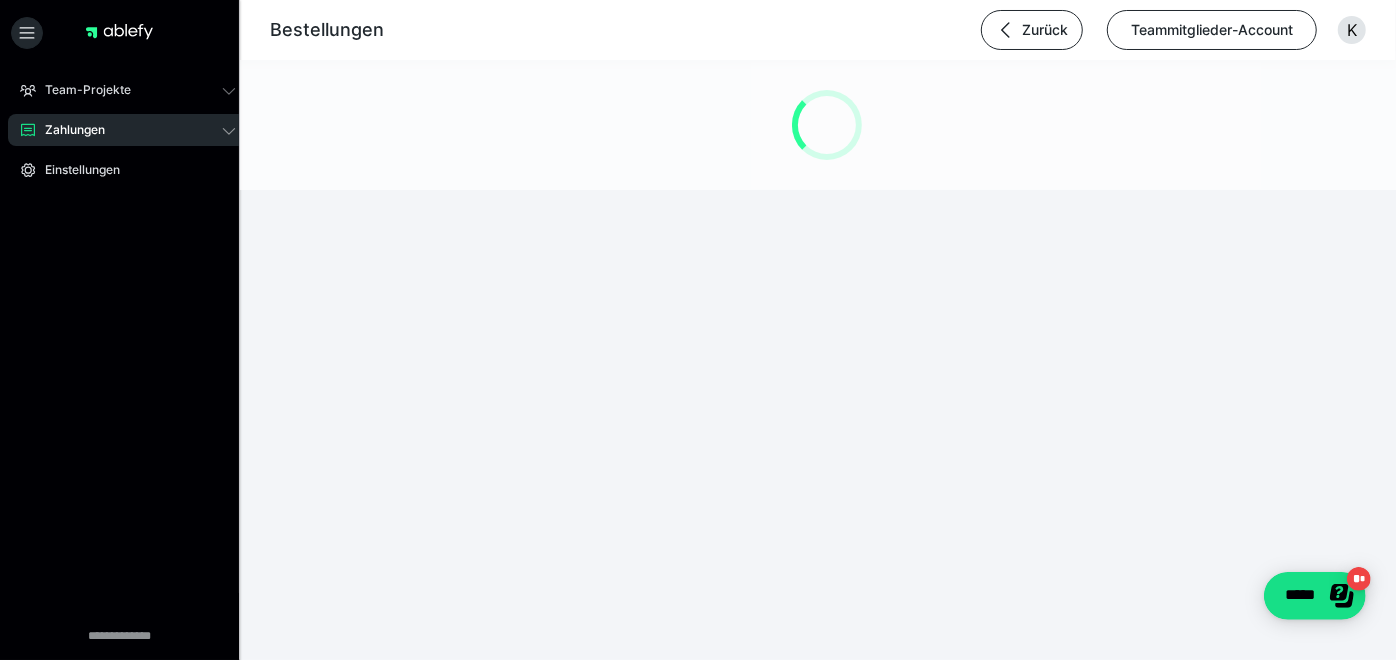 scroll, scrollTop: 0, scrollLeft: 0, axis: both 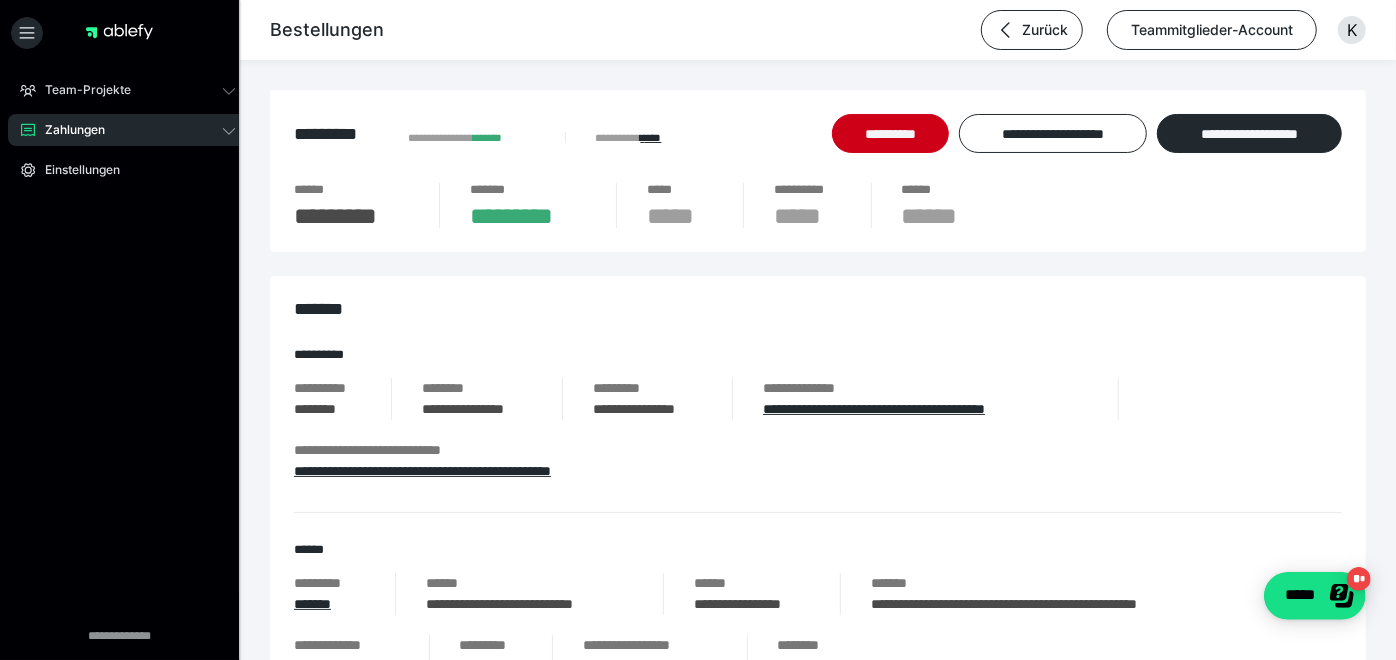 click on "Zahlungen" at bounding box center (128, 130) 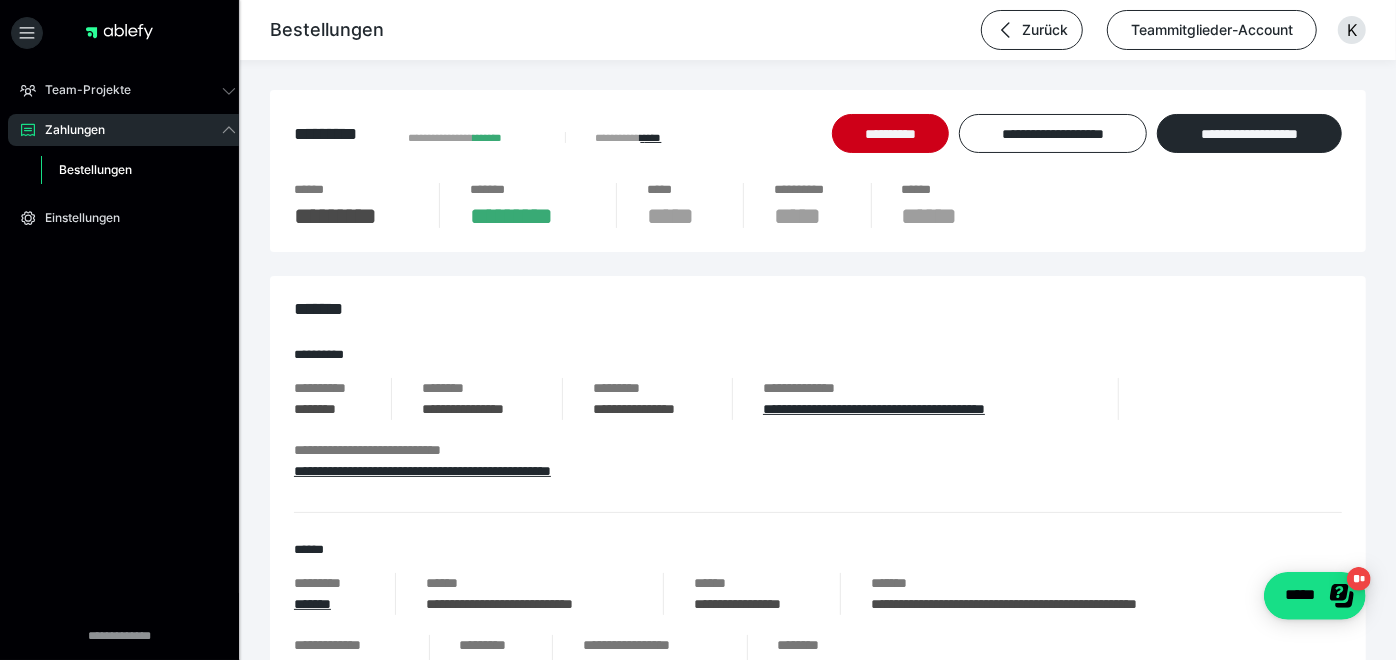 click on "Bestellungen" at bounding box center [95, 169] 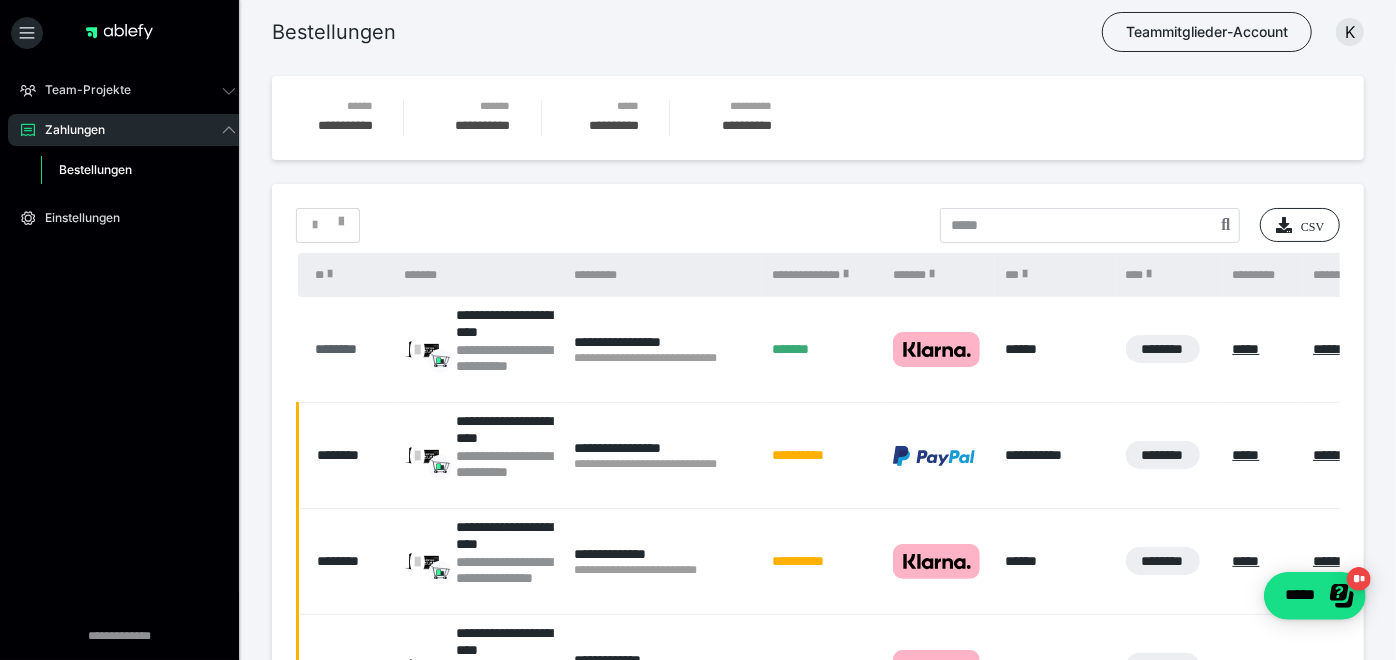 click on "********" at bounding box center [350, 349] 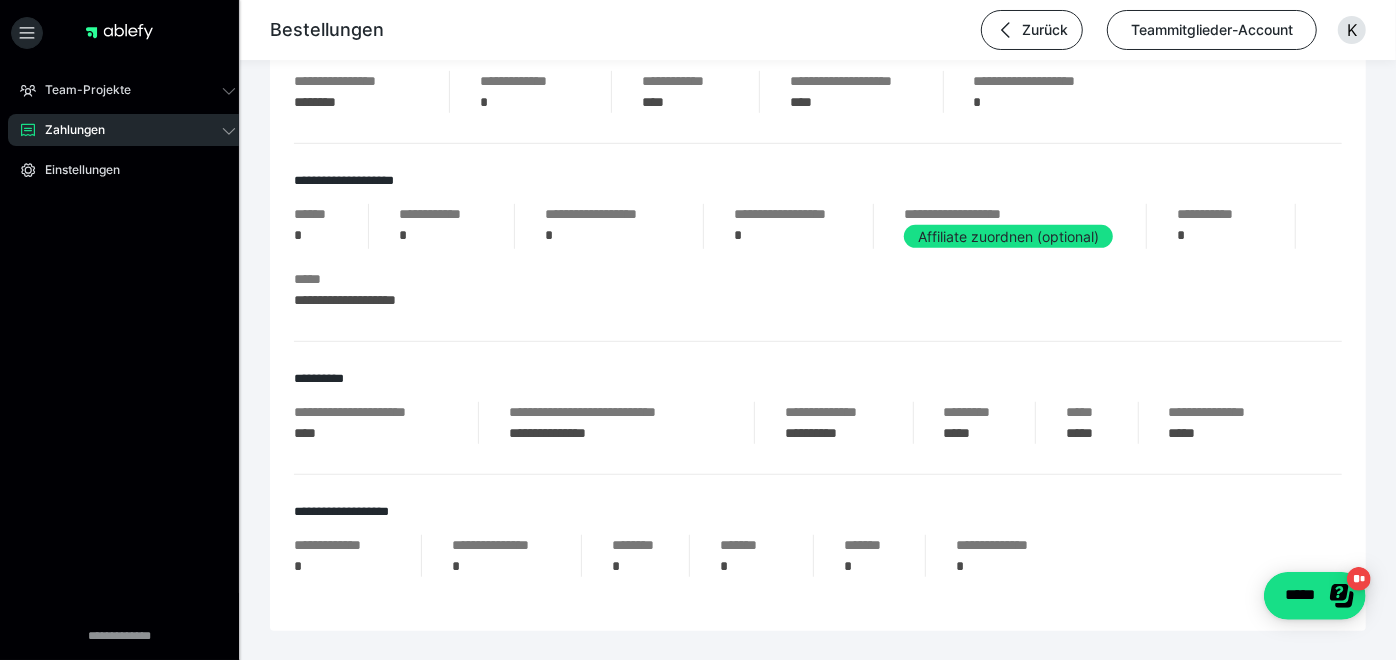 scroll, scrollTop: 758, scrollLeft: 0, axis: vertical 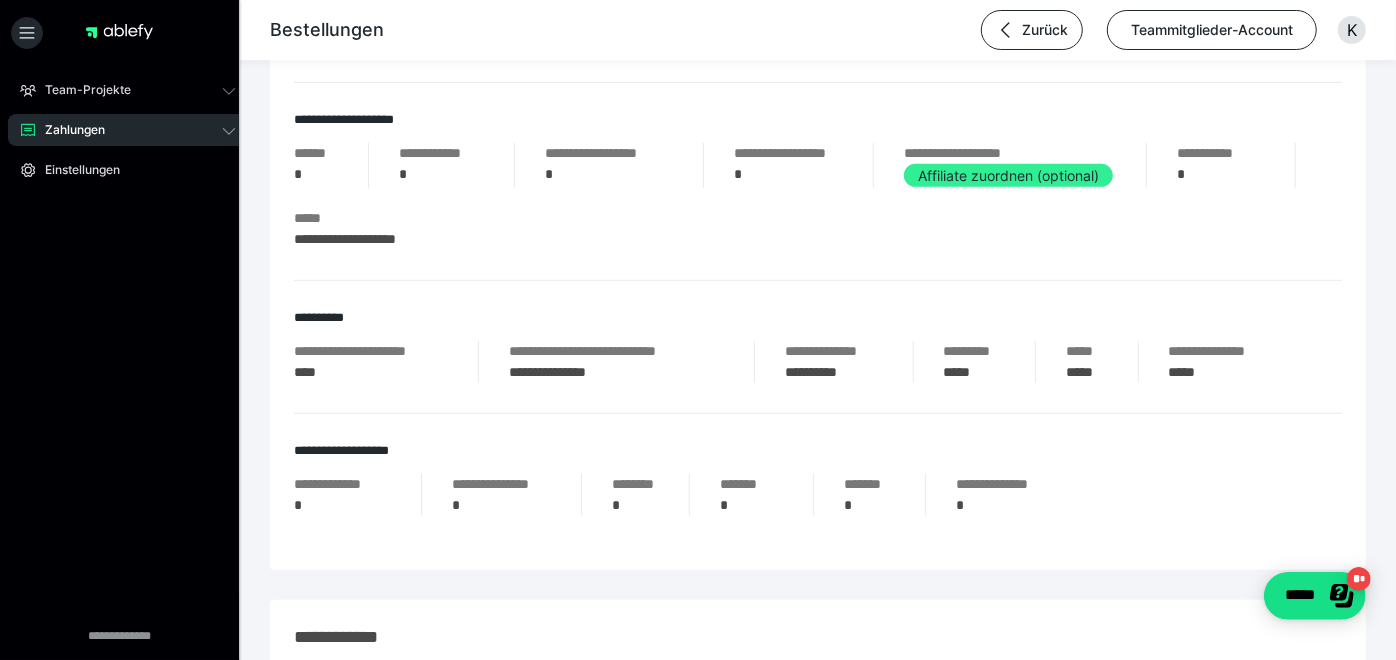 click on "Affiliate zuordnen (optional)" at bounding box center [1008, 175] 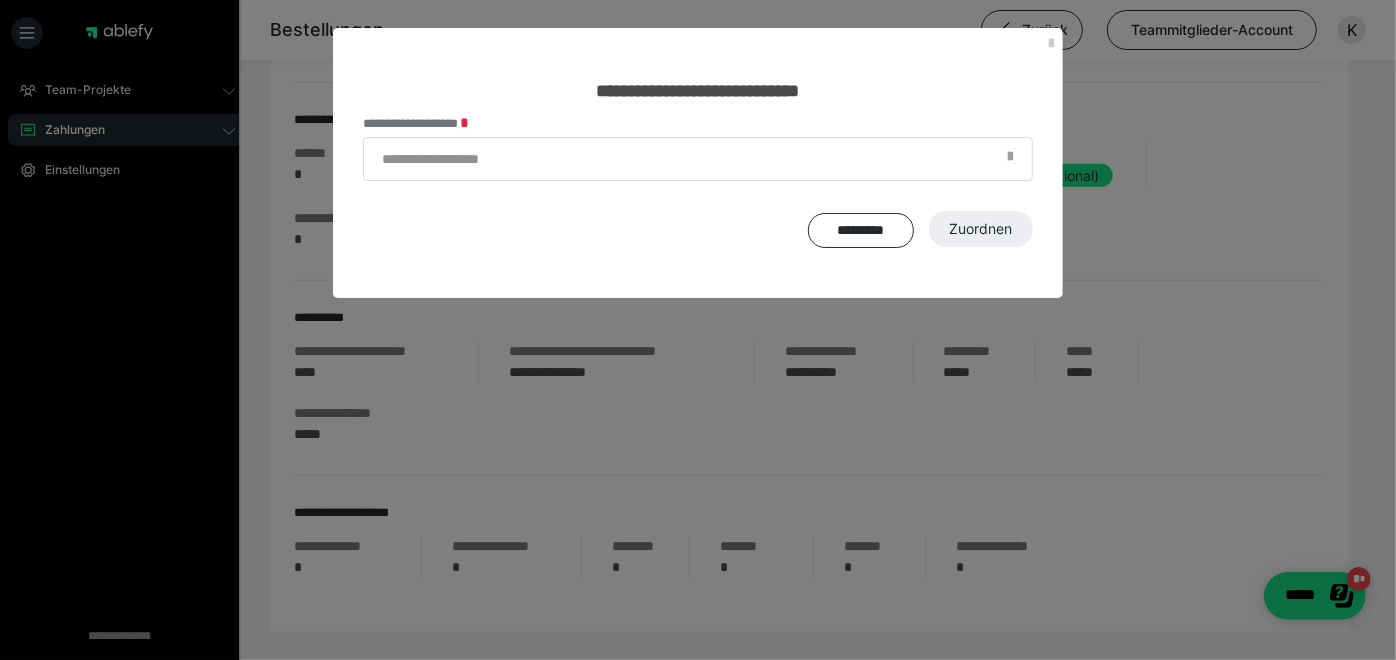 drag, startPoint x: 1002, startPoint y: 154, endPoint x: 1041, endPoint y: 197, distance: 58.0517 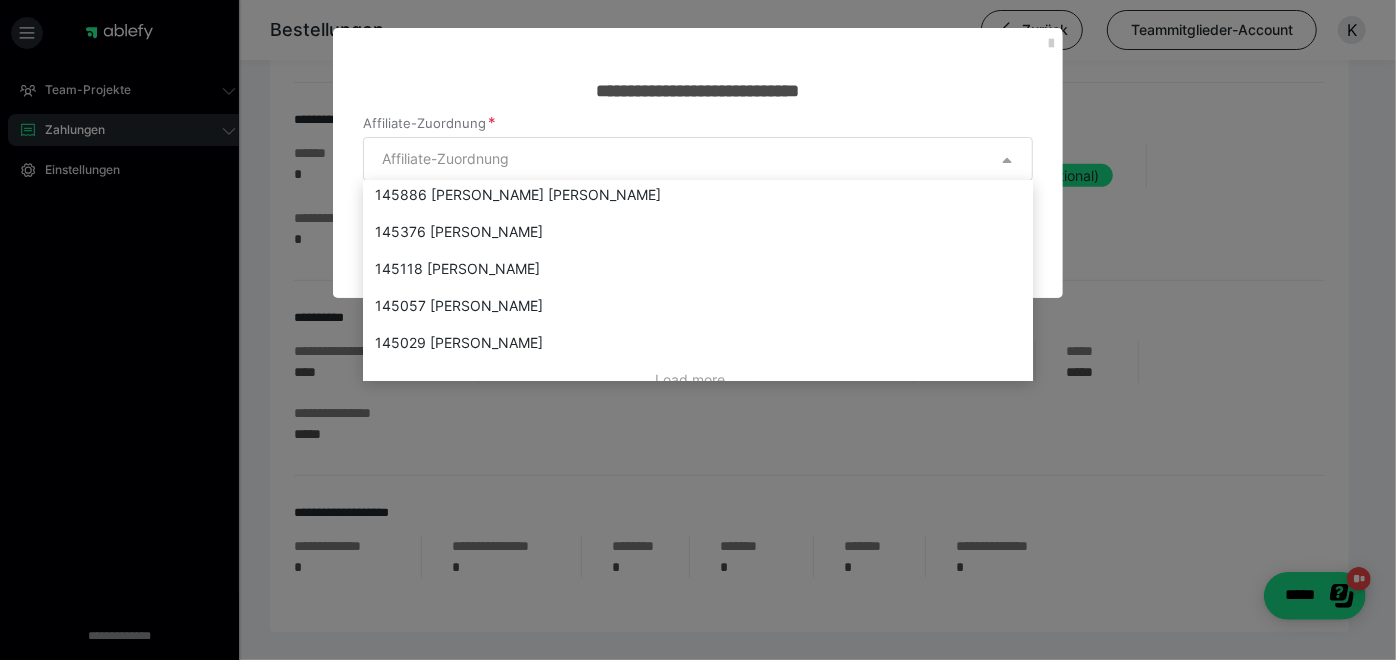 scroll, scrollTop: 206, scrollLeft: 0, axis: vertical 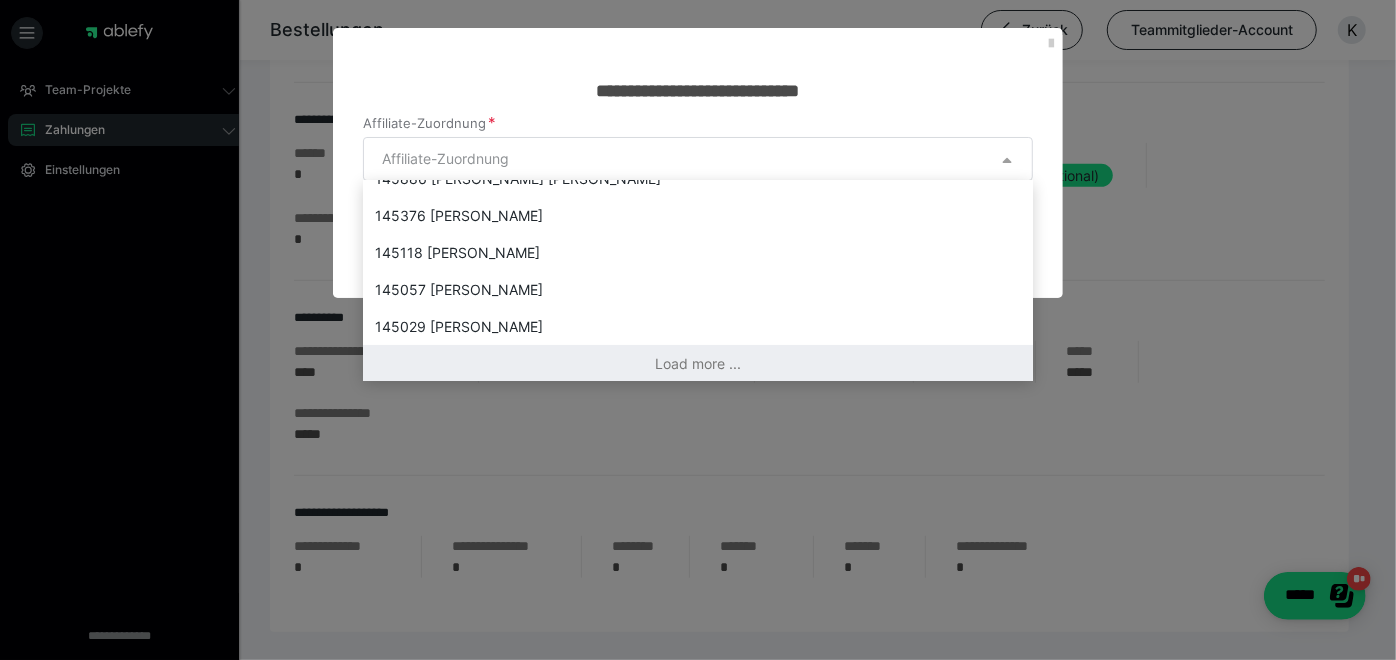 click on "Load more ..." at bounding box center (698, 363) 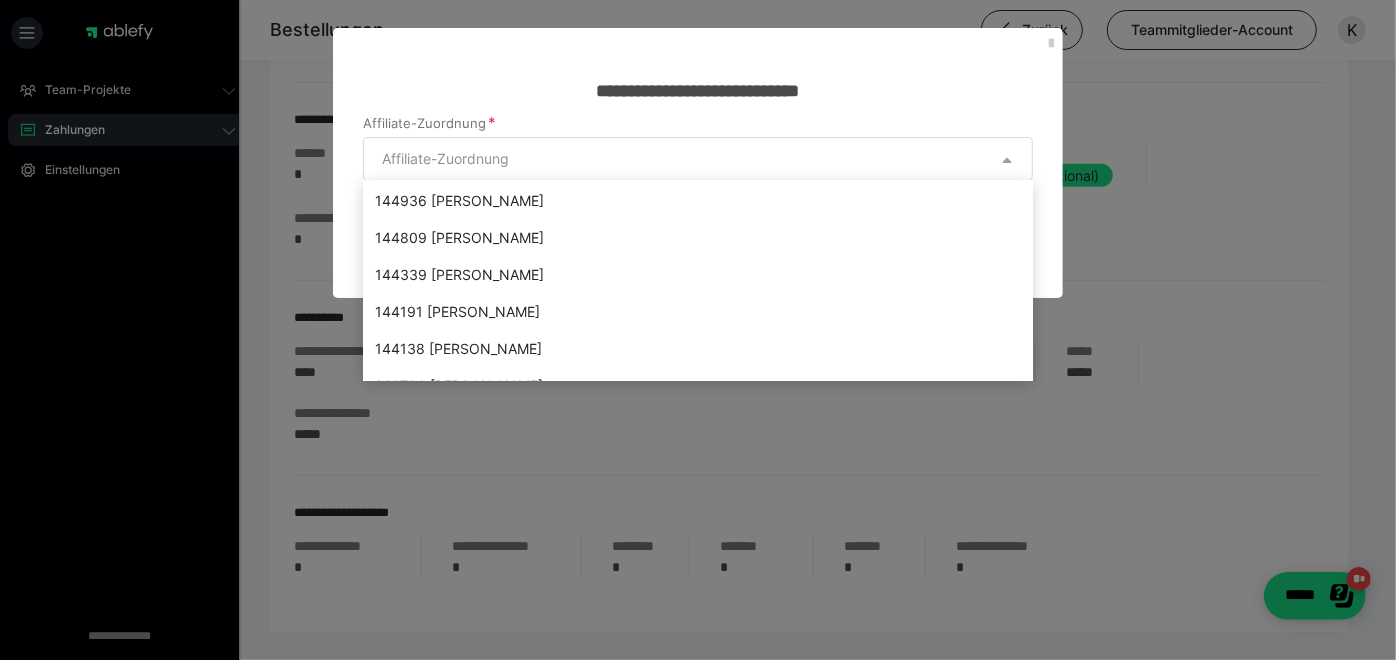 scroll, scrollTop: 373, scrollLeft: 0, axis: vertical 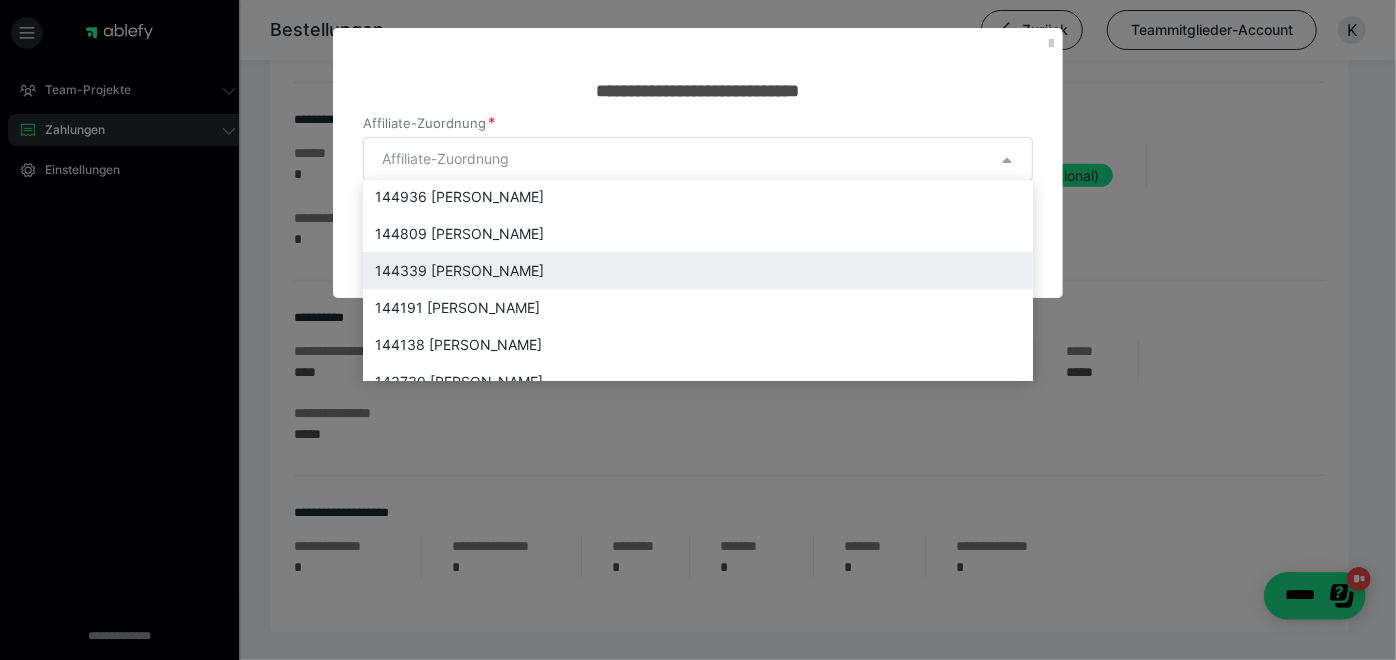 click on "144339 Hakan Eksi" at bounding box center [698, 270] 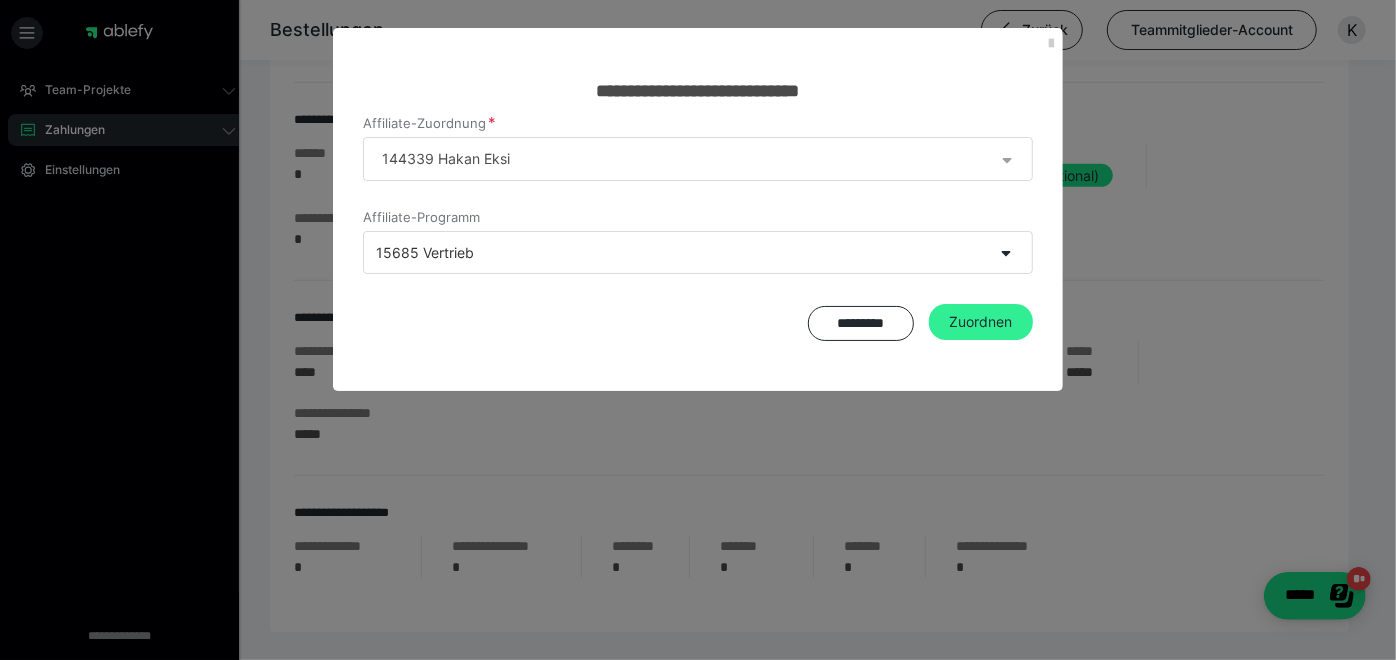 click on "Zuordnen" at bounding box center [981, 322] 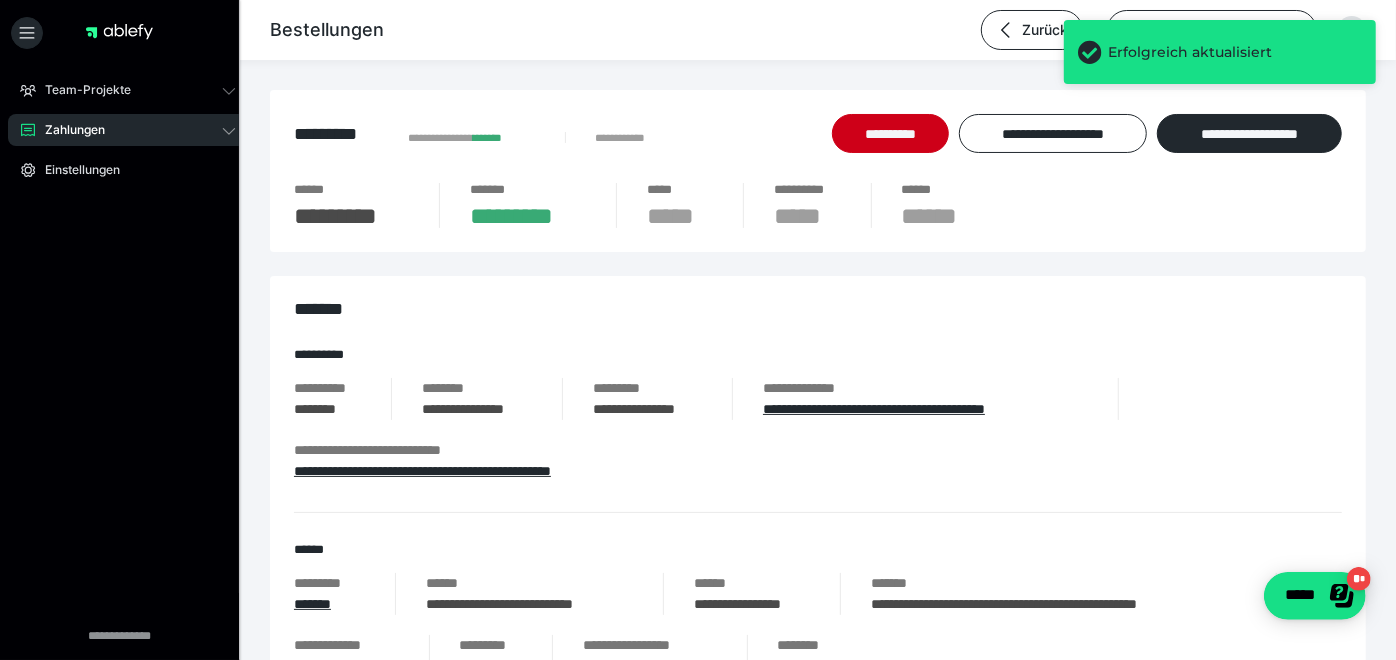 click at bounding box center [119, 32] 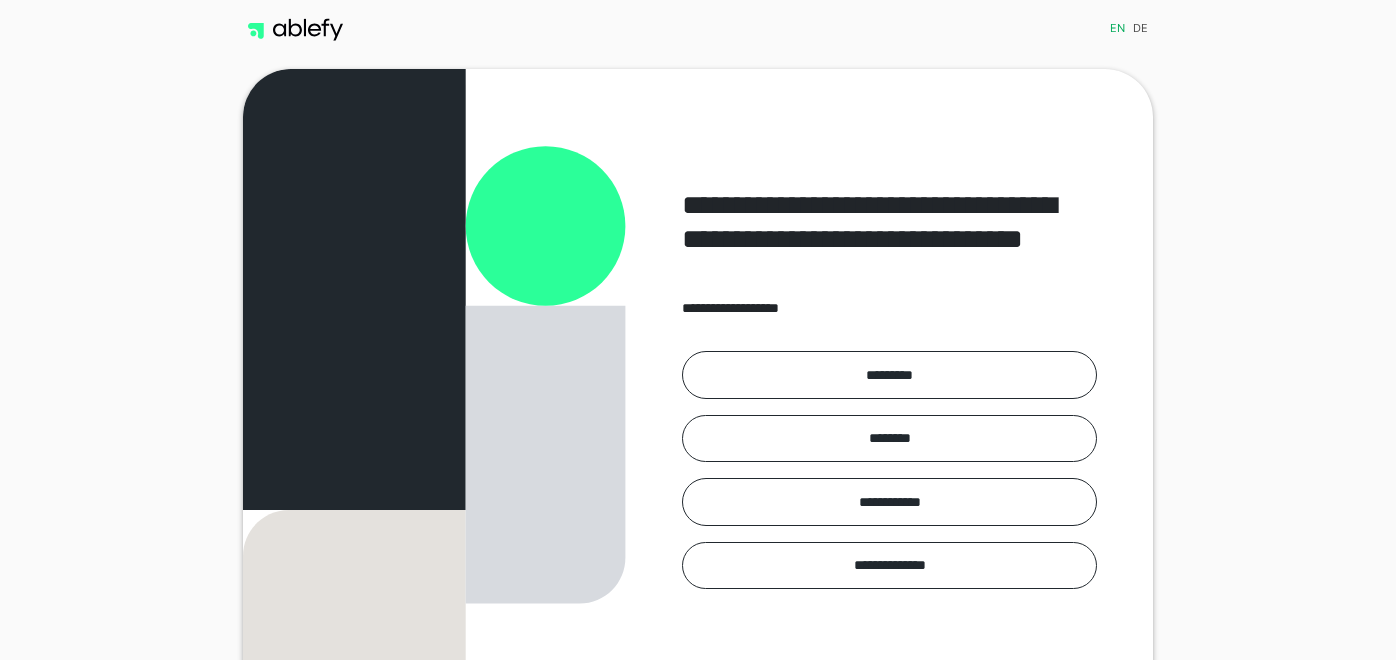 scroll, scrollTop: 0, scrollLeft: 0, axis: both 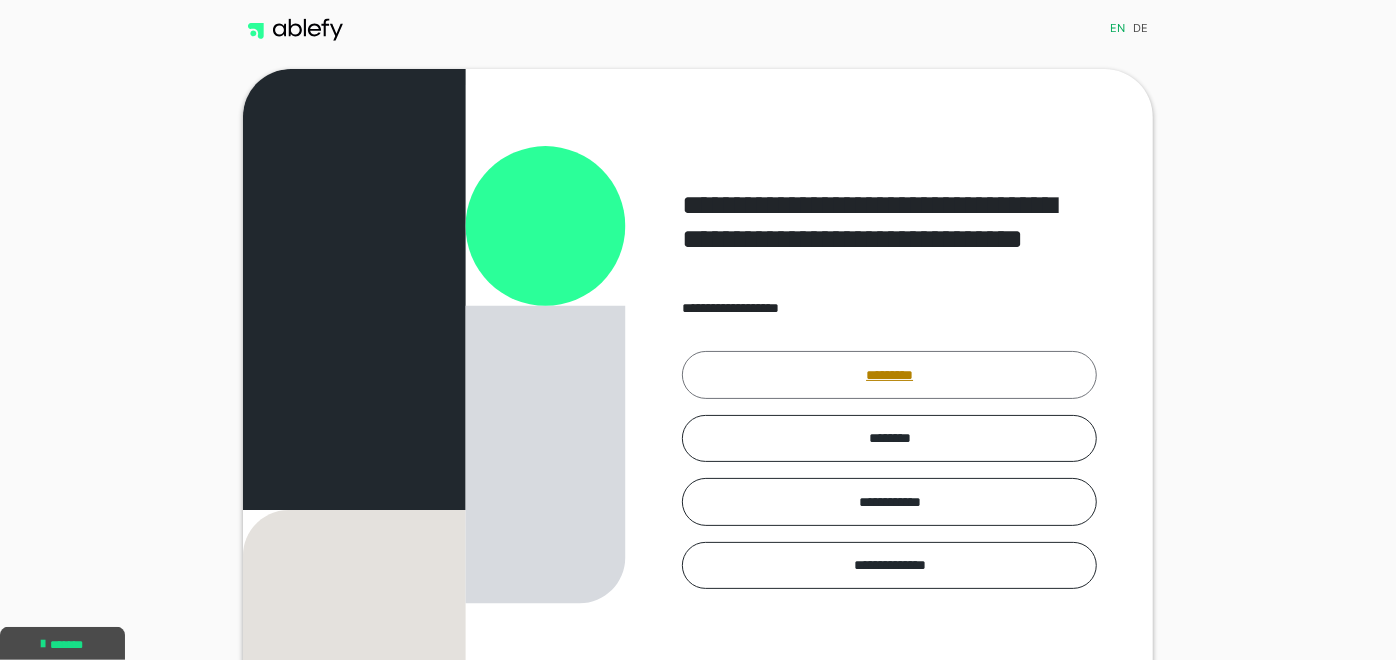 click on "*********" at bounding box center (889, 374) 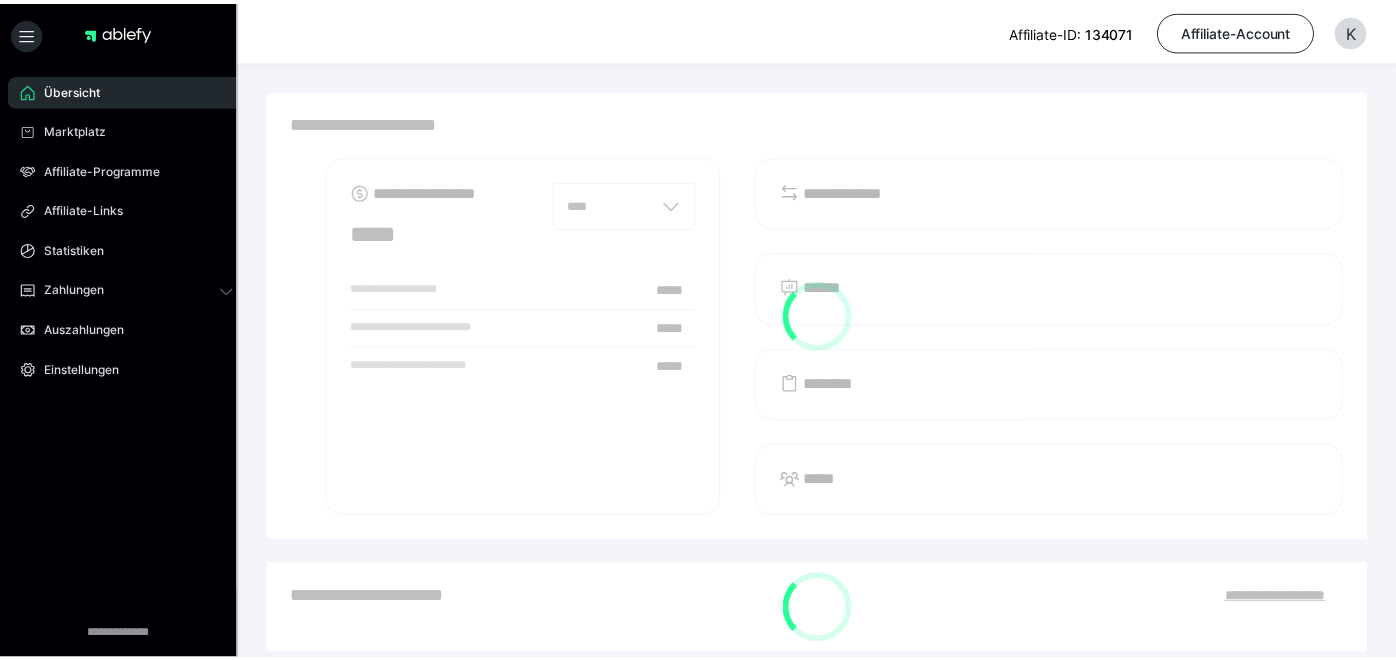 scroll, scrollTop: 0, scrollLeft: 0, axis: both 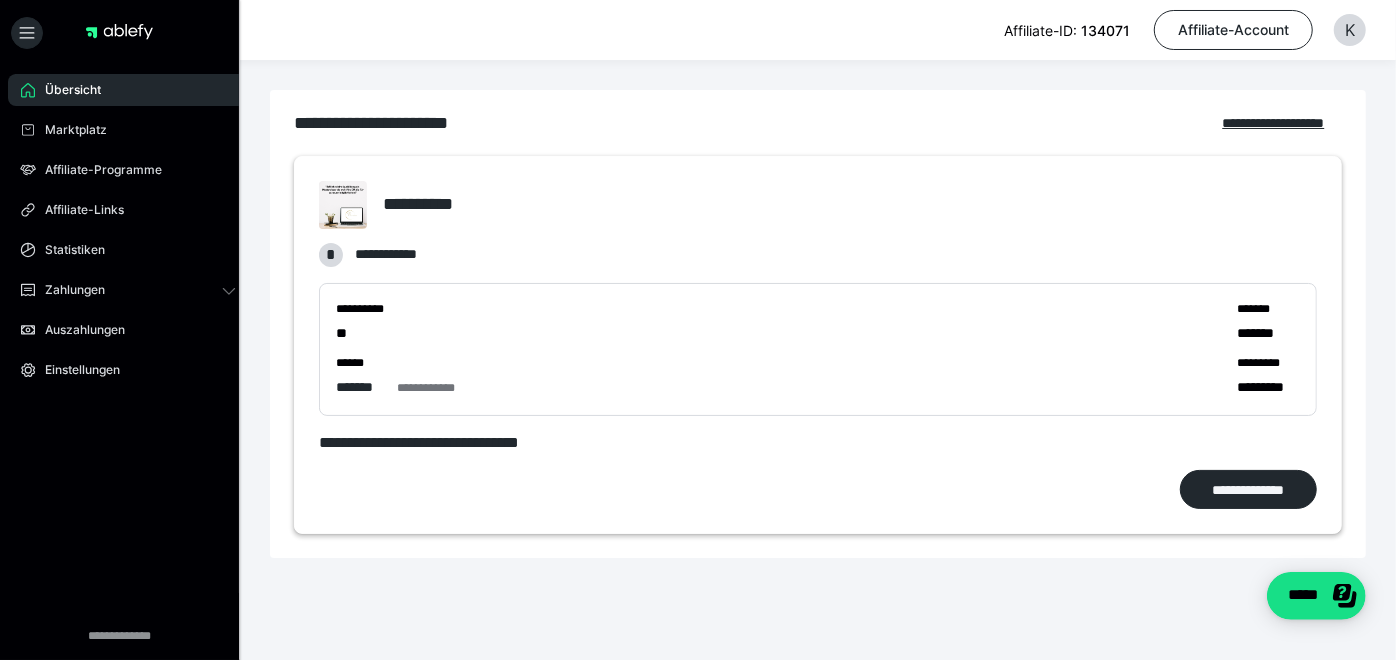 click on "Affiliate-ID: 134071 Affiliate-Account K" at bounding box center [698, 30] 